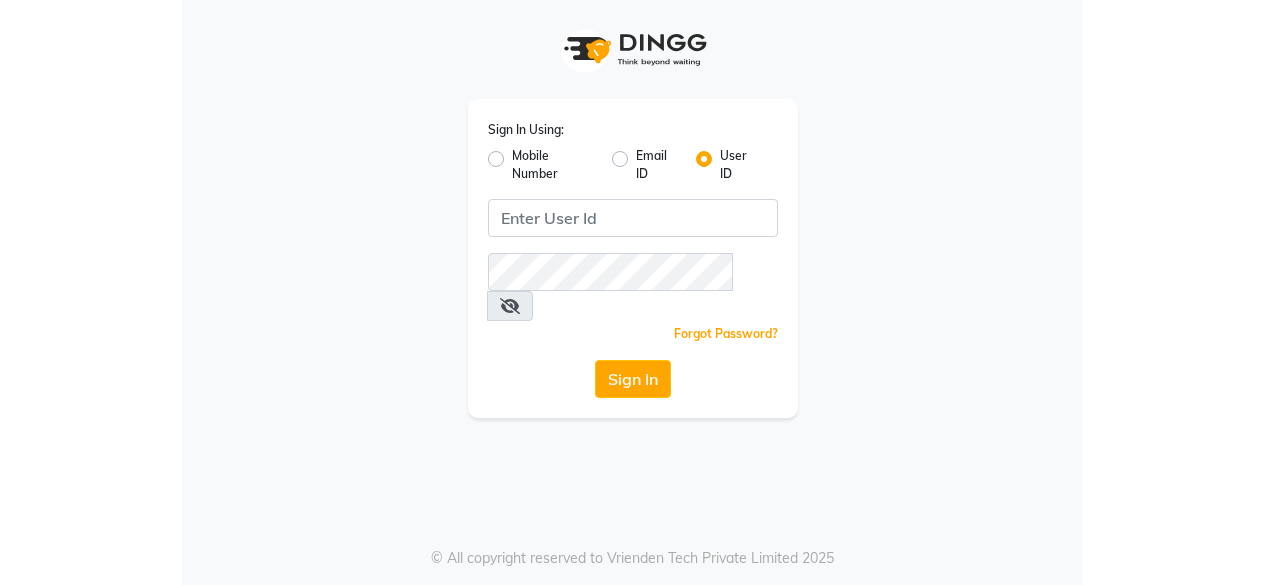 scroll, scrollTop: 0, scrollLeft: 0, axis: both 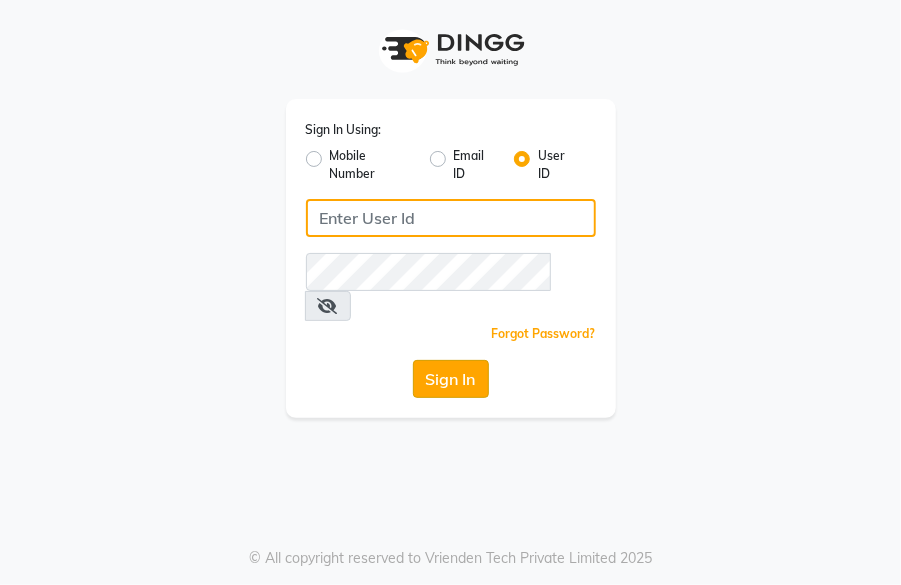 type on "dcspa" 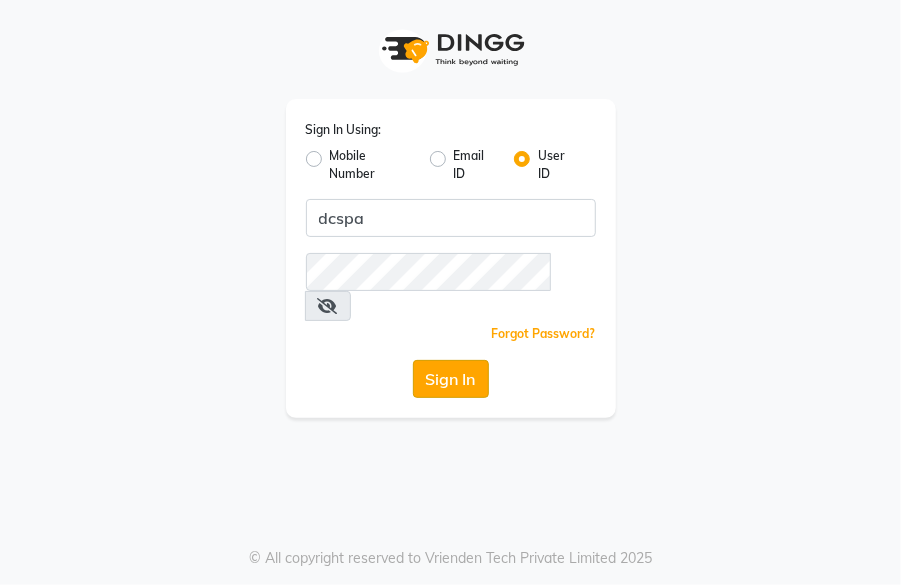 click on "Sign In" 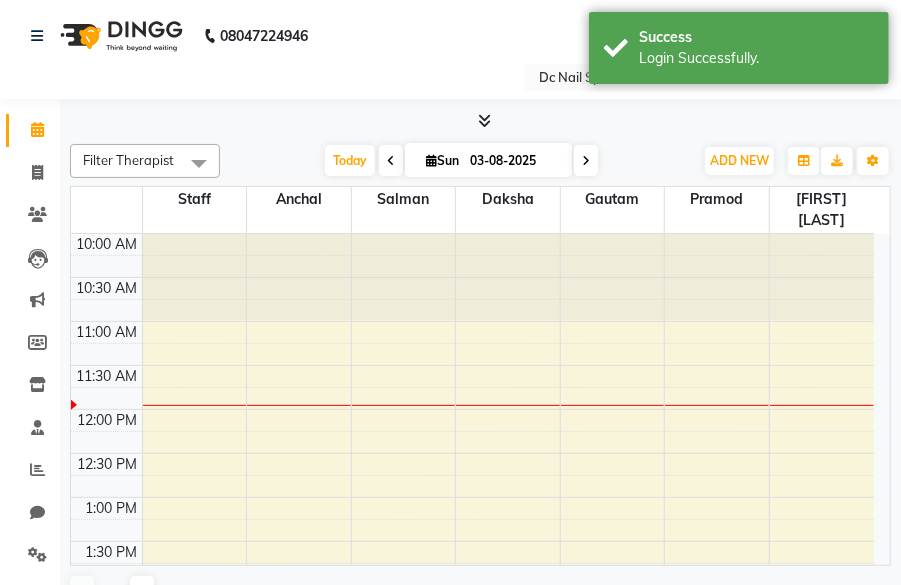 select on "en" 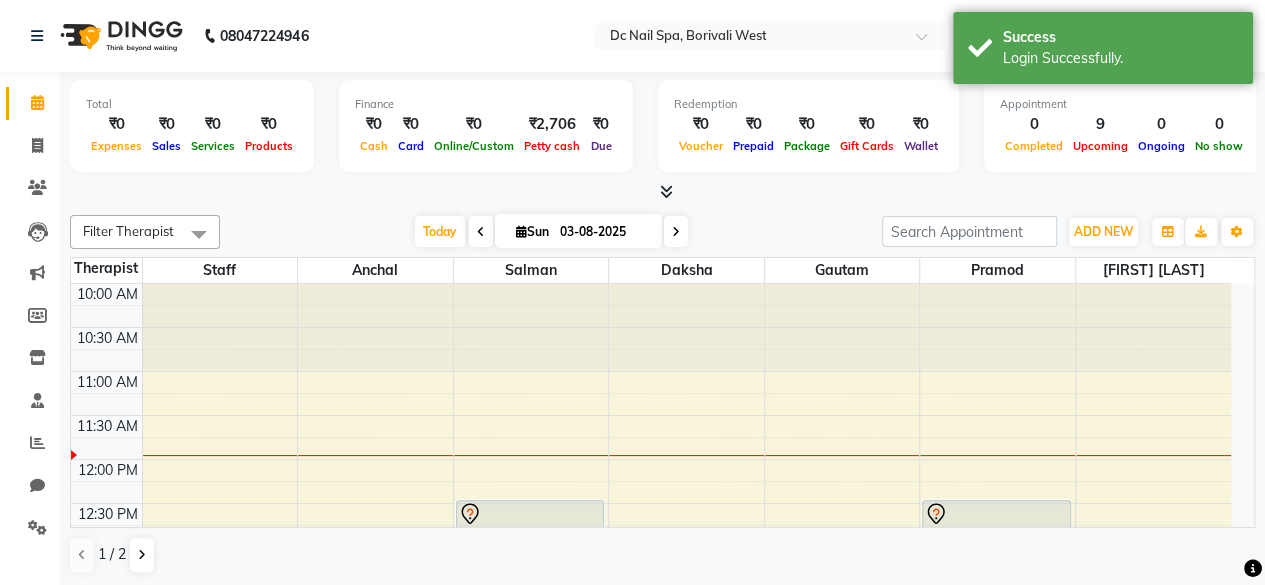 scroll, scrollTop: 0, scrollLeft: 0, axis: both 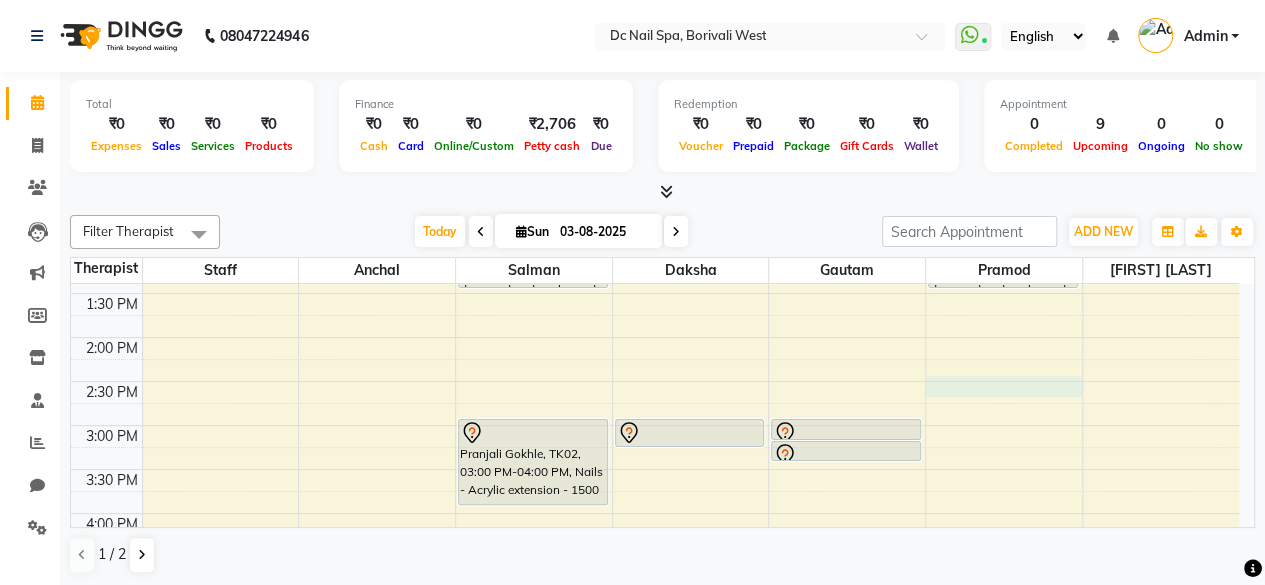 click on "10:00 AM 10:30 AM 11:00 AM 11:30 AM 12:00 PM 12:30 PM 1:00 PM 1:30 PM 2:00 PM 2:30 PM 3:00 PM 3:30 PM 4:00 PM 4:30 PM 5:00 PM 5:30 PM 6:00 PM 6:30 PM 7:00 PM 7:30 PM 8:00 PM 8:30 PM 9:00 PM 9:30 PM 10:00 PM 10:30 PM 11:00 PM 11:30 PM             [FIRST] [LAST], TK01, 12:30 PM-01:30 PM, Coffee Spa - Espresso Coffee (for dry damaged and sunburned skin             [FIRST] [LAST], TK02, 03:00 PM-04:00 PM, Nails -  Acrylic extension - 1500             [FIRST] [LAST], TK02, 03:00 PM-03:20 PM, Basic Manicure             [FIRST] [LAST], TK02, 03:00 PM-03:15 PM, Express Manicure             [FIRST] [LAST], TK02, 03:15 PM-03:30 PM, Express Manicure             [FIRST] [LAST], TK01, 12:30 PM-01:30 PM, Coffee Spa - Espresso Coffee (for dry damaged and sunburned skin" at bounding box center (655, 601) 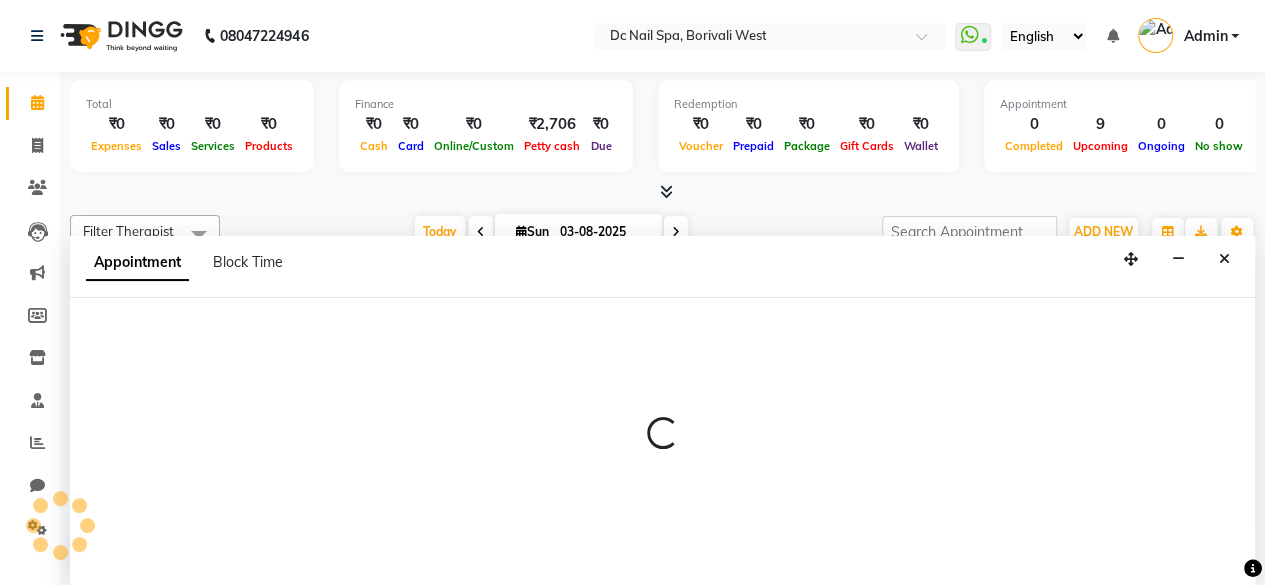 select on "86435" 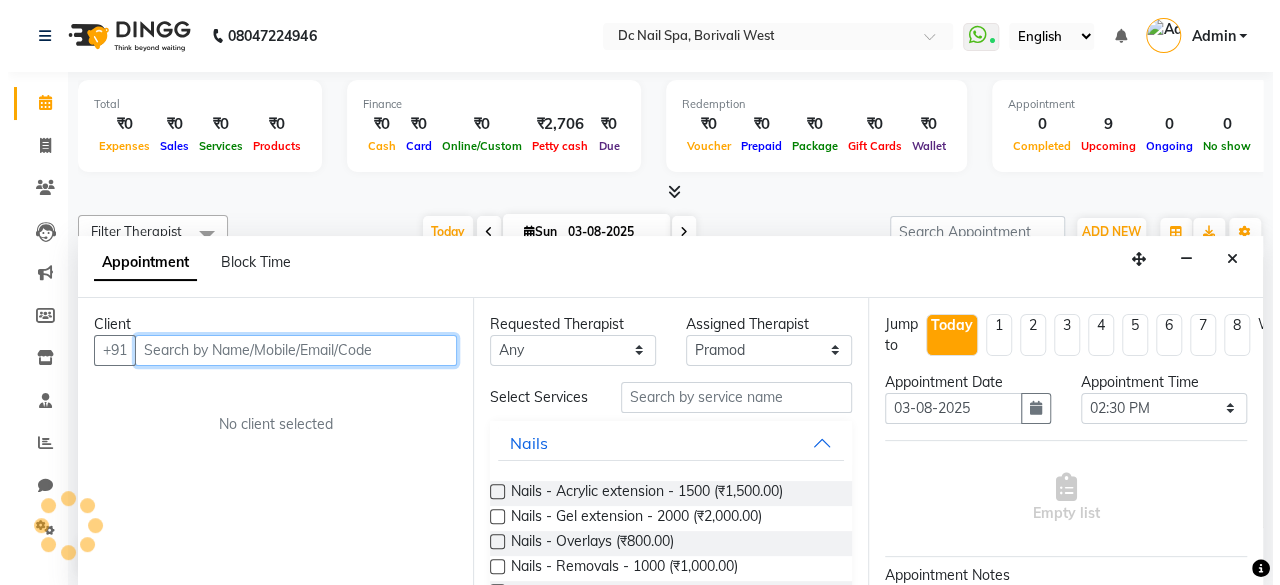scroll, scrollTop: 0, scrollLeft: 0, axis: both 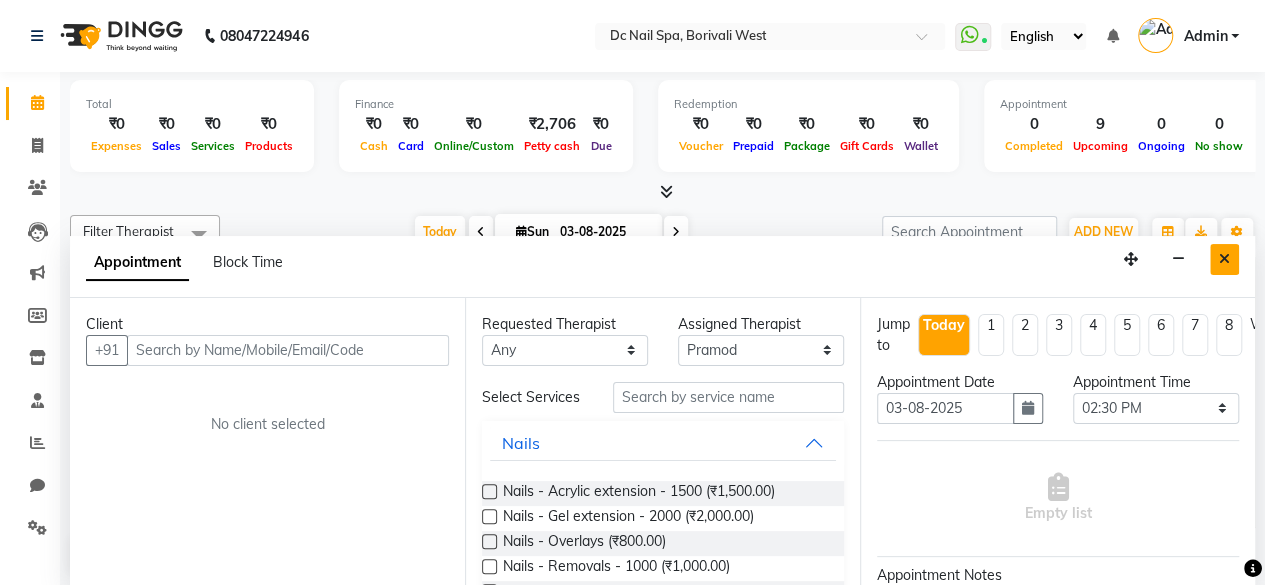 click at bounding box center [1224, 259] 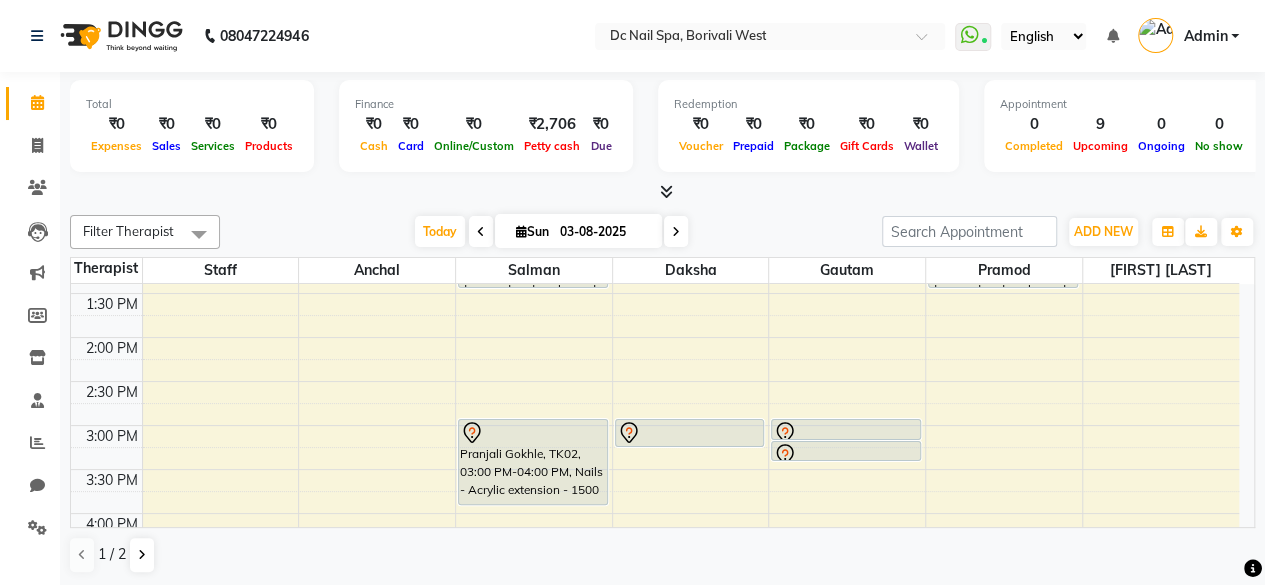 click on "10:00 AM 10:30 AM 11:00 AM 11:30 AM 12:00 PM 12:30 PM 1:00 PM 1:30 PM 2:00 PM 2:30 PM 3:00 PM 3:30 PM 4:00 PM 4:30 PM 5:00 PM 5:30 PM 6:00 PM 6:30 PM 7:00 PM 7:30 PM 8:00 PM 8:30 PM 9:00 PM 9:30 PM 10:00 PM 10:30 PM 11:00 PM 11:30 PM             [FIRST] [LAST], TK01, 12:30 PM-01:30 PM, Coffee Spa - Espresso Coffee (for dry damaged and sunburned skin             [FIRST] [LAST], TK02, 03:00 PM-04:00 PM, Nails -  Acrylic extension - 1500             [FIRST] [LAST], TK02, 03:00 PM-03:20 PM, Basic Manicure             [FIRST] [LAST], TK02, 03:00 PM-03:15 PM, Express Manicure             [FIRST] [LAST], TK02, 03:15 PM-03:30 PM, Express Manicure             [FIRST] [LAST], TK01, 12:30 PM-01:30 PM, Coffee Spa - Espresso Coffee (for dry damaged and sunburned skin" at bounding box center (655, 601) 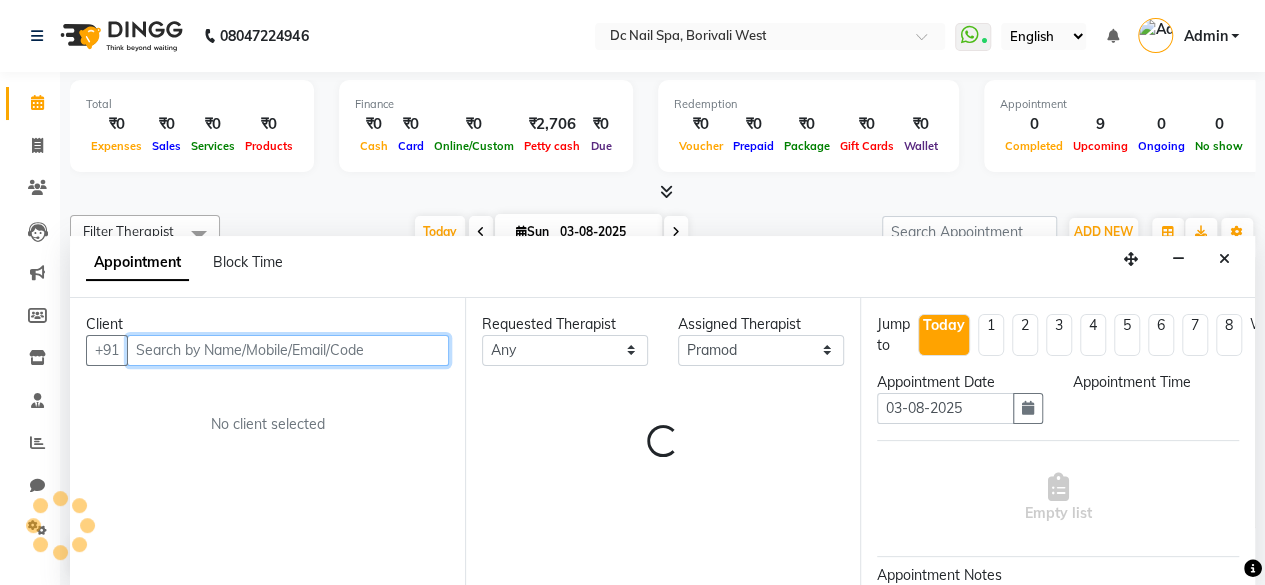select on "900" 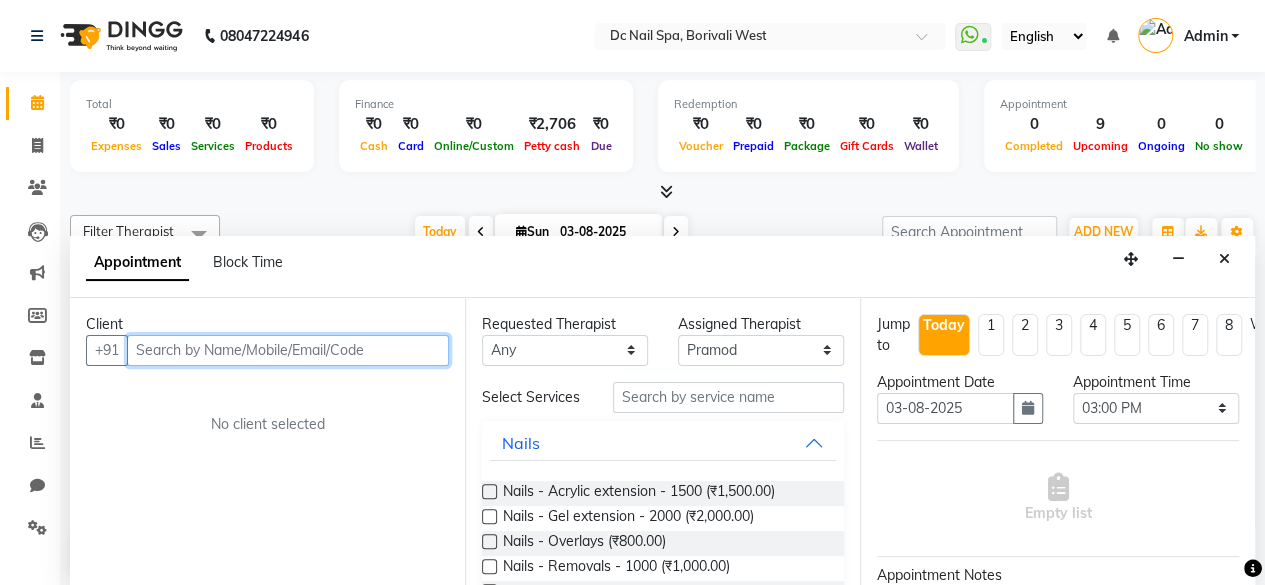 click at bounding box center (288, 350) 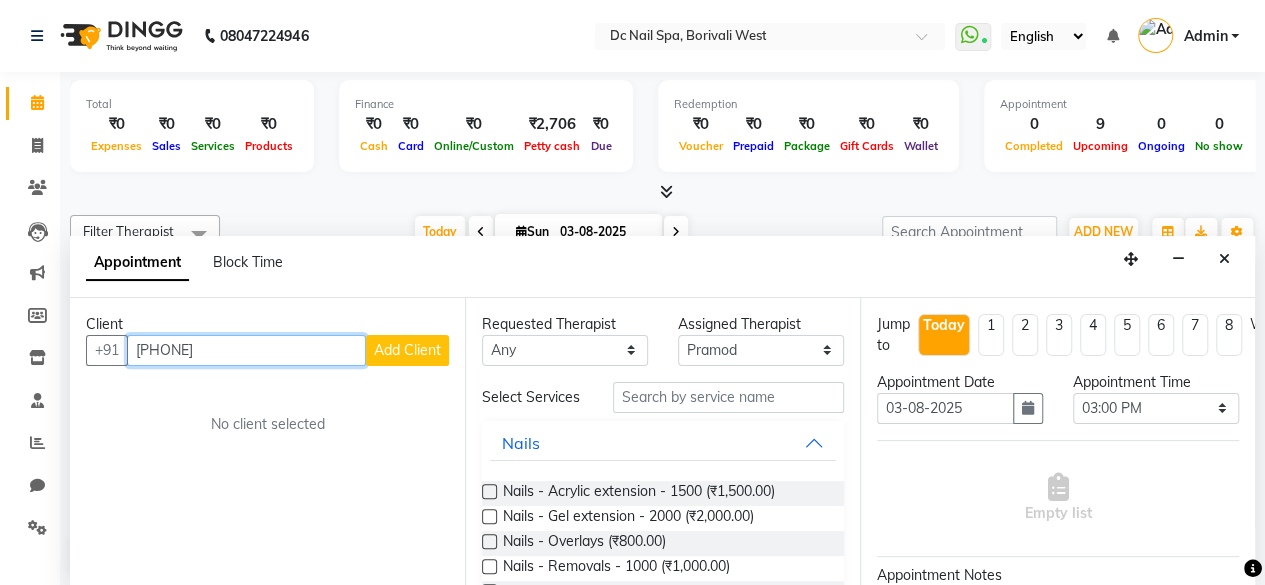 type on "[PHONE]" 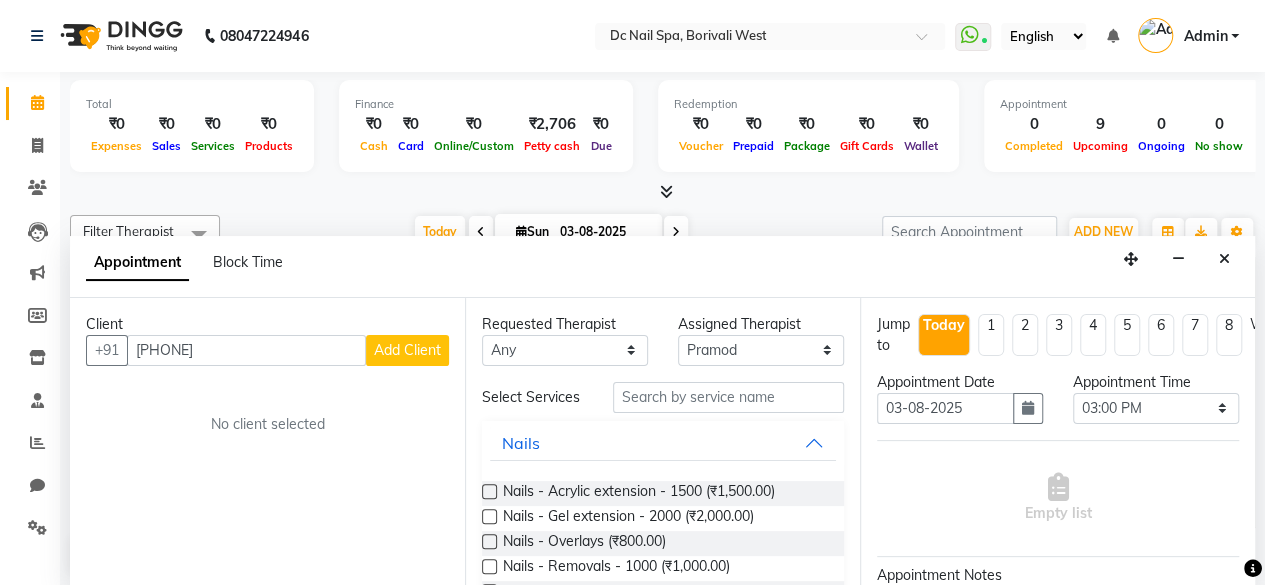 click on "Add Client" at bounding box center (407, 350) 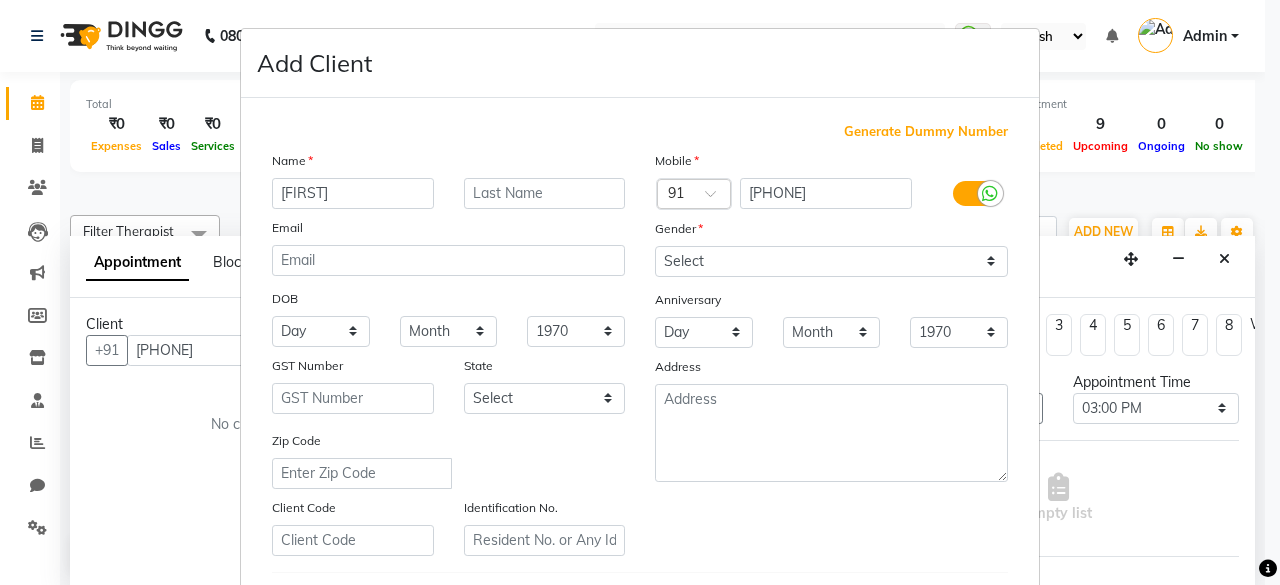 type on "[FIRST]" 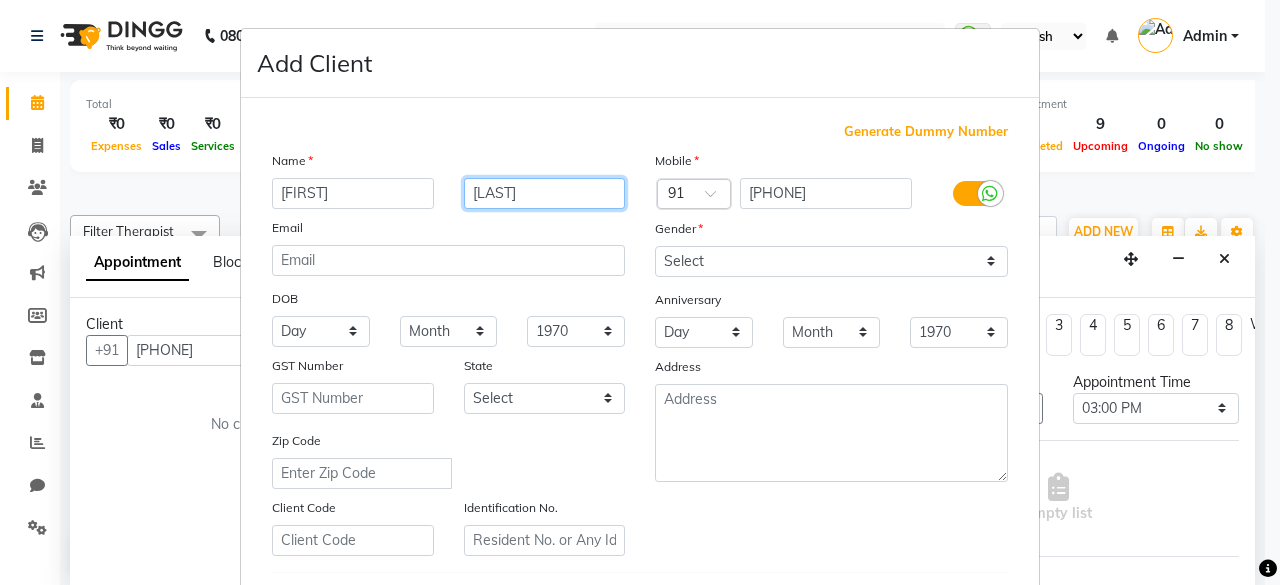 type on "[LAST]" 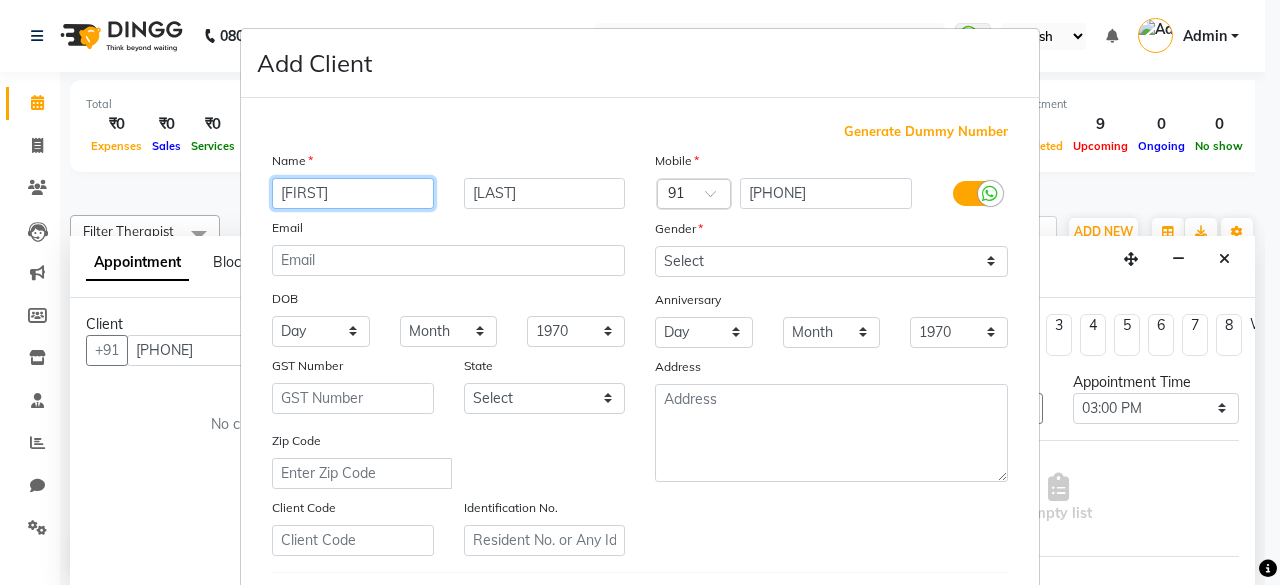 click on "[FIRST]" at bounding box center (353, 193) 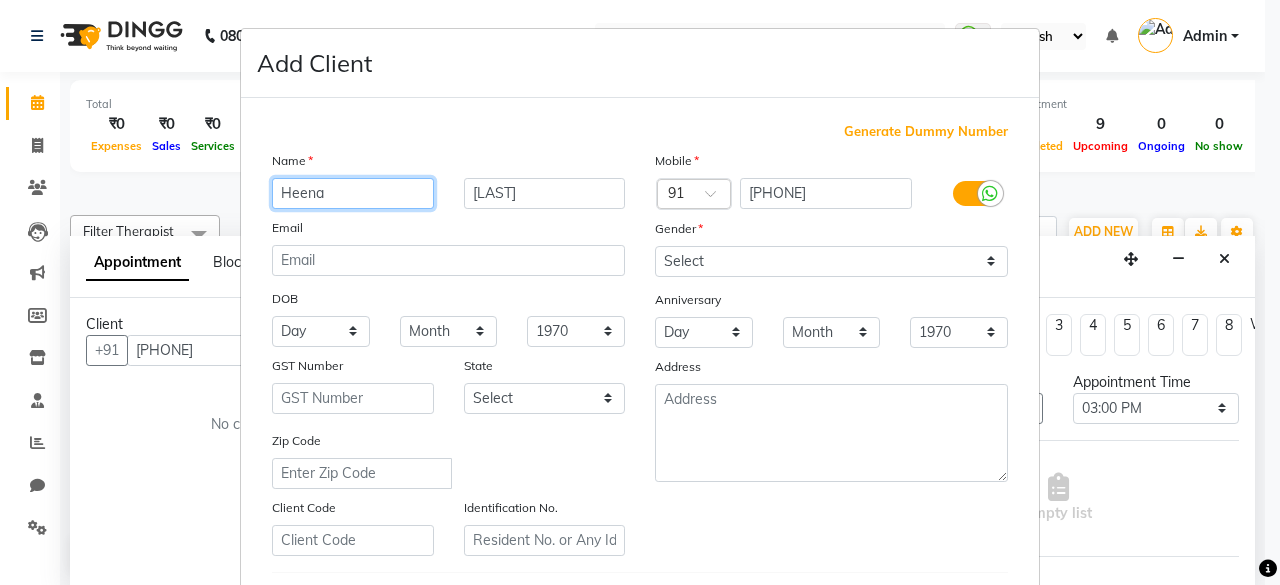 type on "Heena" 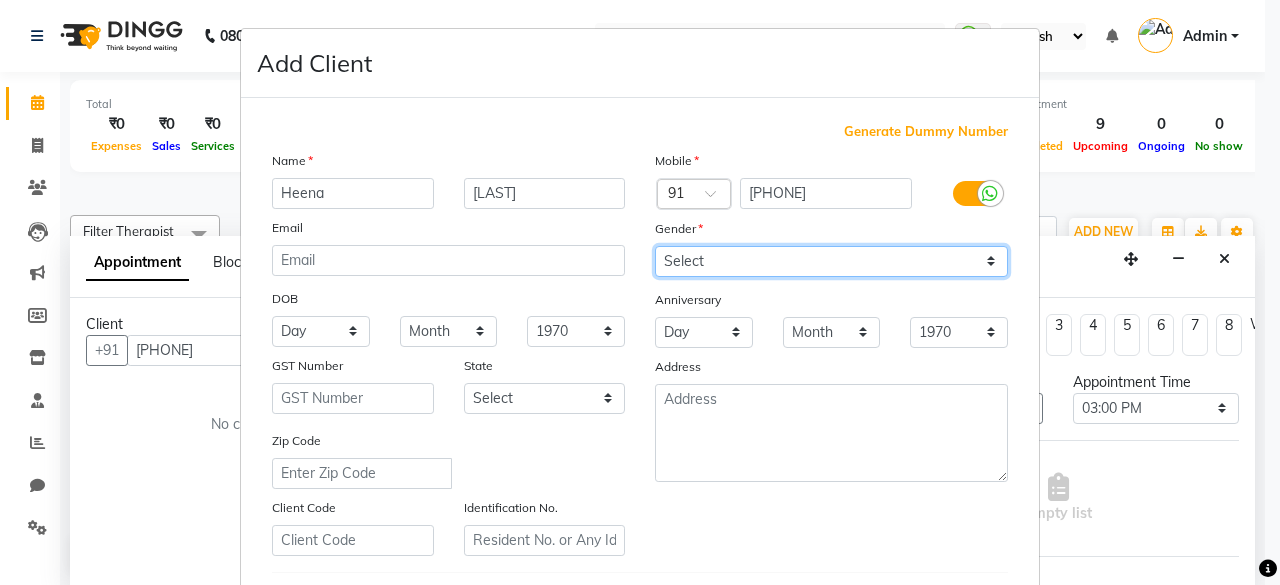 click on "Select Male Female Other Prefer Not To Say" at bounding box center [831, 261] 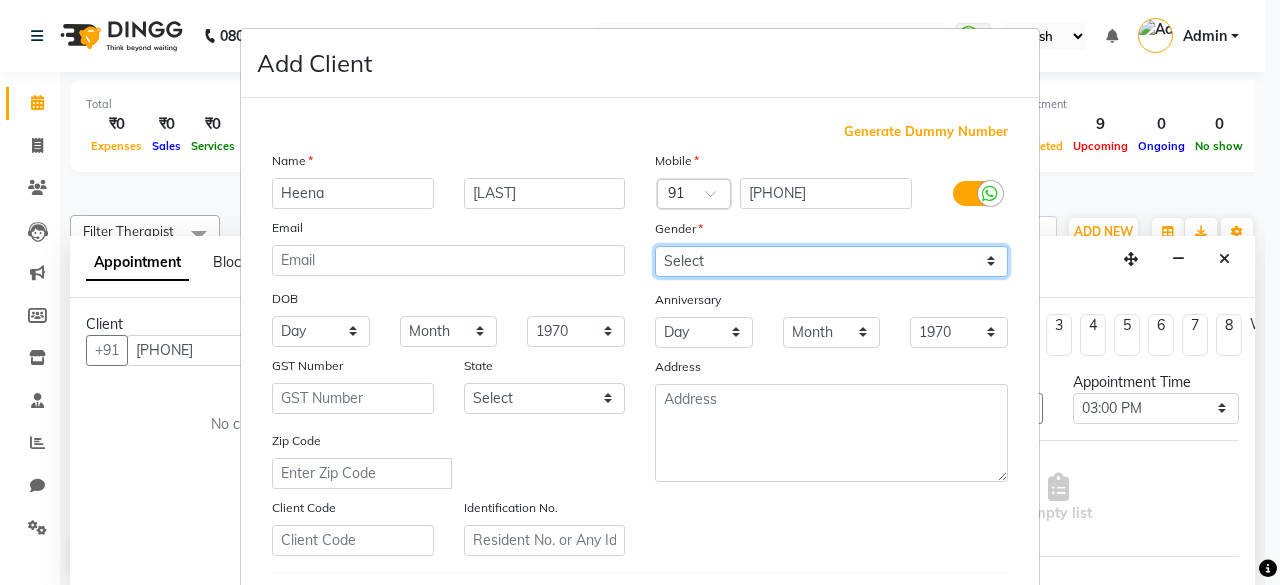 select on "female" 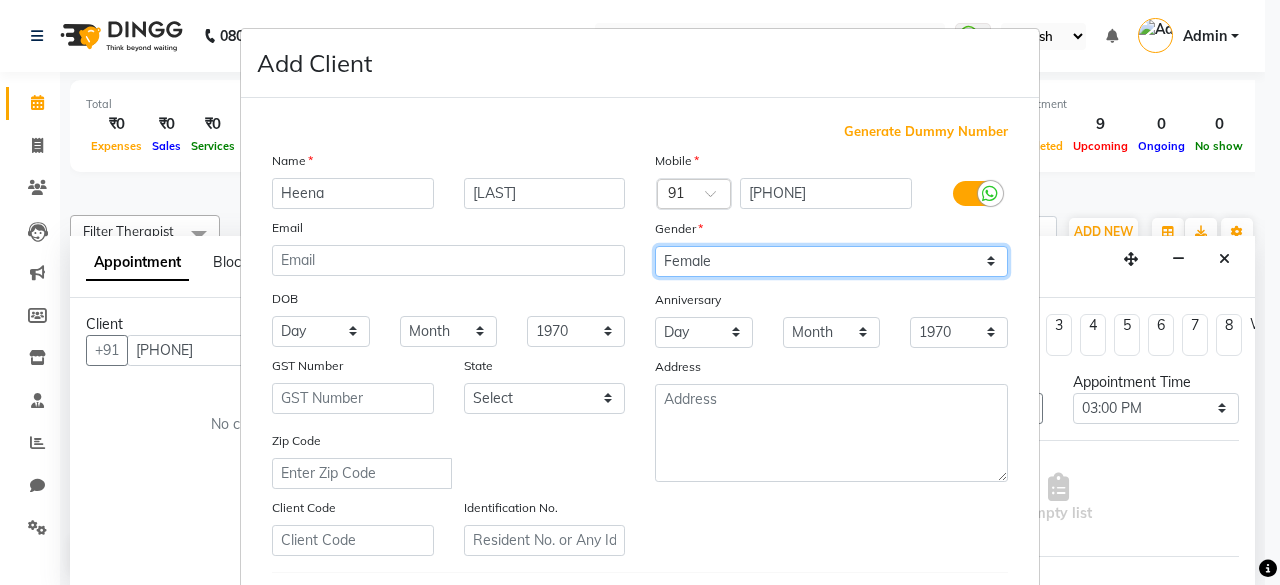 click on "Select Male Female Other Prefer Not To Say" at bounding box center [831, 261] 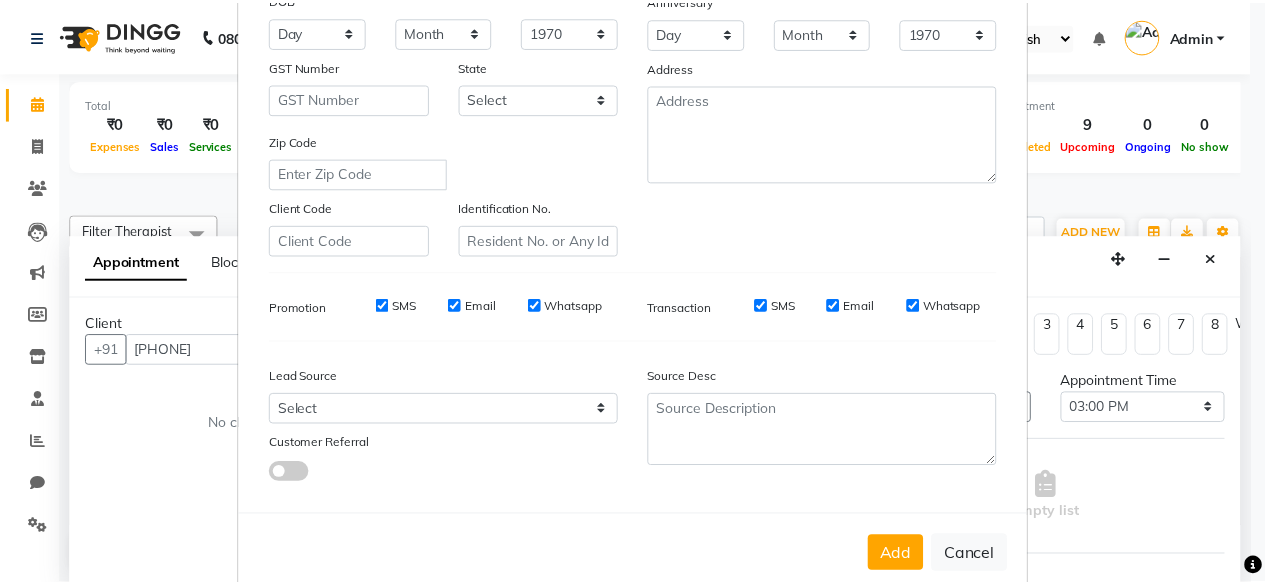scroll, scrollTop: 278, scrollLeft: 0, axis: vertical 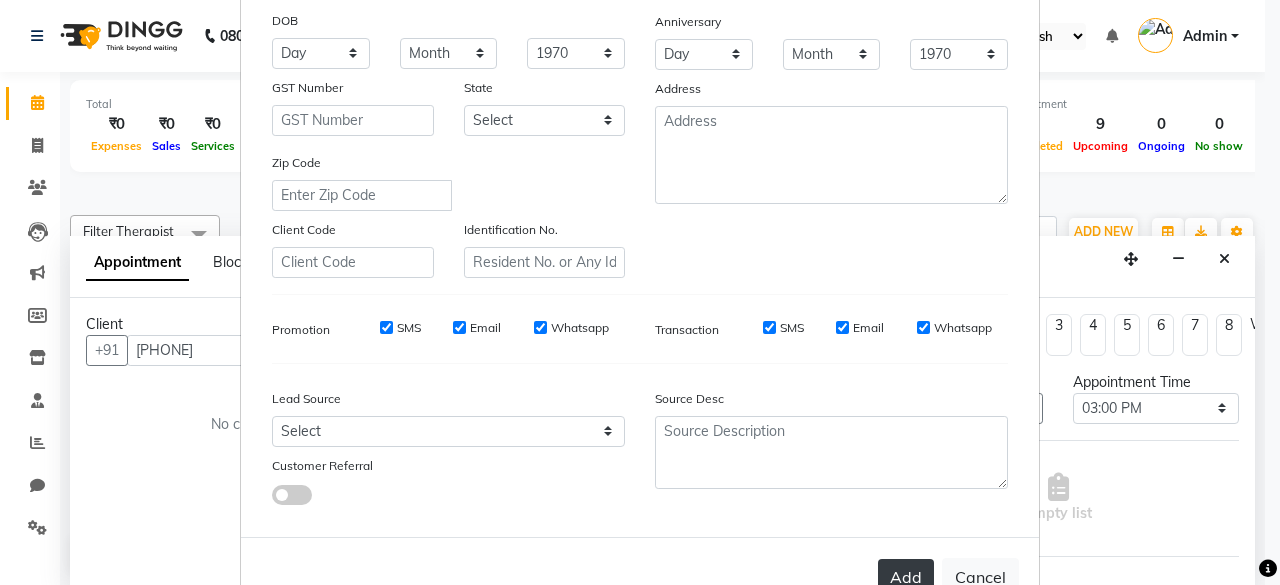 click on "Add" at bounding box center [906, 577] 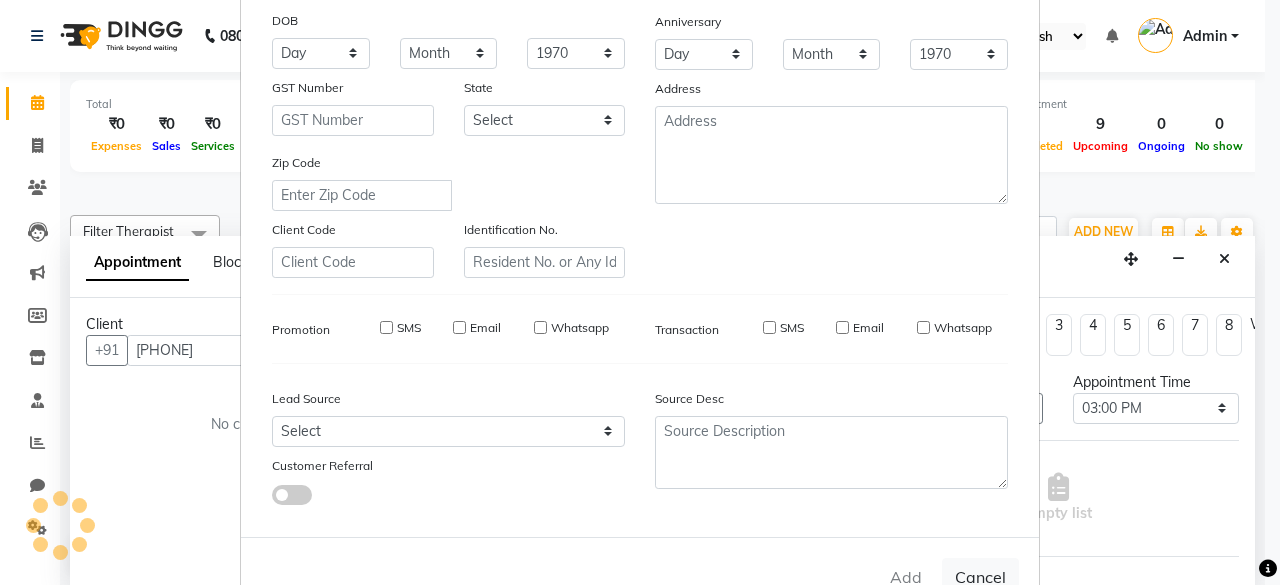 type 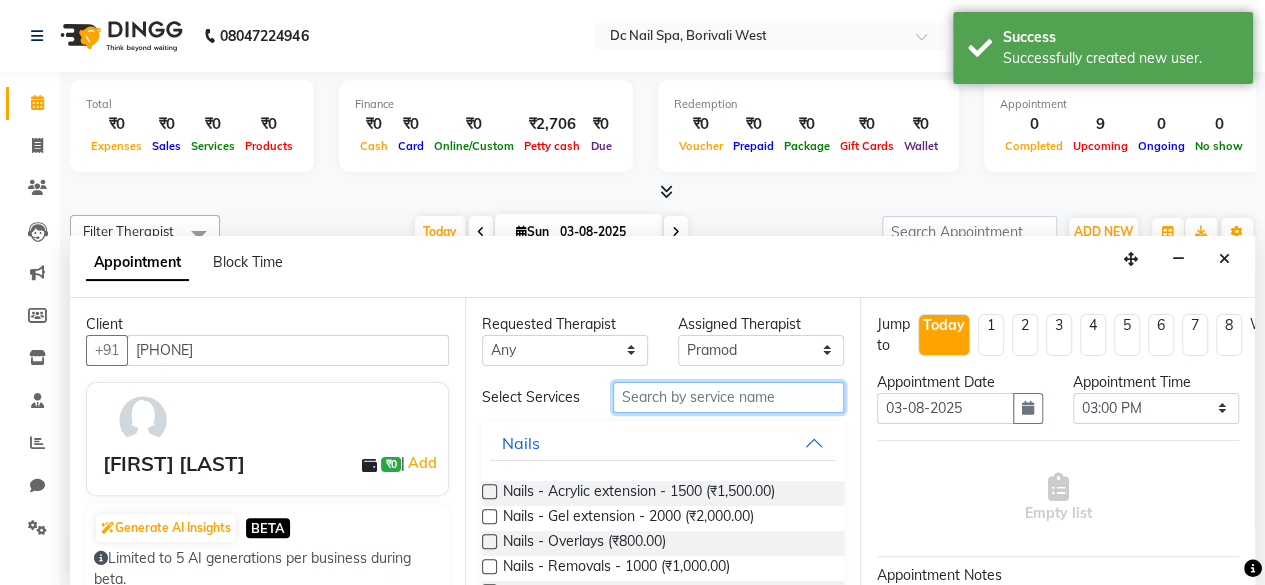 click at bounding box center [728, 397] 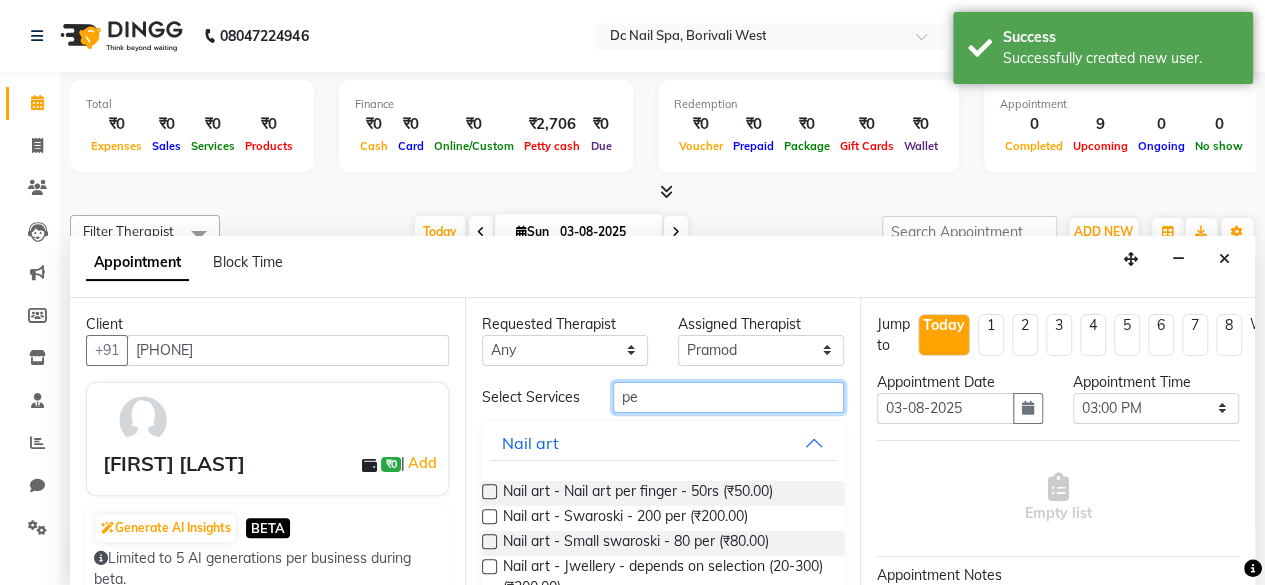 type on "p" 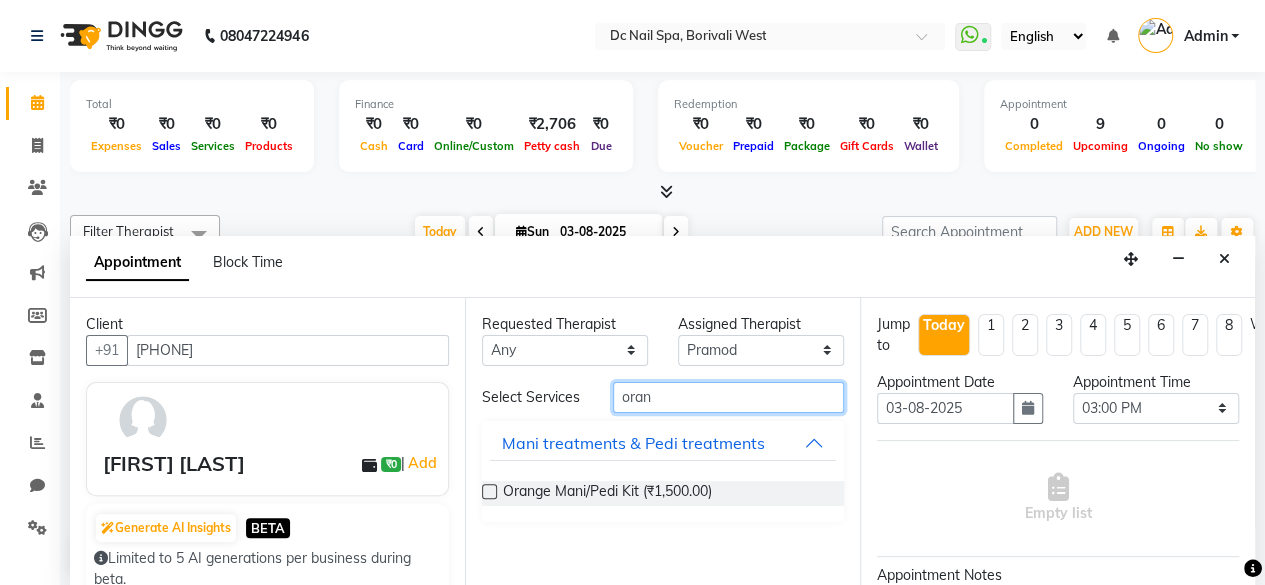 type on "oran" 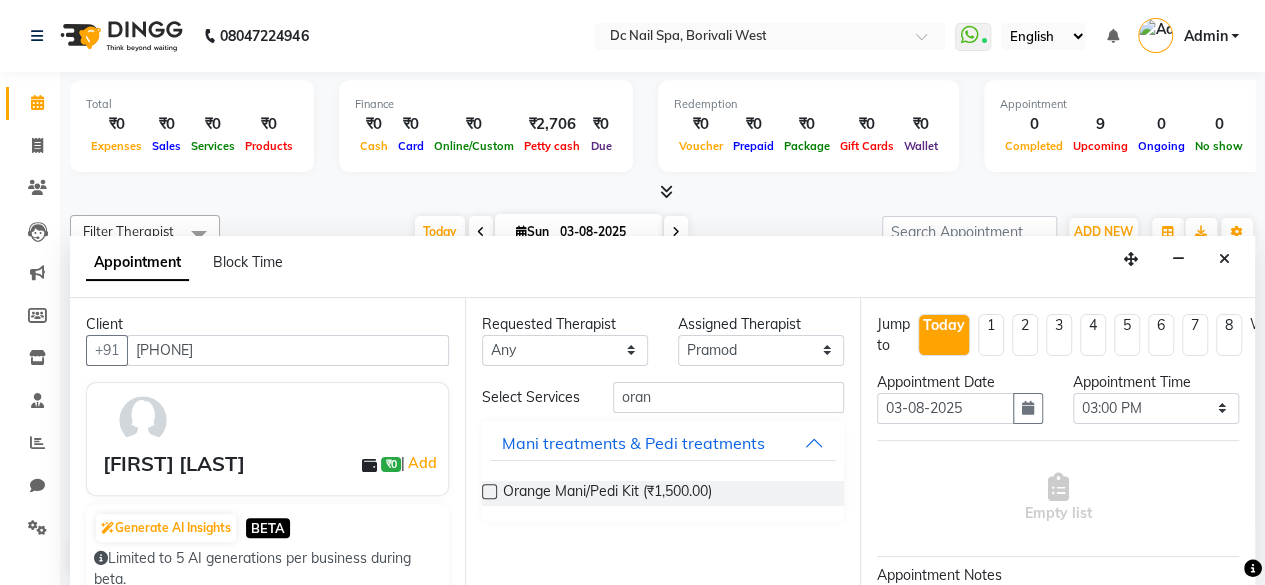 click at bounding box center [489, 491] 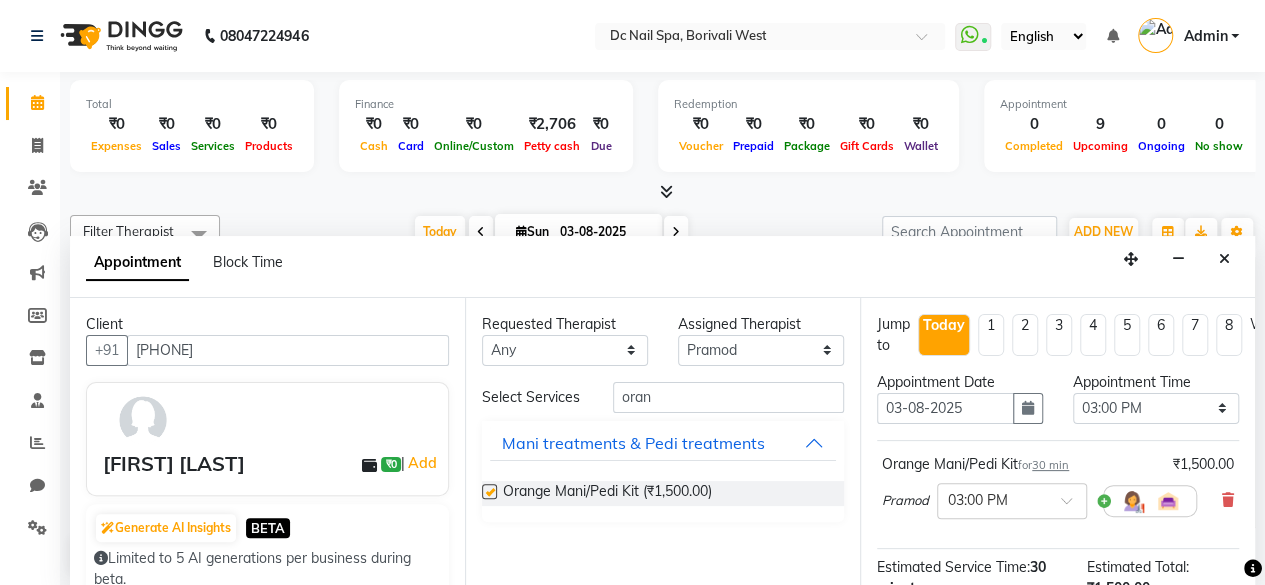 checkbox on "false" 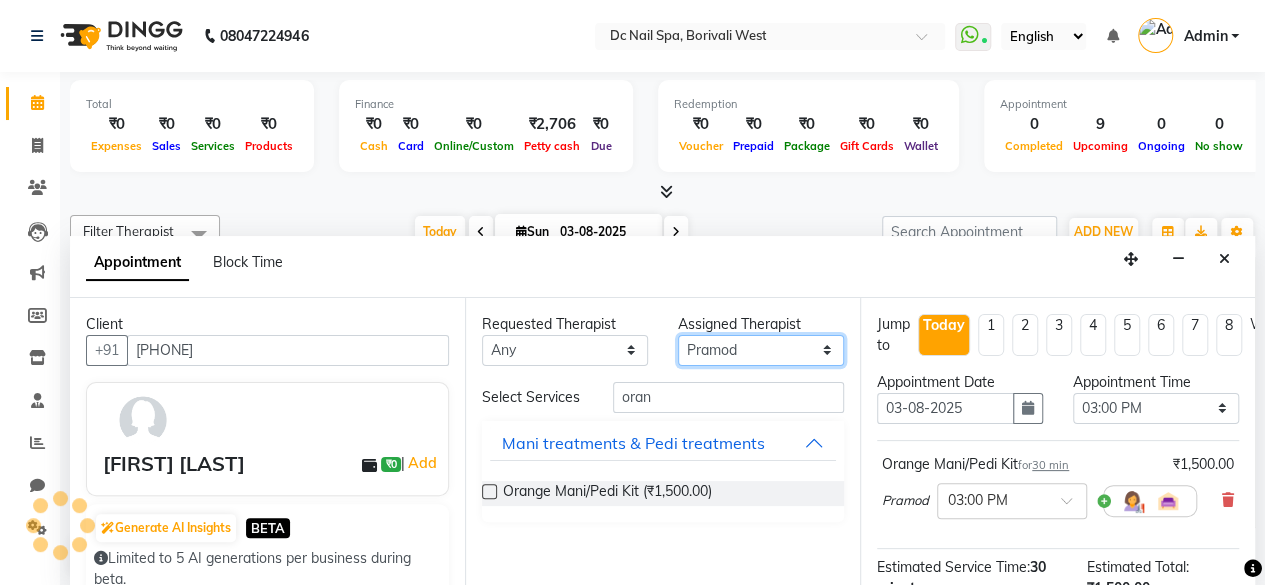 click on "Select Anchal Daksha  Gautam Imran Shaikh Pramod Salman Staff Tejashree" at bounding box center (761, 350) 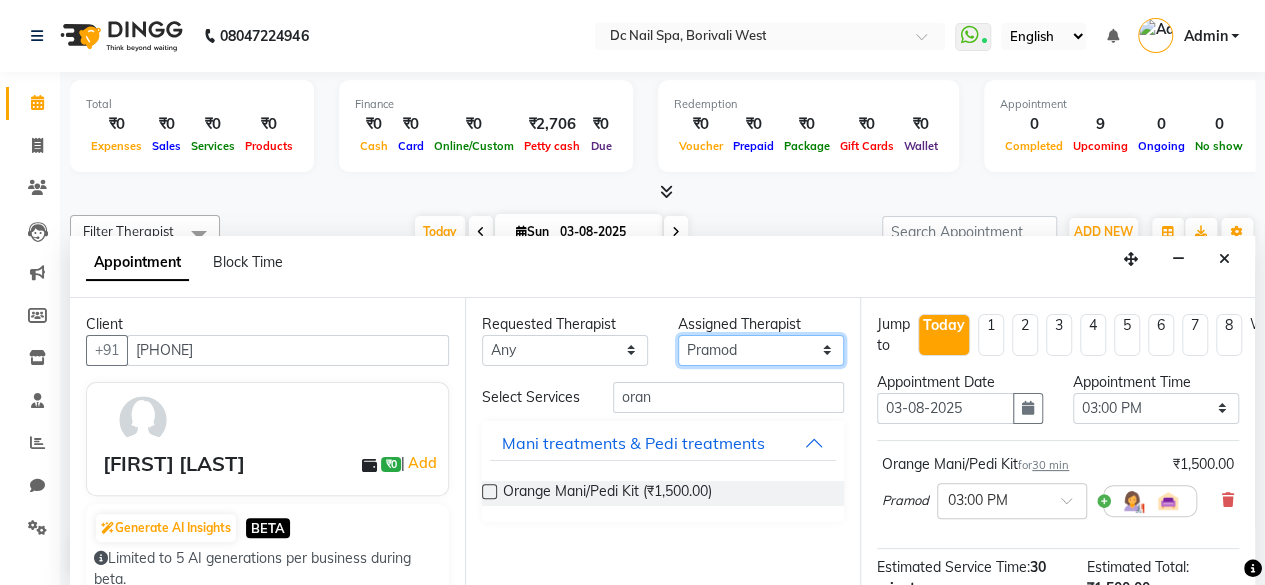select on "84249" 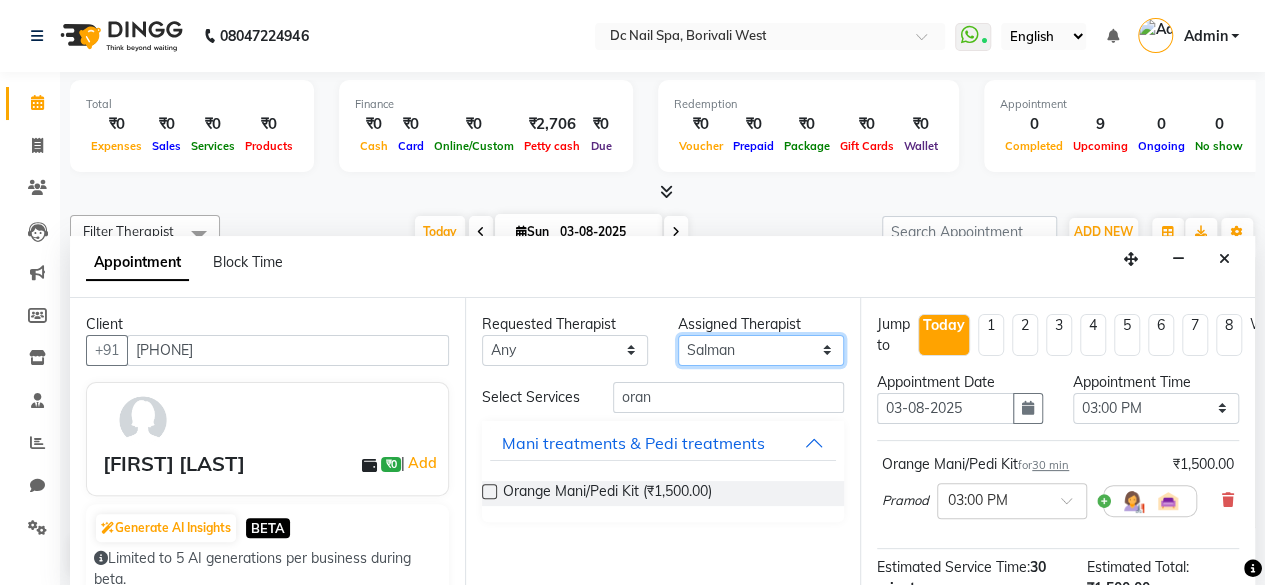 click on "Select Anchal Daksha  Gautam Imran Shaikh Pramod Salman Staff Tejashree" at bounding box center (761, 350) 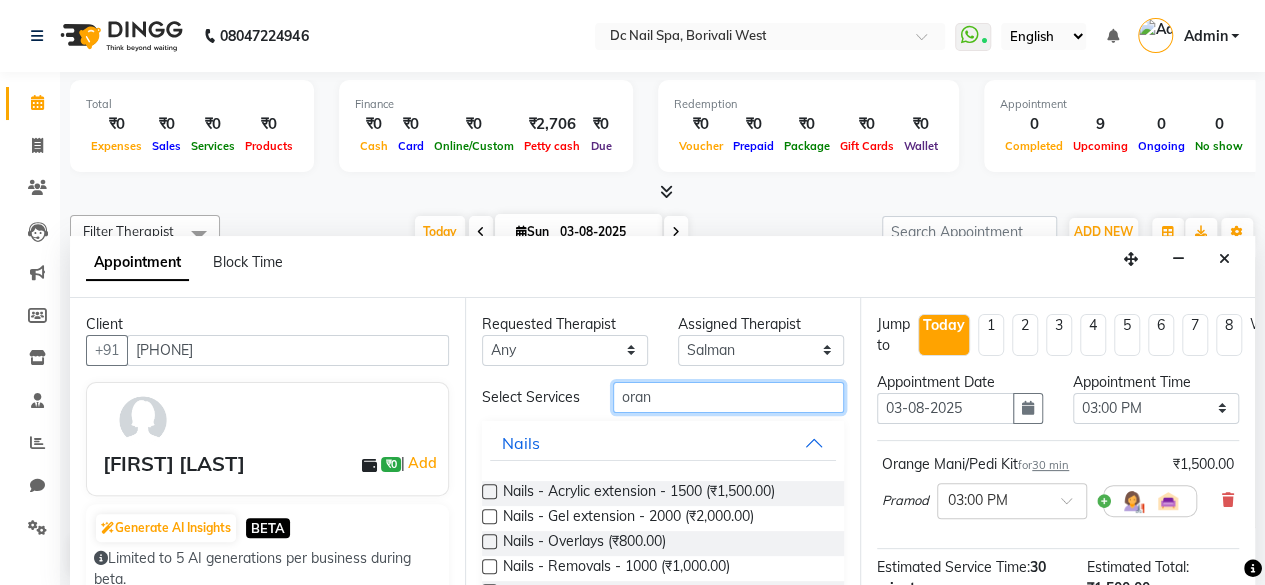 click on "oran" at bounding box center [728, 397] 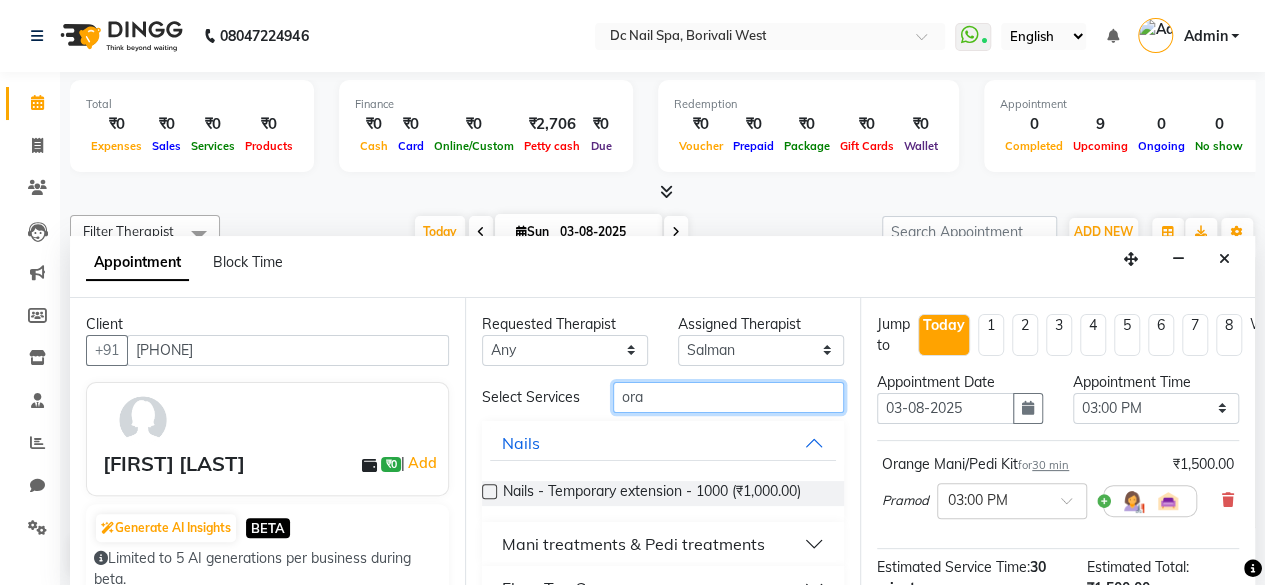 type on "oran" 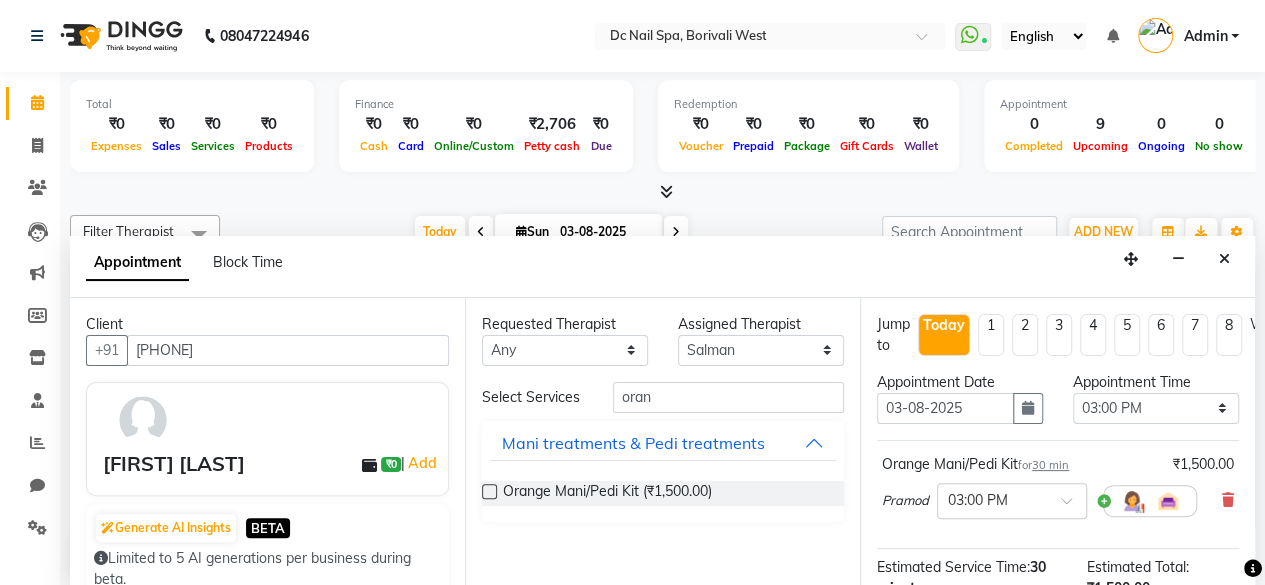 click at bounding box center [489, 491] 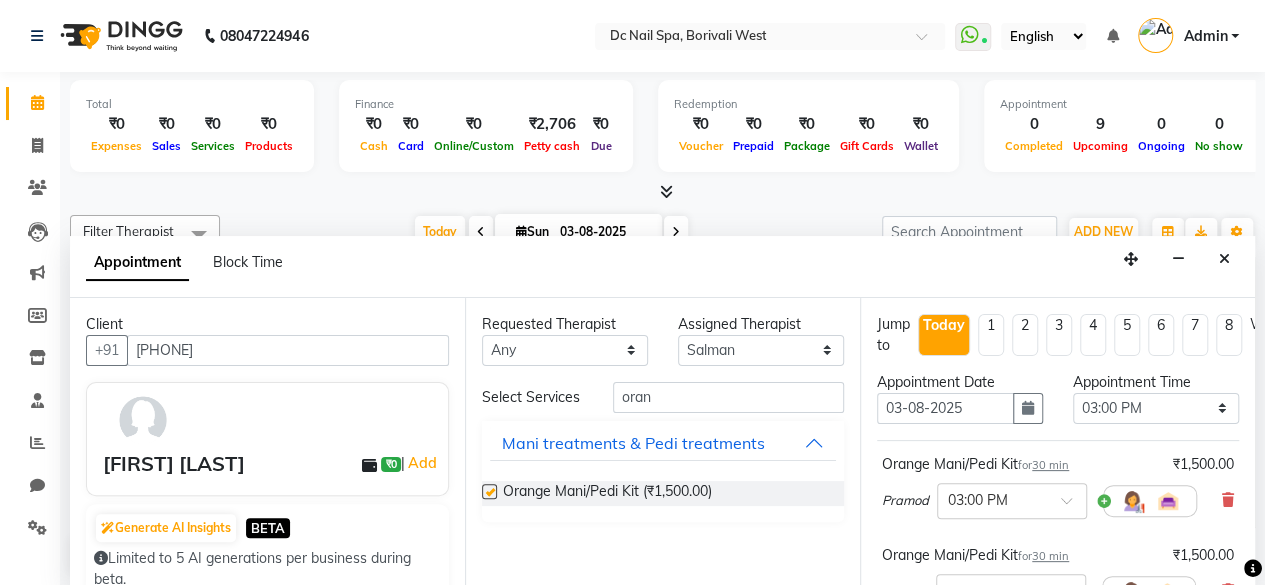 checkbox on "false" 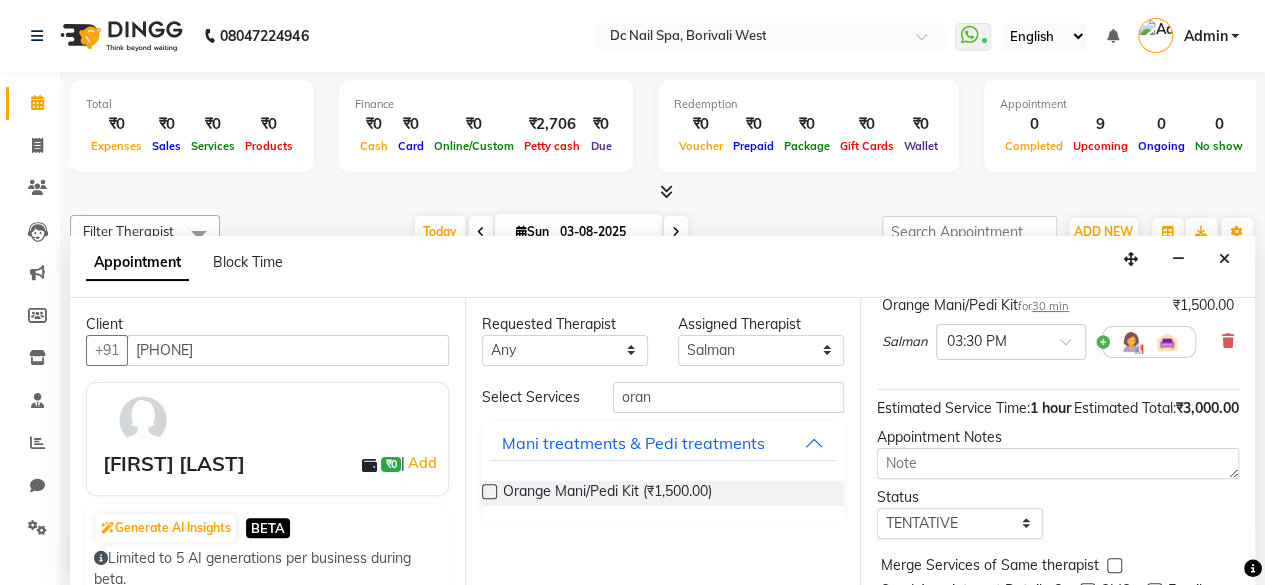 scroll, scrollTop: 244, scrollLeft: 0, axis: vertical 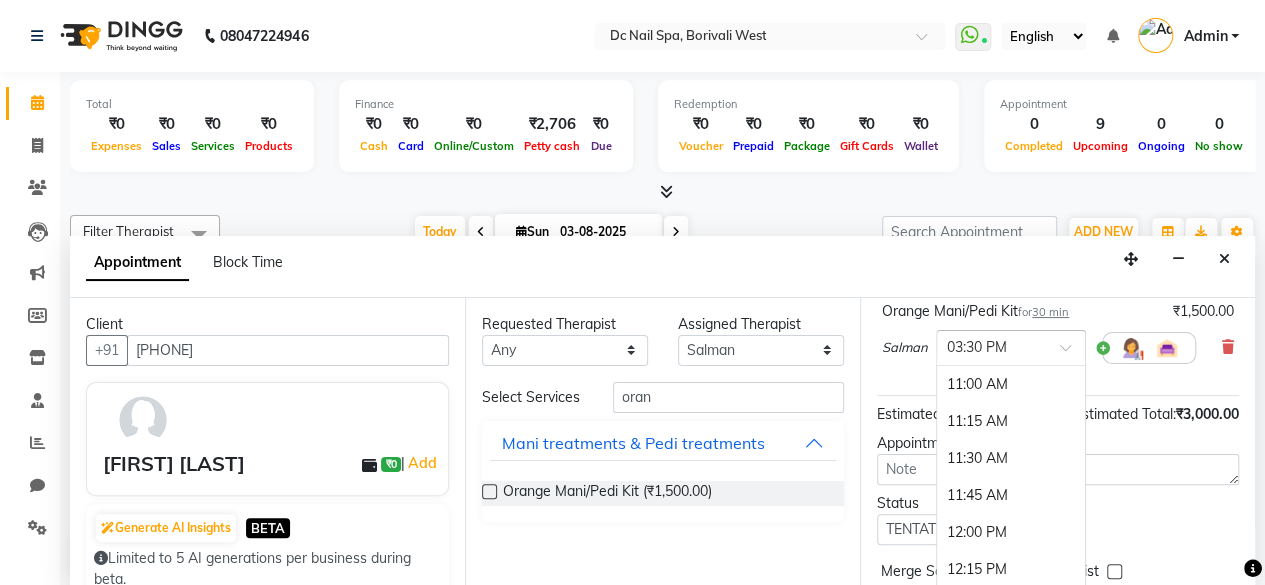 click at bounding box center (1011, 346) 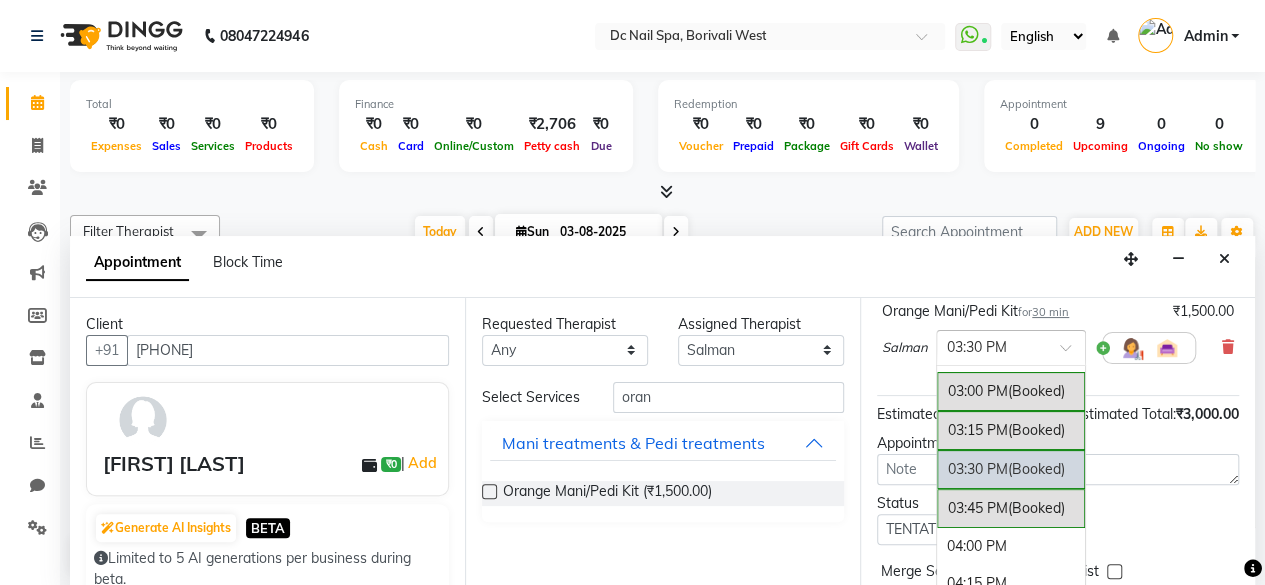 scroll, scrollTop: 594, scrollLeft: 0, axis: vertical 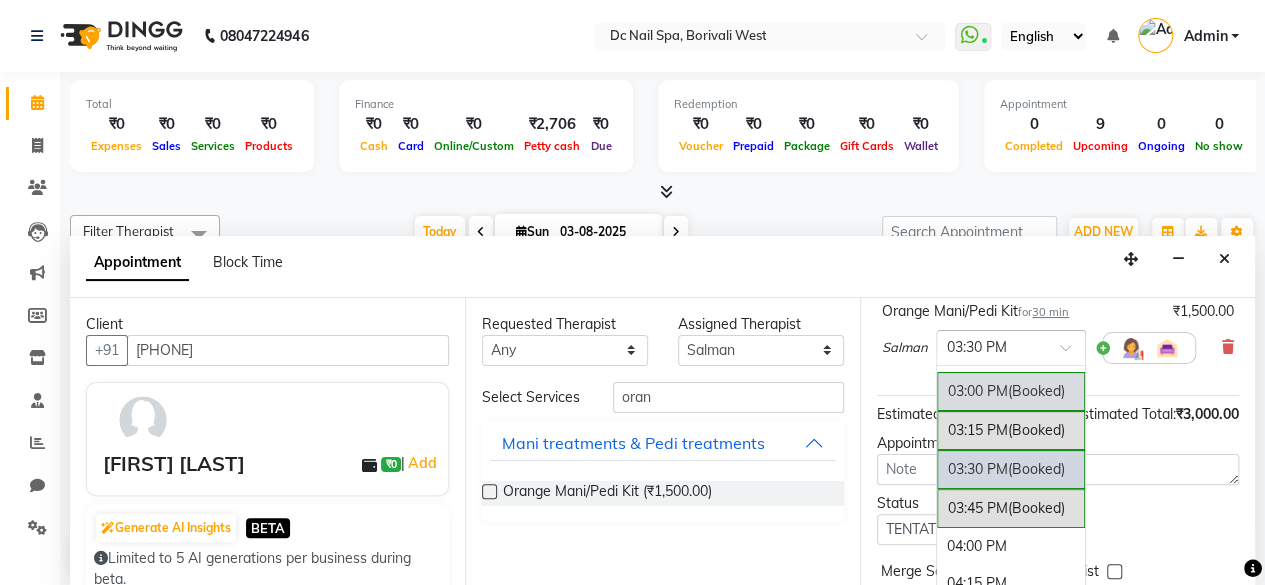 click on "03:00 PM   (Booked)" at bounding box center [1011, 391] 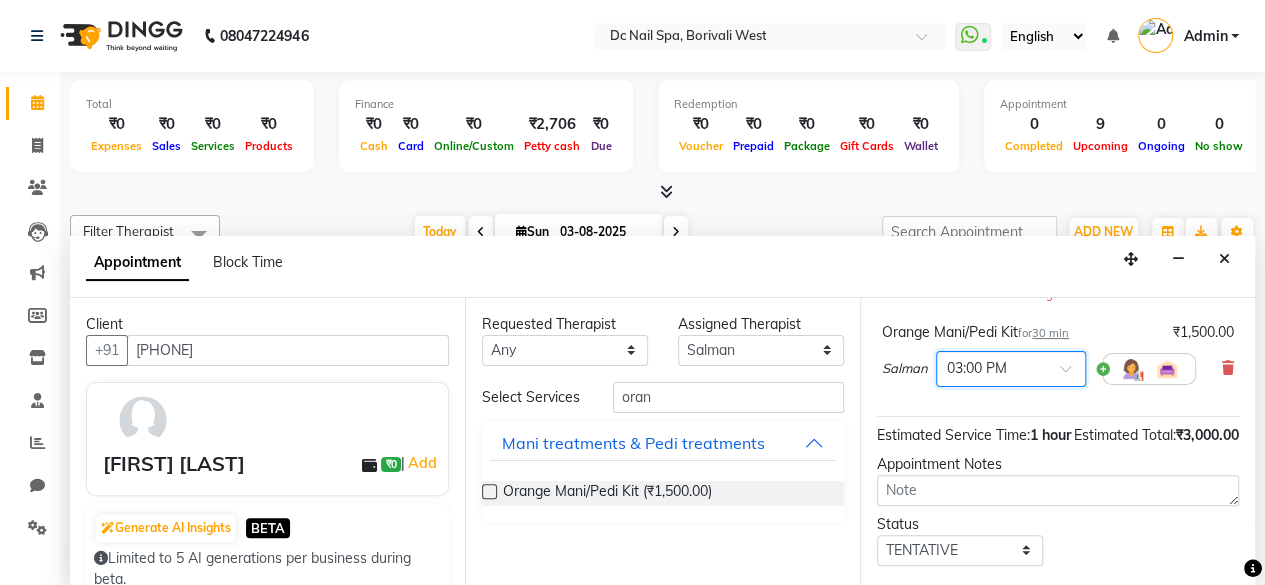scroll, scrollTop: 266, scrollLeft: 0, axis: vertical 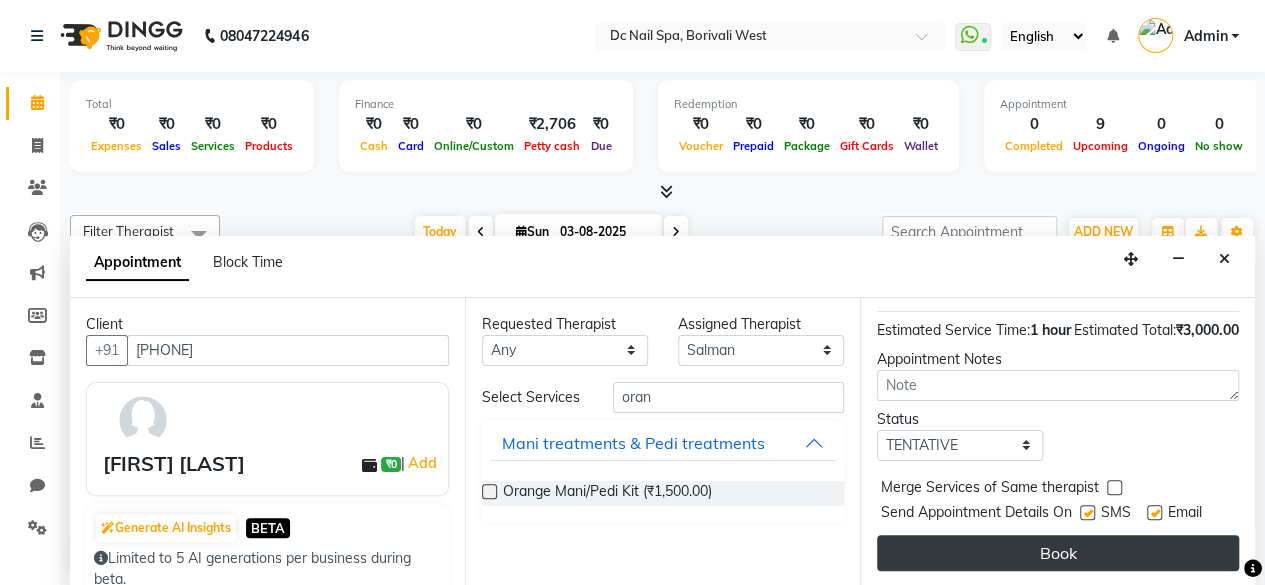 click on "Book" at bounding box center [1058, 553] 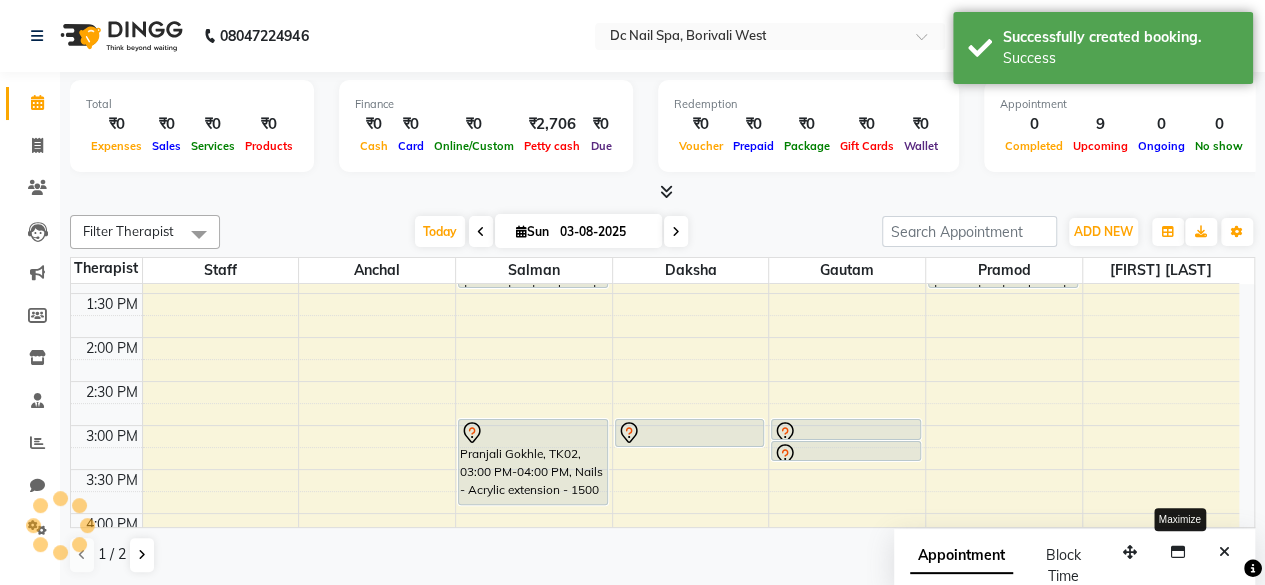 scroll, scrollTop: 0, scrollLeft: 0, axis: both 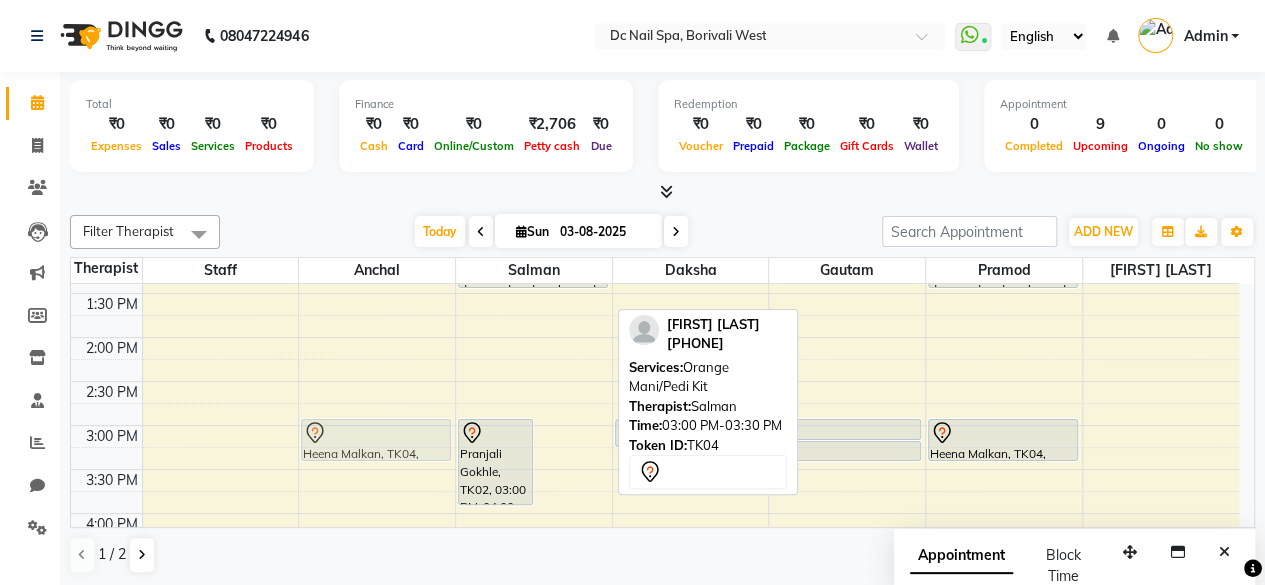 drag, startPoint x: 592, startPoint y: 421, endPoint x: 418, endPoint y: 417, distance: 174.04597 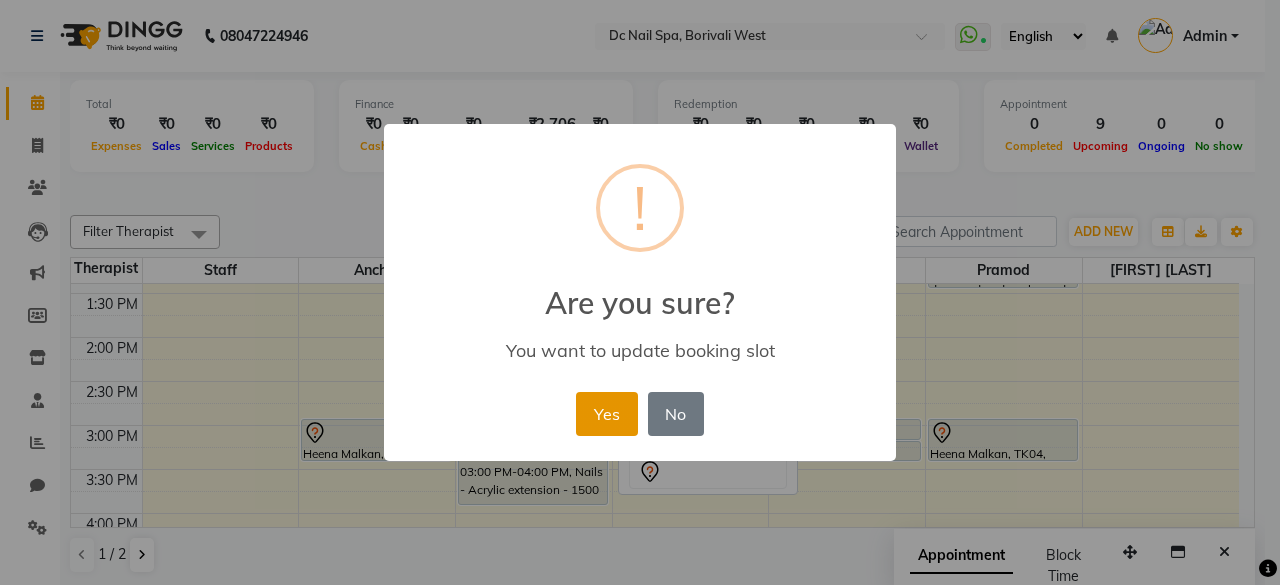 click on "Yes" at bounding box center (606, 414) 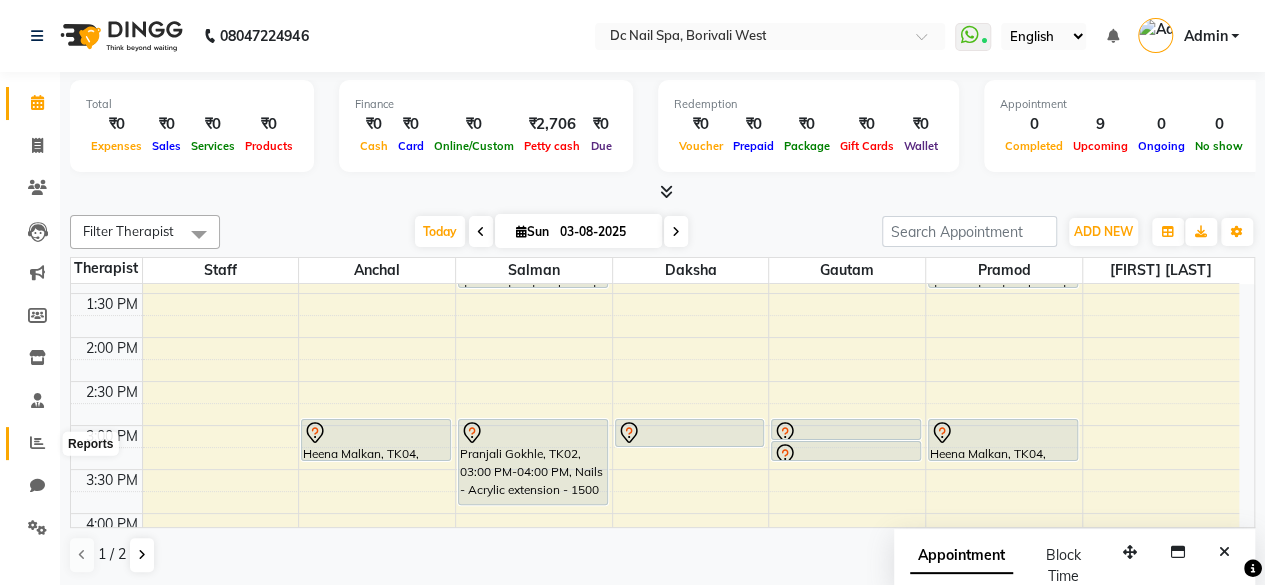 click 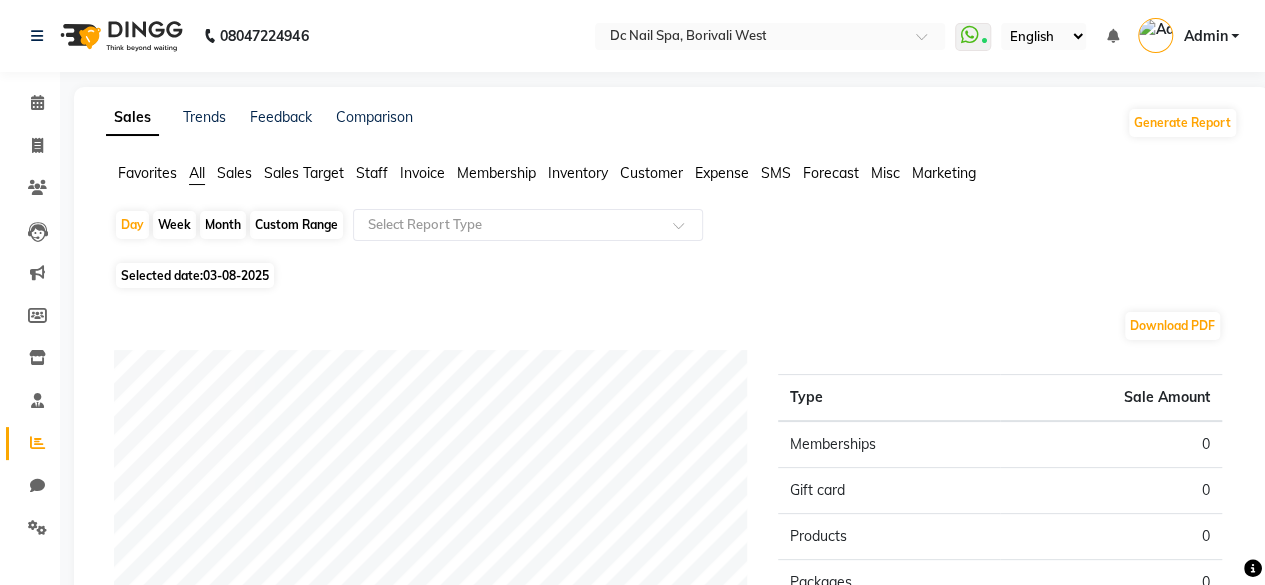 click on "03-08-2025" 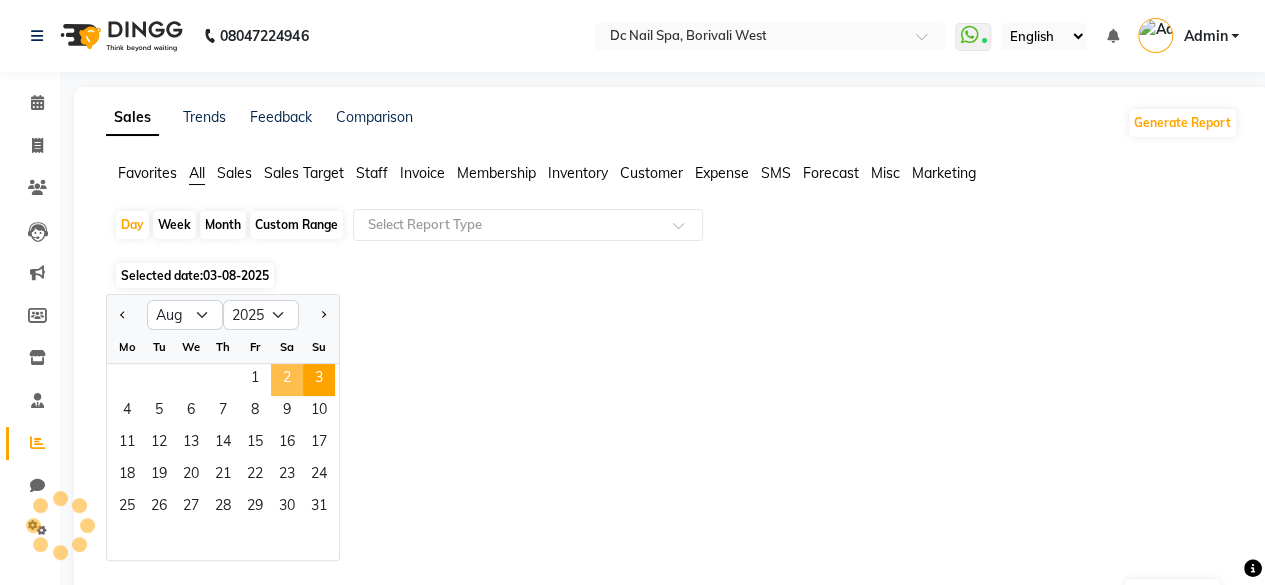 click on "2" 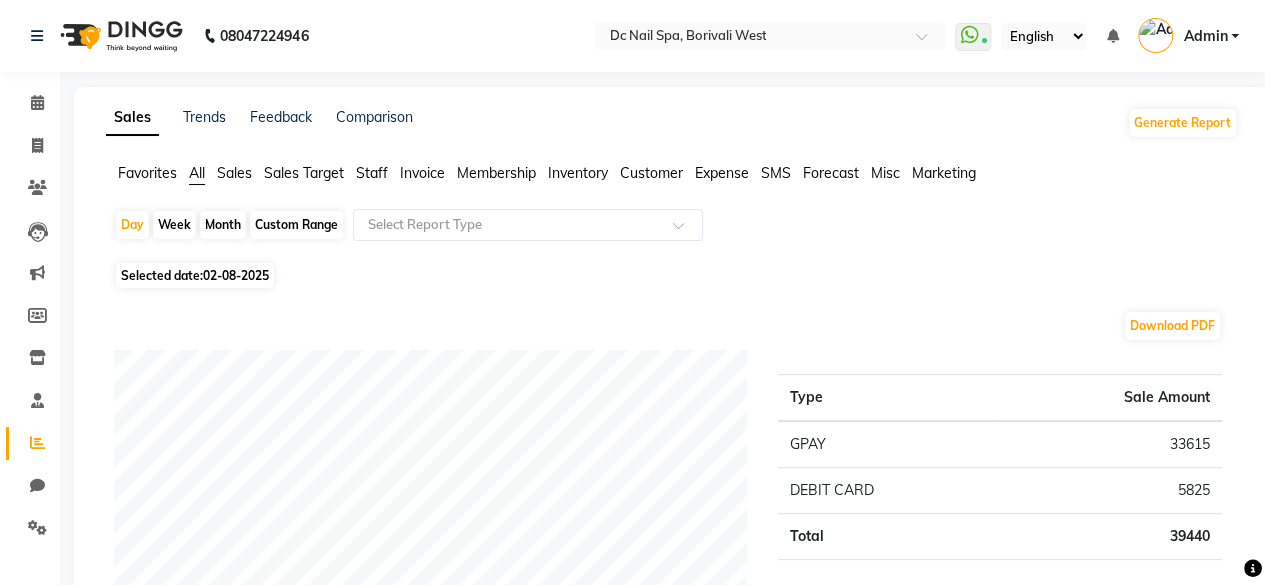 click on "Staff" 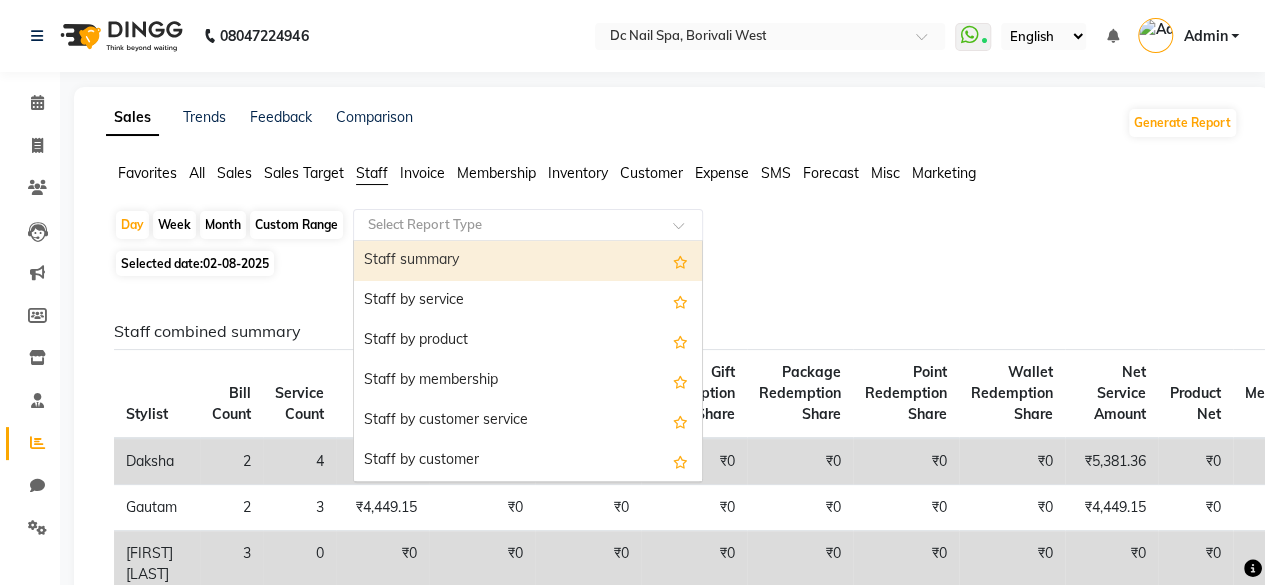 click 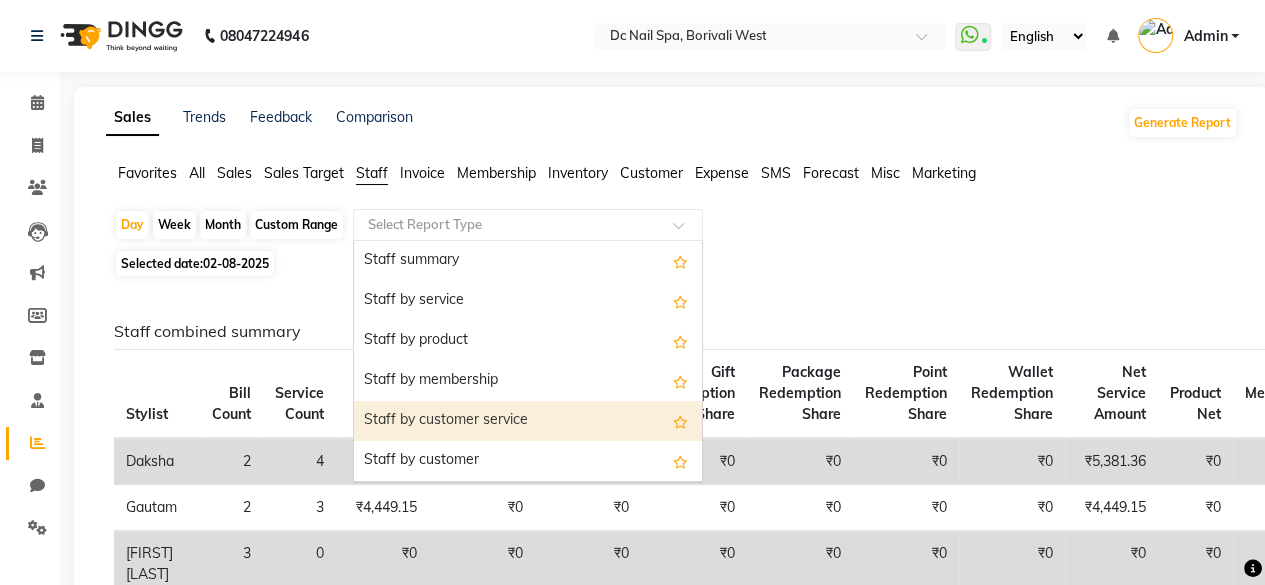 click on "Staff by customer service" at bounding box center (528, 421) 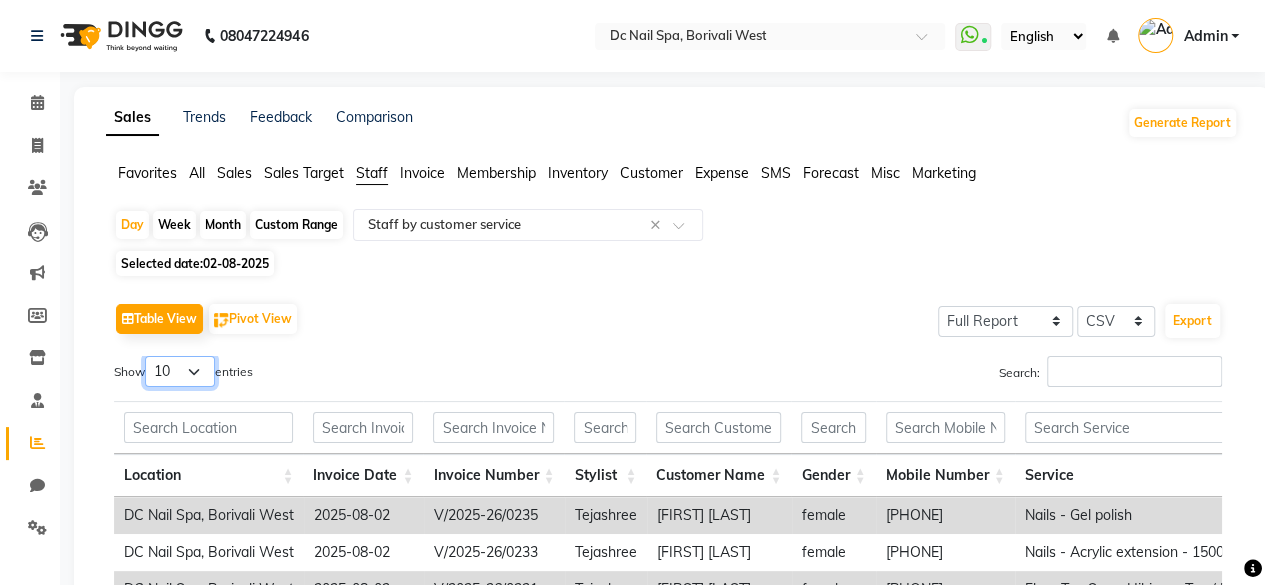 click on "10 25 50 100" at bounding box center (180, 371) 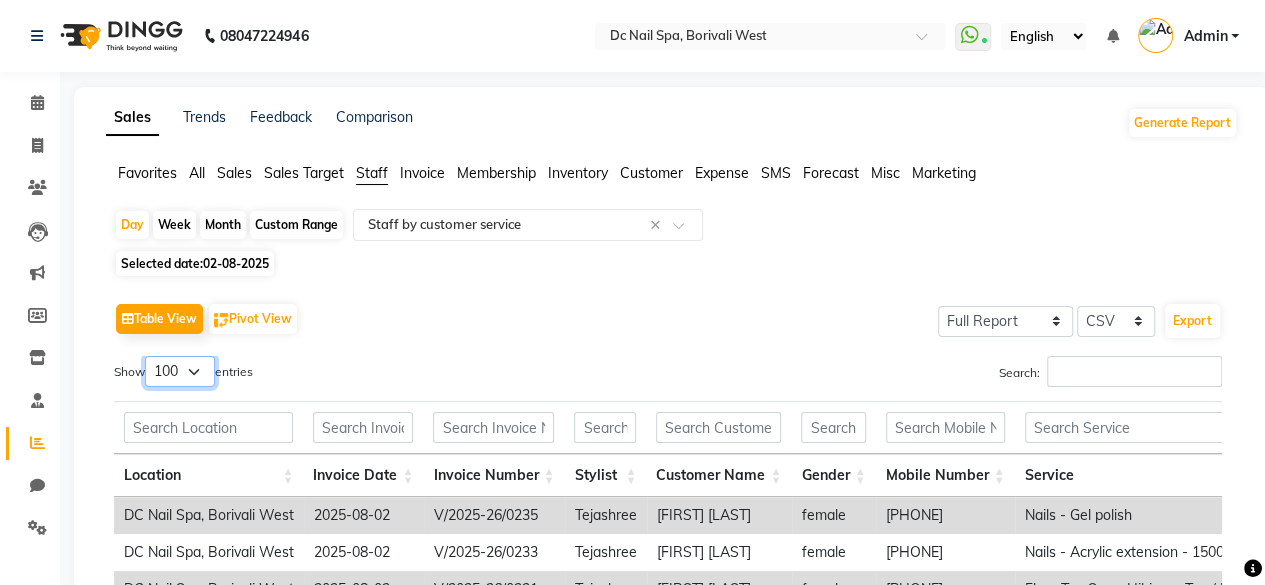 click on "10 25 50 100" at bounding box center [180, 371] 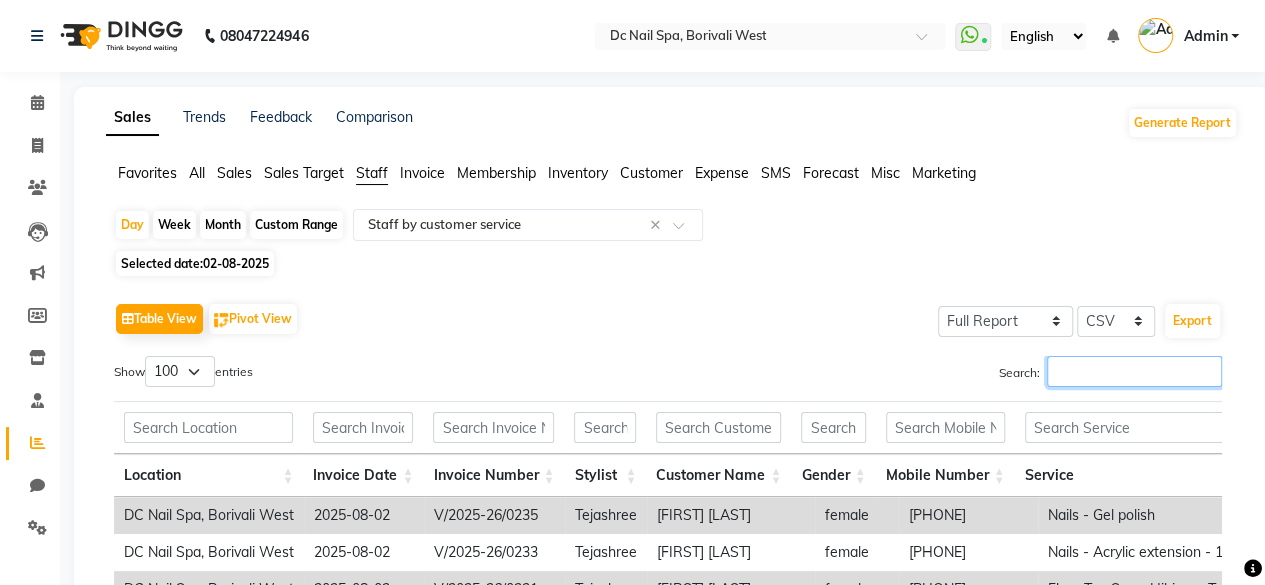click on "Search:" at bounding box center [1134, 371] 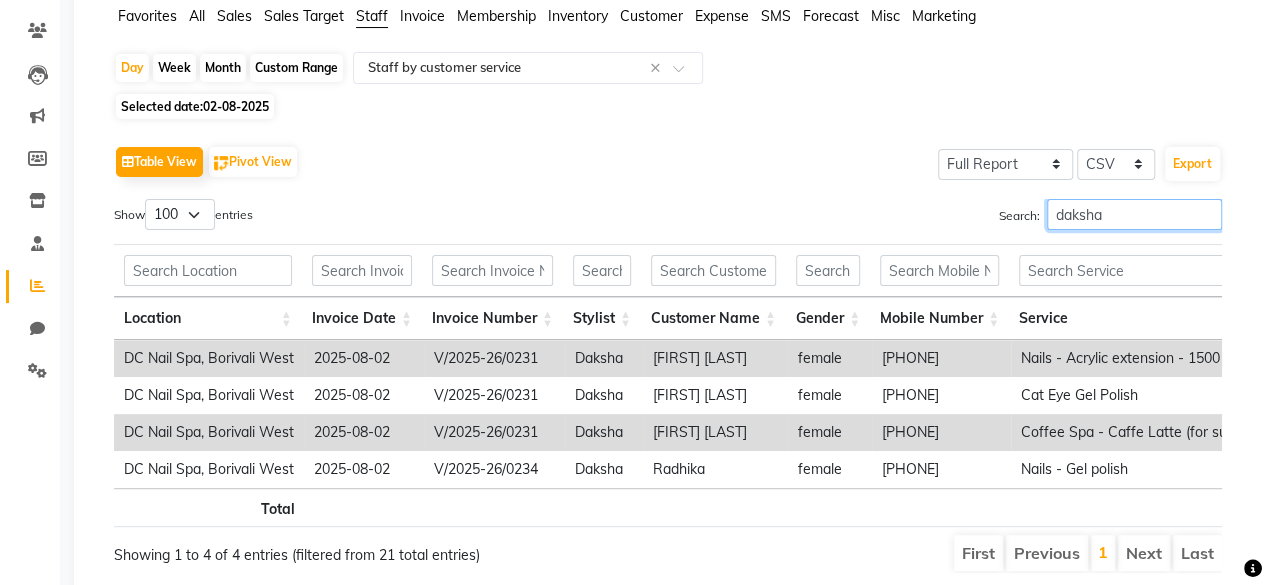 scroll, scrollTop: 161, scrollLeft: 0, axis: vertical 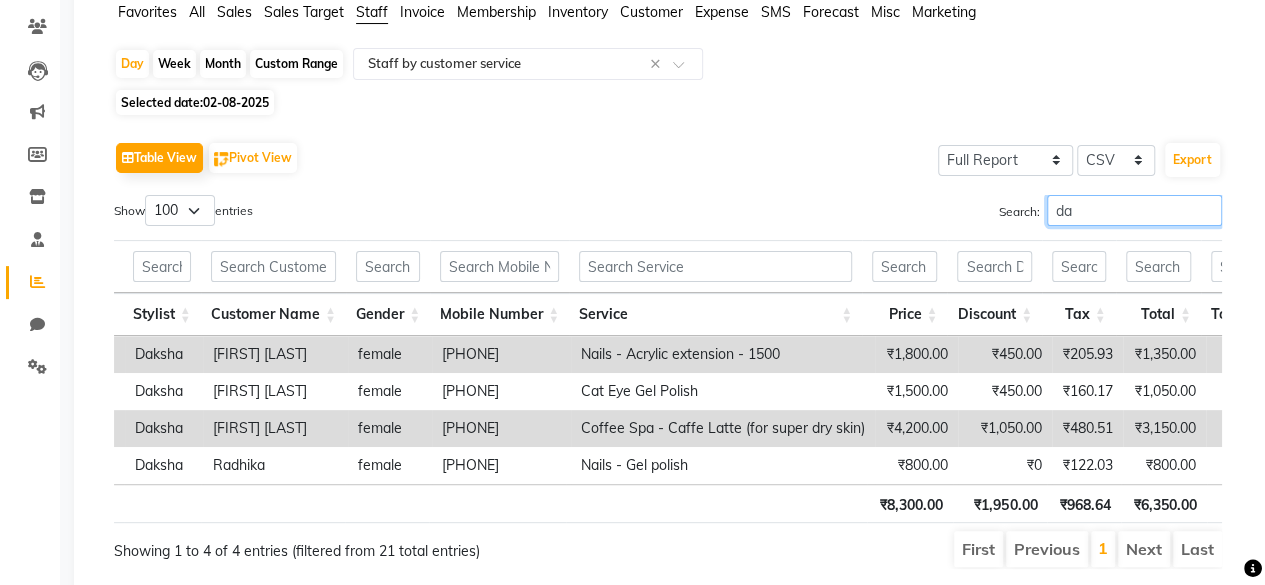 type on "d" 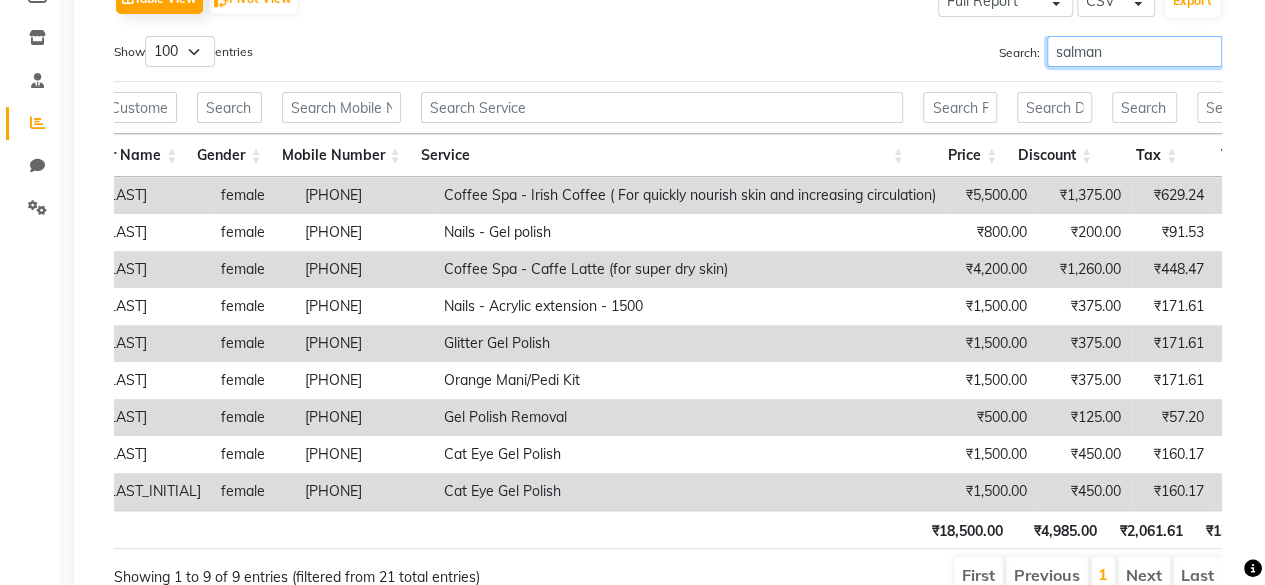 scroll, scrollTop: 0, scrollLeft: 623, axis: horizontal 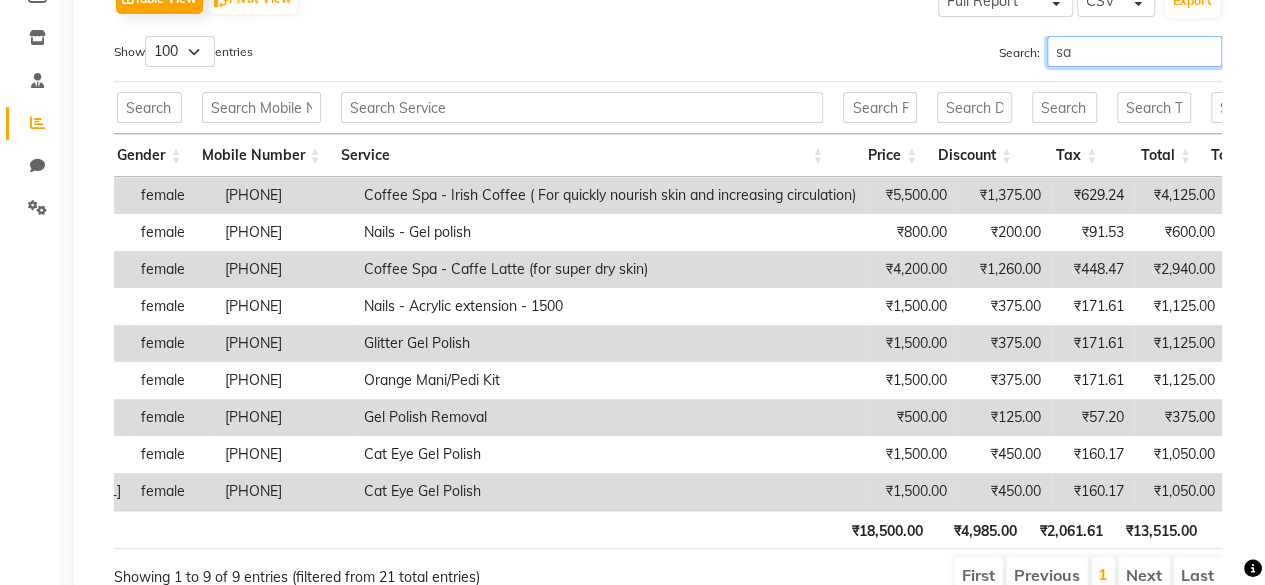 type on "s" 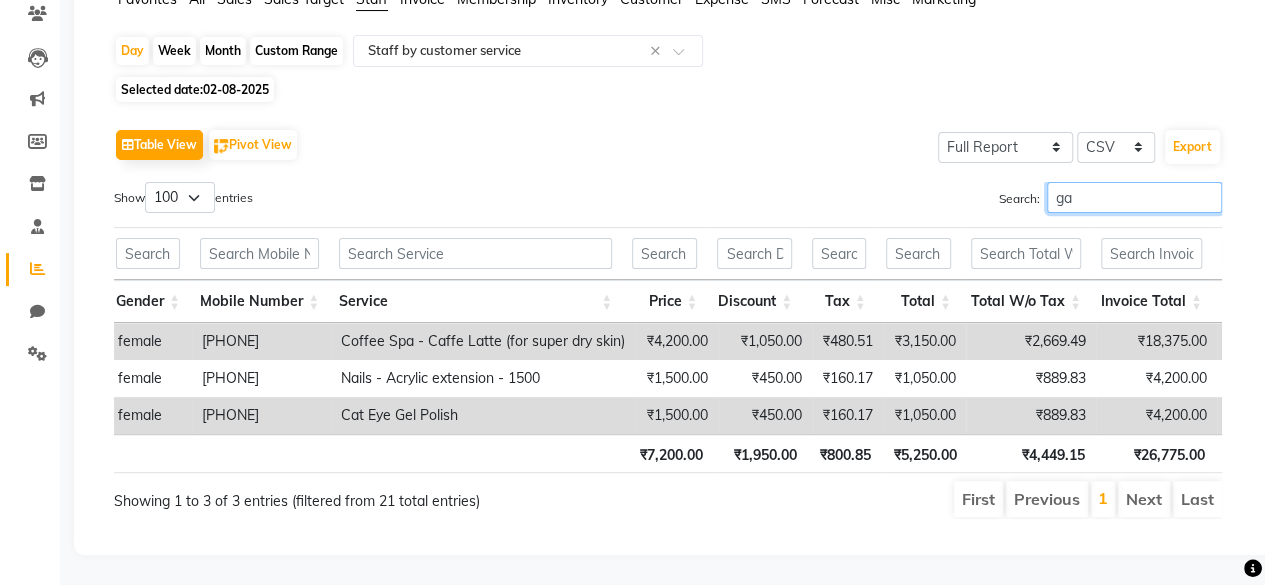 scroll, scrollTop: 201, scrollLeft: 0, axis: vertical 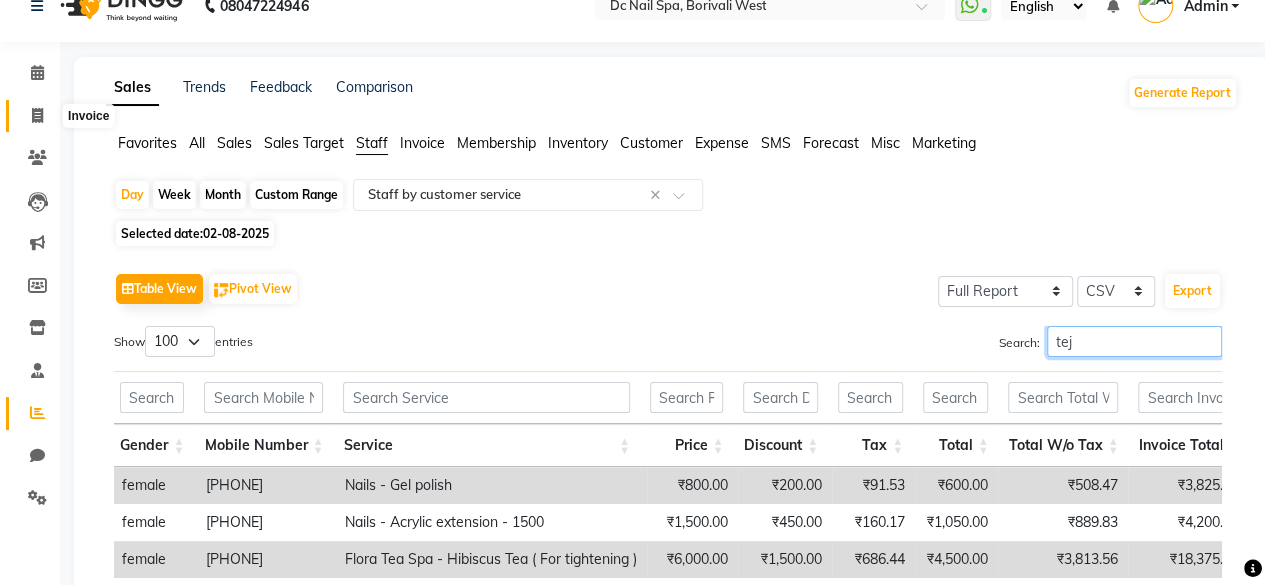 type on "tej" 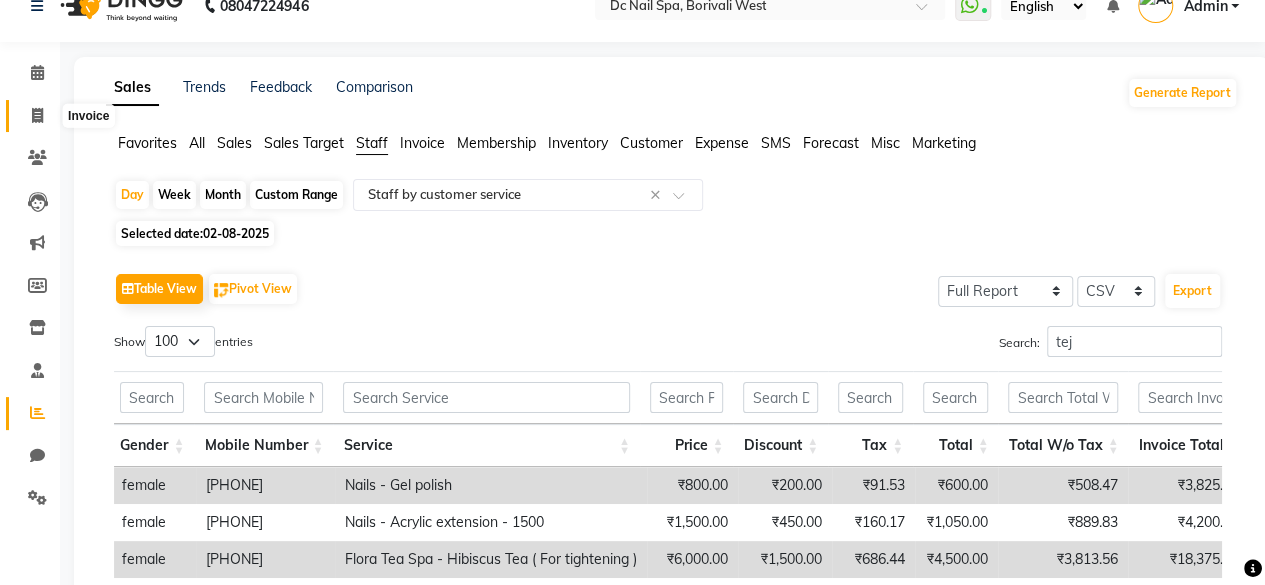 click 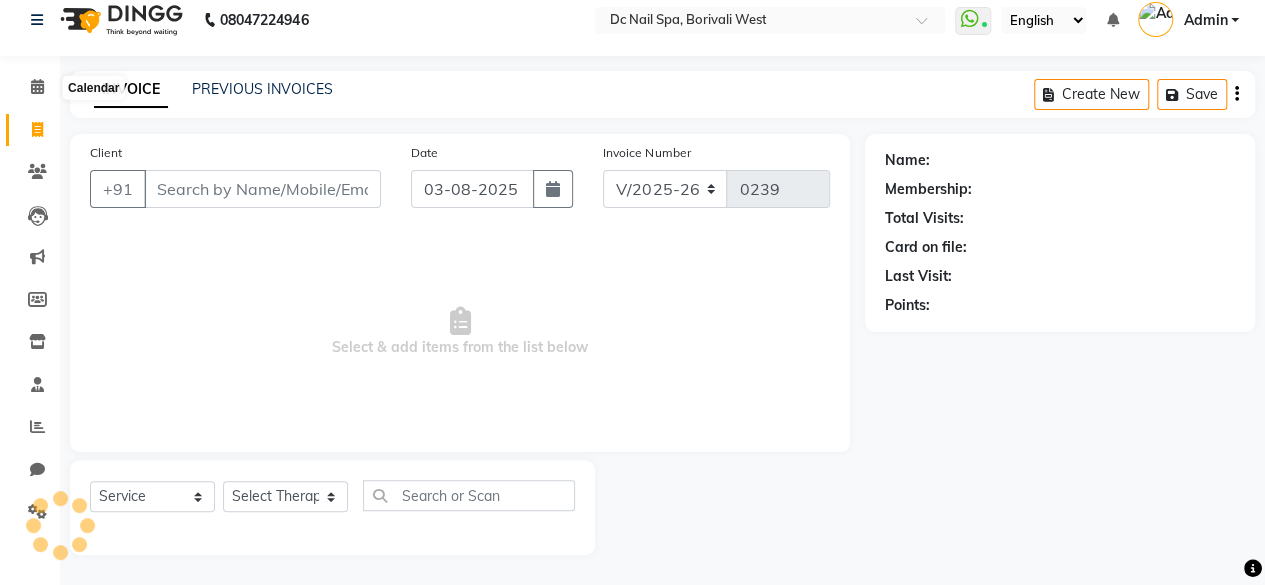 scroll, scrollTop: 15, scrollLeft: 0, axis: vertical 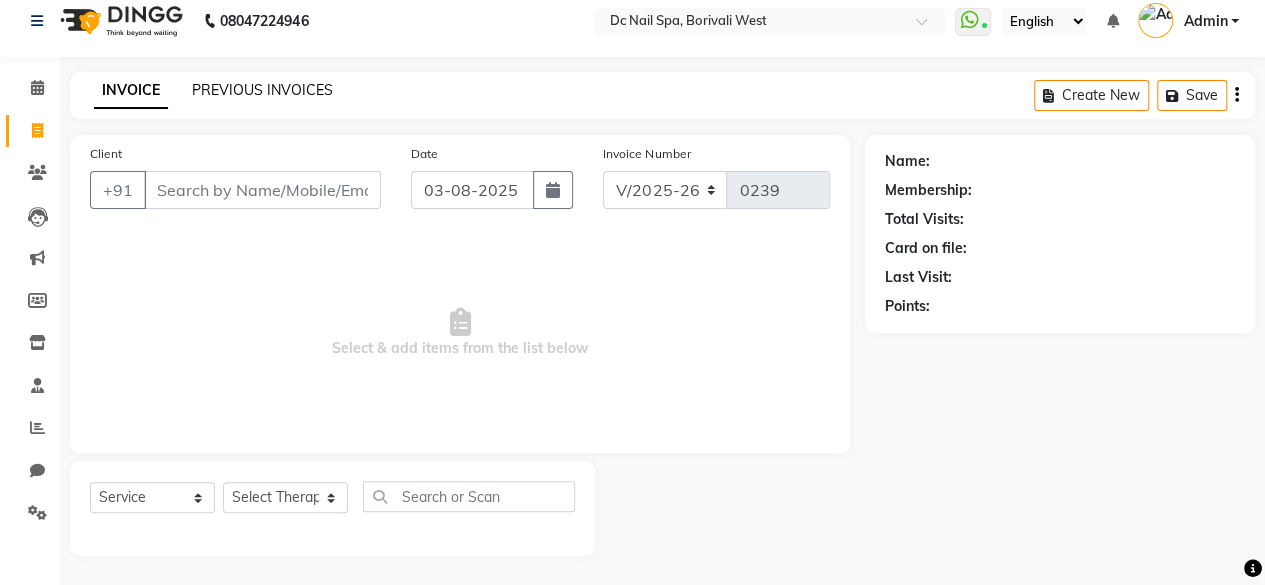 click on "PREVIOUS INVOICES" 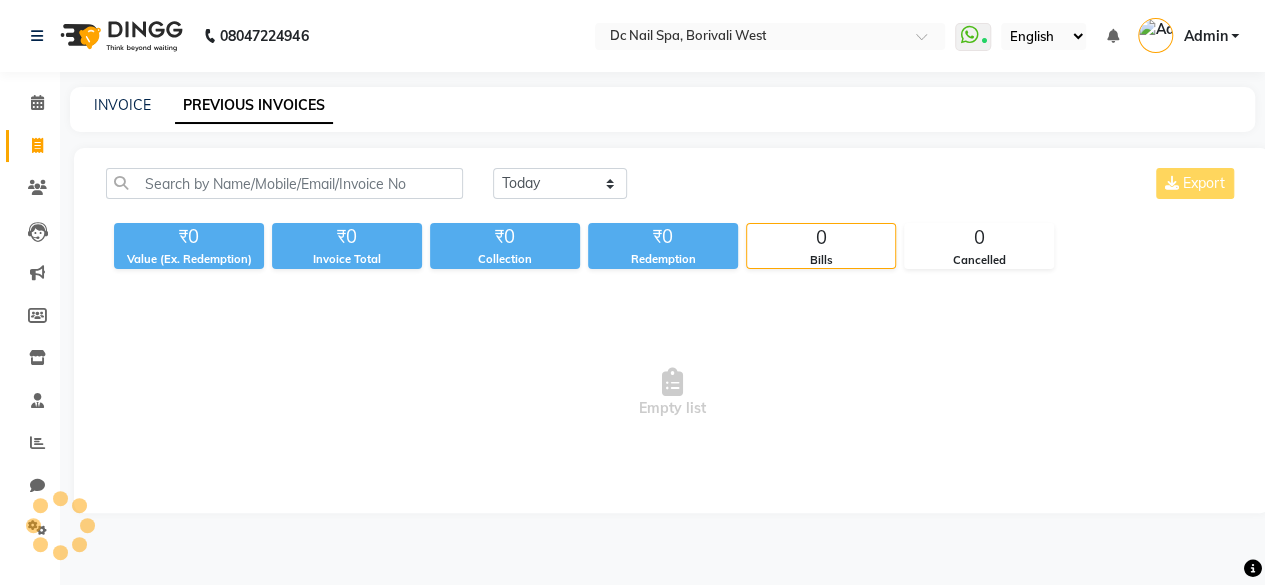 scroll, scrollTop: 0, scrollLeft: 0, axis: both 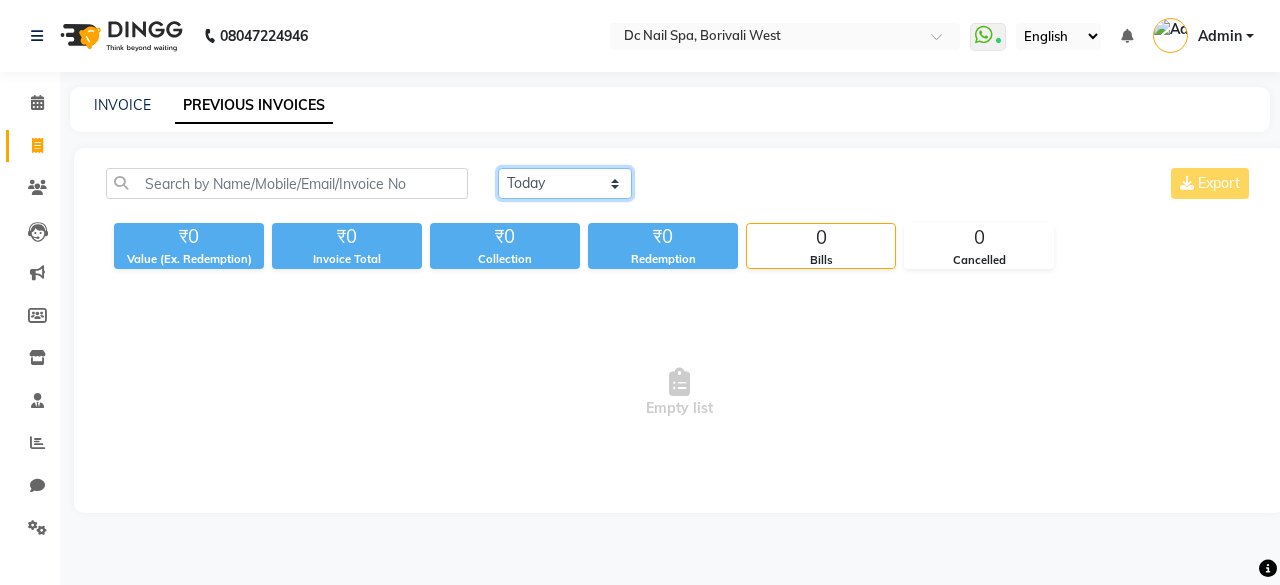 click on "Today Yesterday Custom Range" 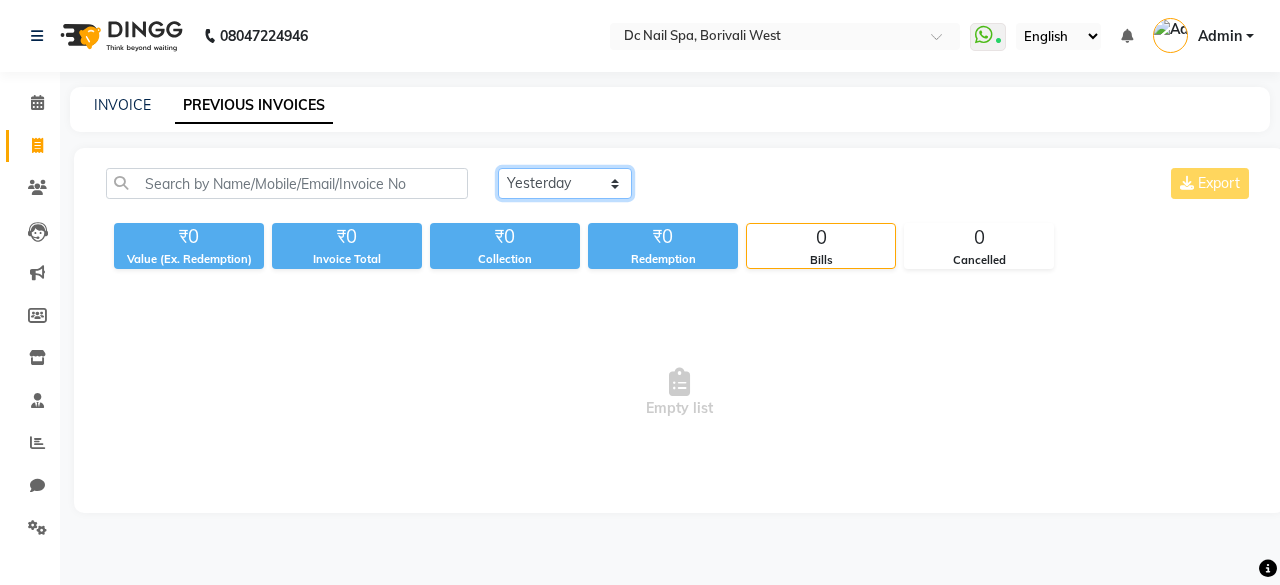 click on "Today Yesterday Custom Range" 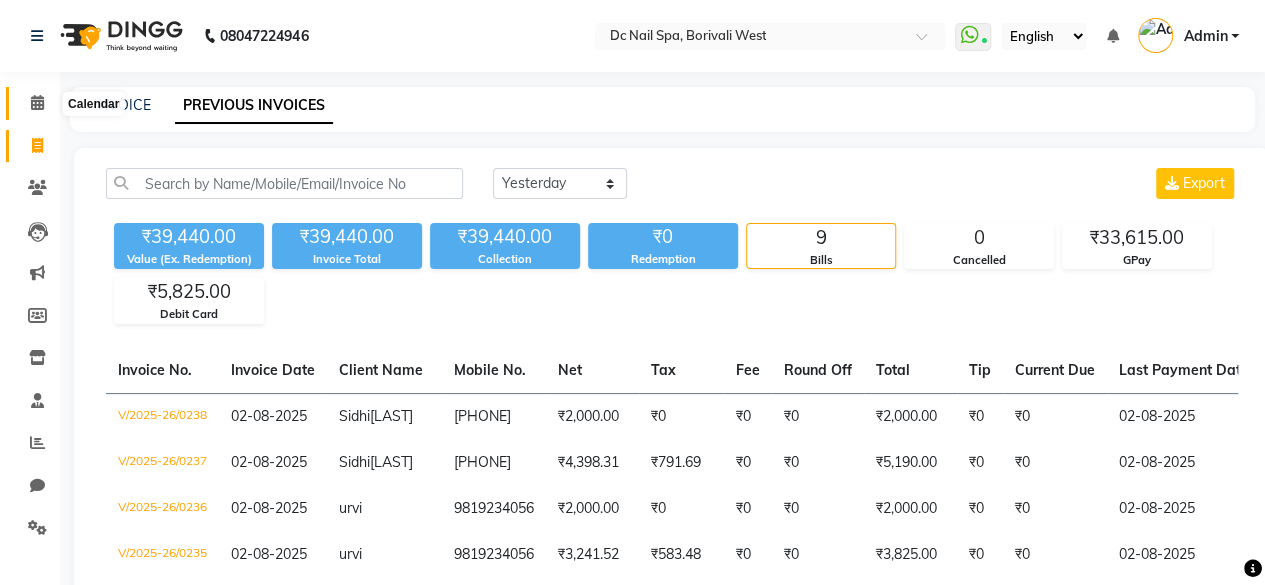 click 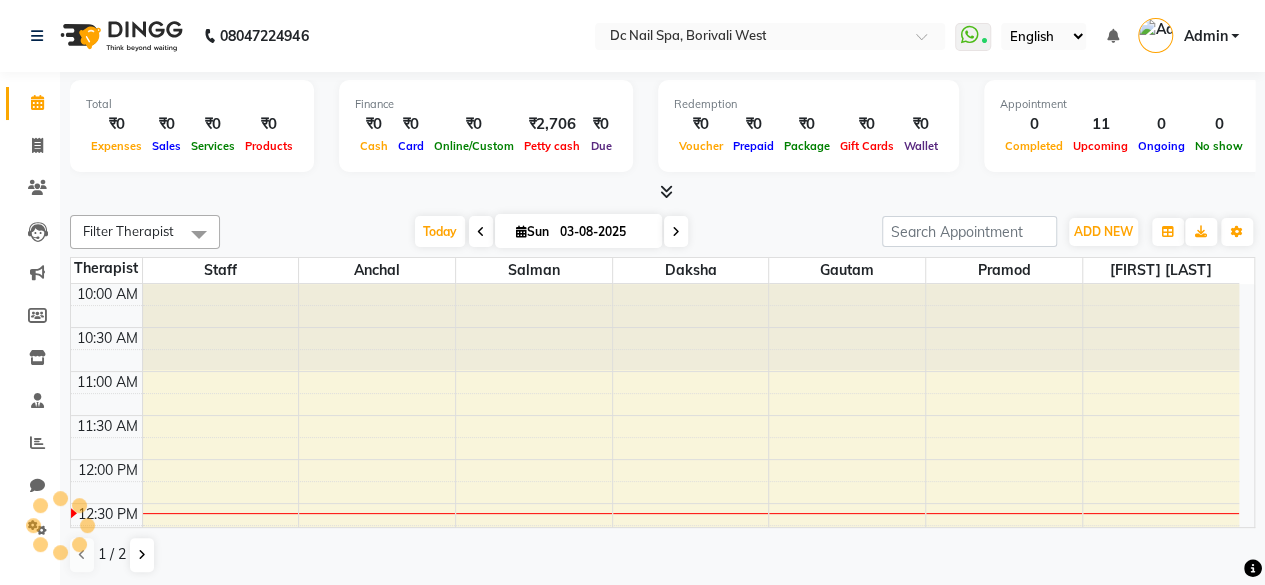 scroll, scrollTop: 0, scrollLeft: 0, axis: both 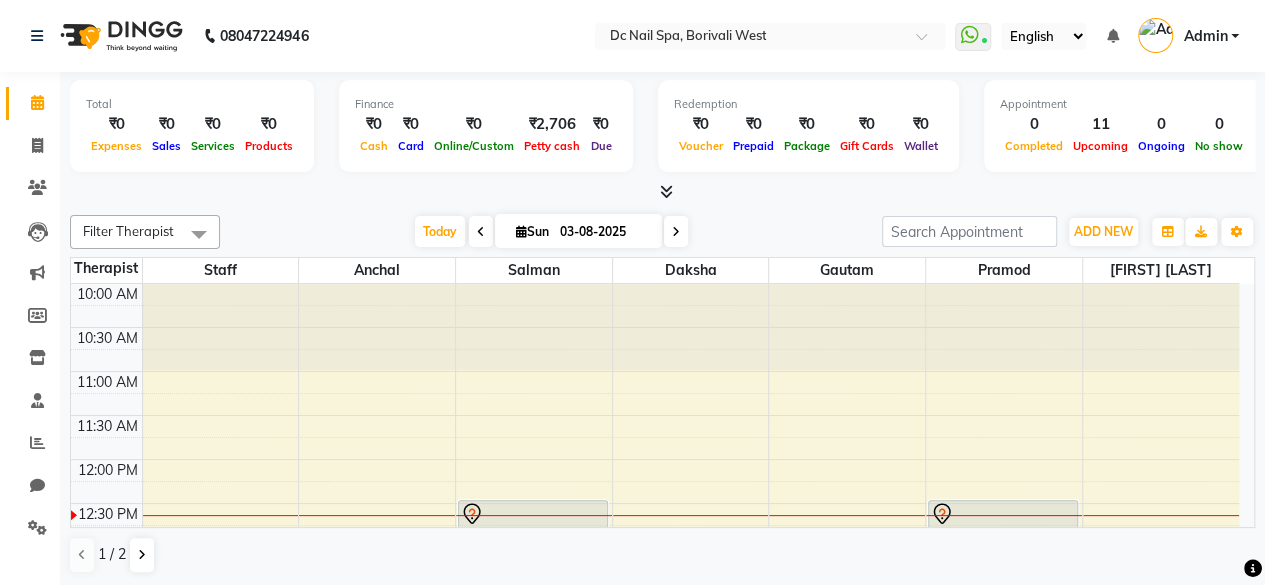 click on "03-08-2025" at bounding box center (604, 232) 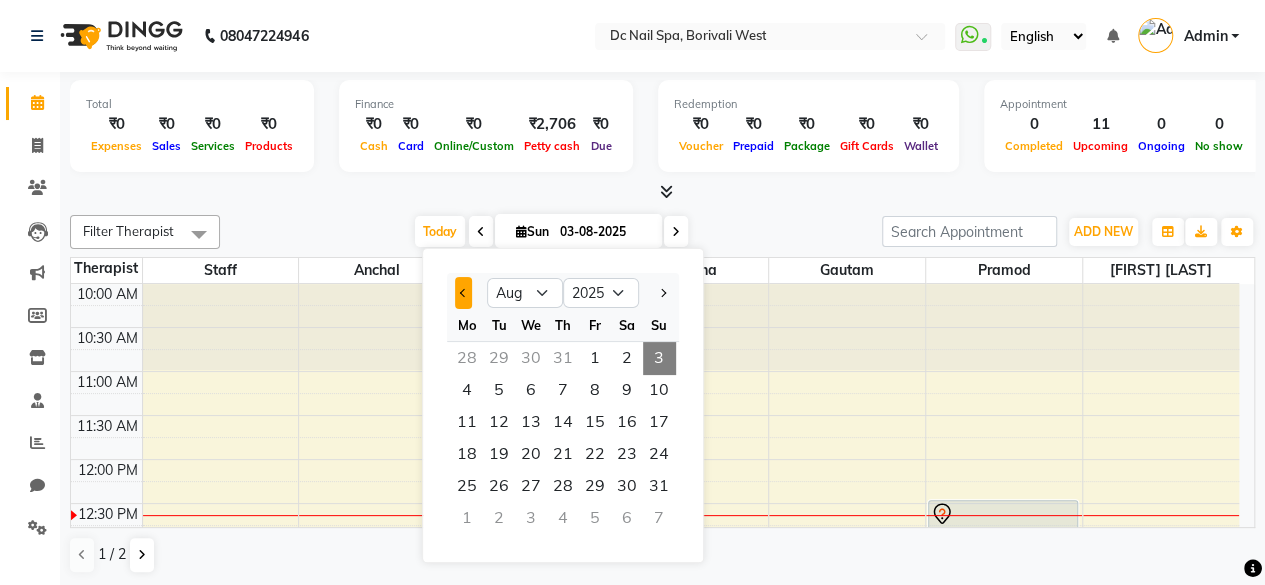 click at bounding box center (463, 293) 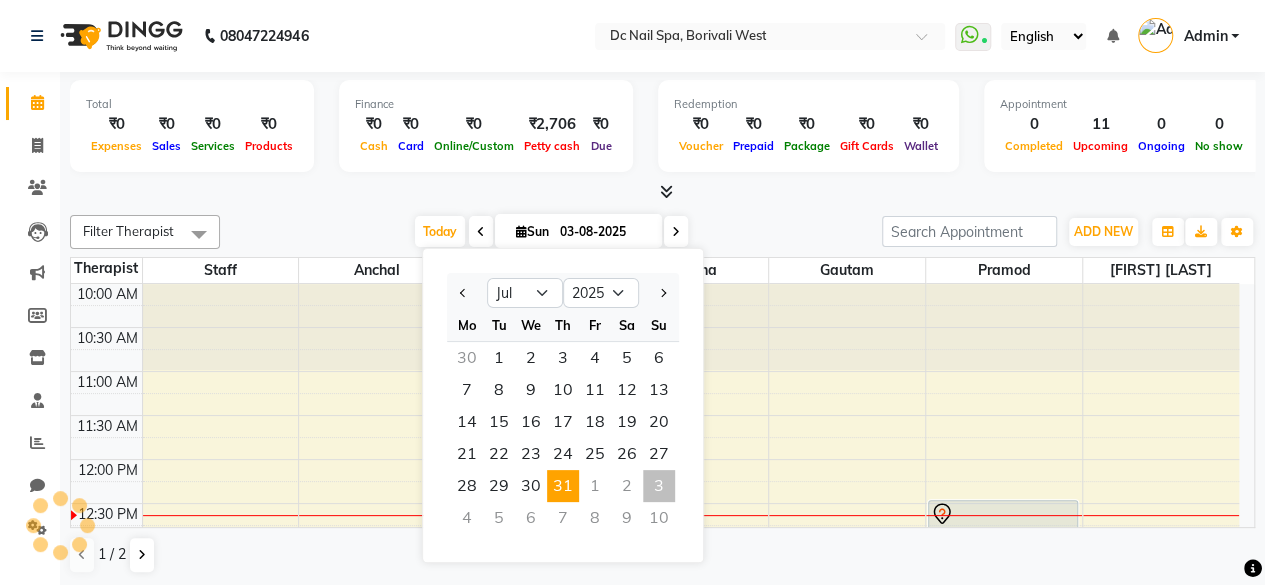 click on "31" at bounding box center [563, 486] 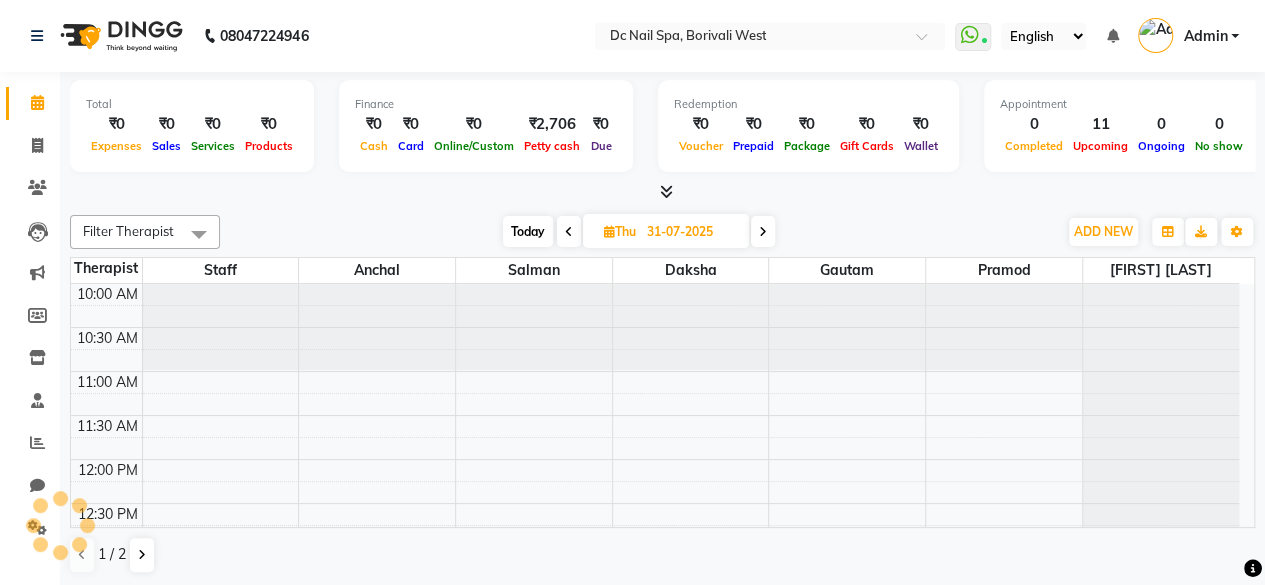 scroll, scrollTop: 174, scrollLeft: 0, axis: vertical 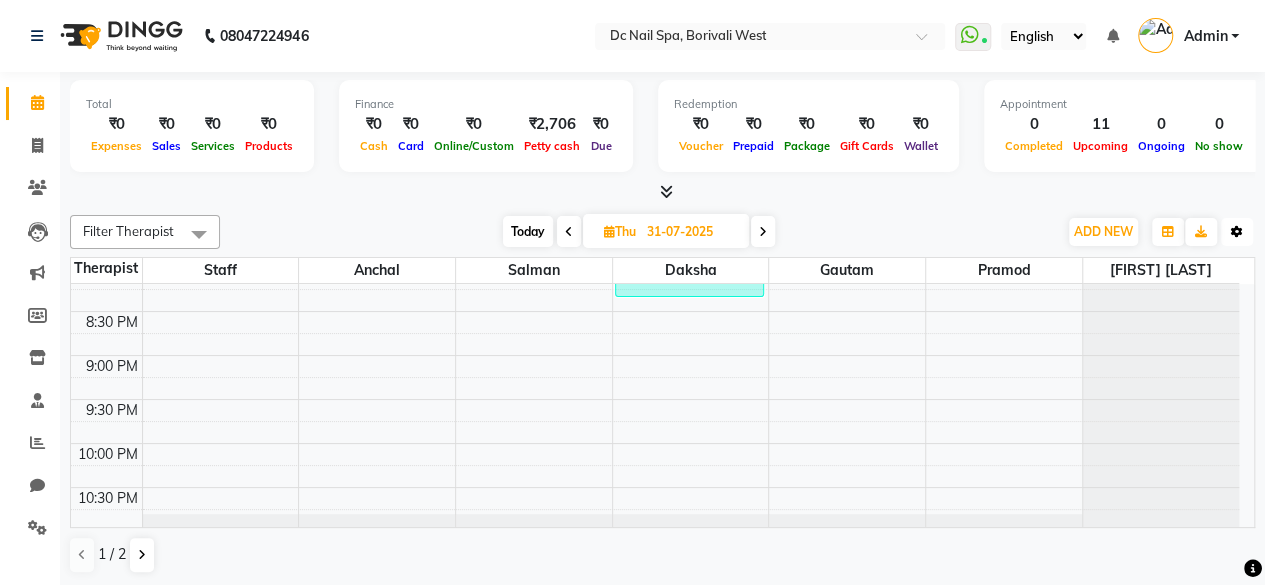 click at bounding box center (1237, 232) 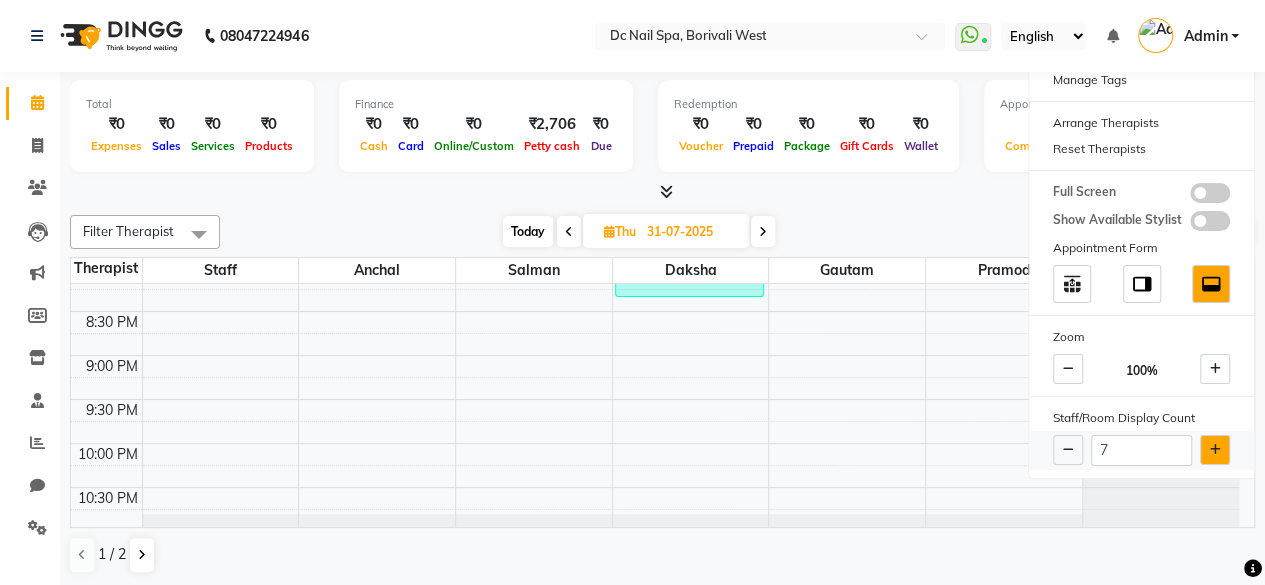 click at bounding box center [1215, 450] 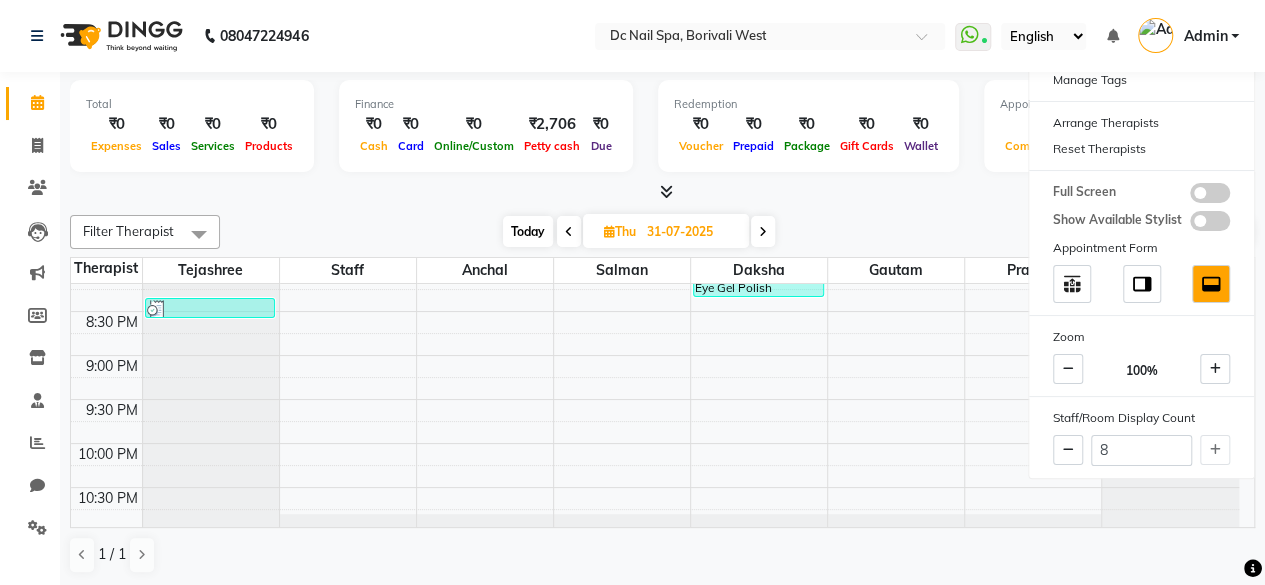 click on "Filter Therapist Select All Anchal Daksha  Gautam Imran Shaikh Pramod Salman Staff Tejashree Today  Thu 31-07-2025 Toggle Dropdown Add Appointment Add Invoice Add Expense Add Attendance Add Client Add Transaction Toggle Dropdown Add Appointment Add Invoice Add Expense Add Attendance Add Client ADD NEW Toggle Dropdown Add Appointment Add Invoice Add Expense Add Attendance Add Client Add Transaction Filter Therapist Select All Anchal Daksha  Gautam Imran Shaikh Pramod Salman Staff Tejashree Group By  Staff View   Room View  View as Vertical  Vertical - Week View  Horizontal  Horizontal - Week View  List  Toggle Dropdown Calendar Settings Manage Tags   Arrange Therapists   Reset Therapists  Full Screen  Show Available Stylist  Appointment Form Zoom 100% Staff/Room Display Count 8 Therapist Tejashree Staff Anchal Salman Daksha  Gautam Pramod Imran Shaikh 10:00 AM 10:30 AM 11:00 AM 11:30 AM 12:00 PM 12:30 PM 1:00 PM 1:30 PM 2:00 PM 2:30 PM 3:00 PM 3:30 PM 4:00 PM 4:30 PM 5:00 PM 5:30 PM 6:00 PM 6:30 PM 7:00 PM" 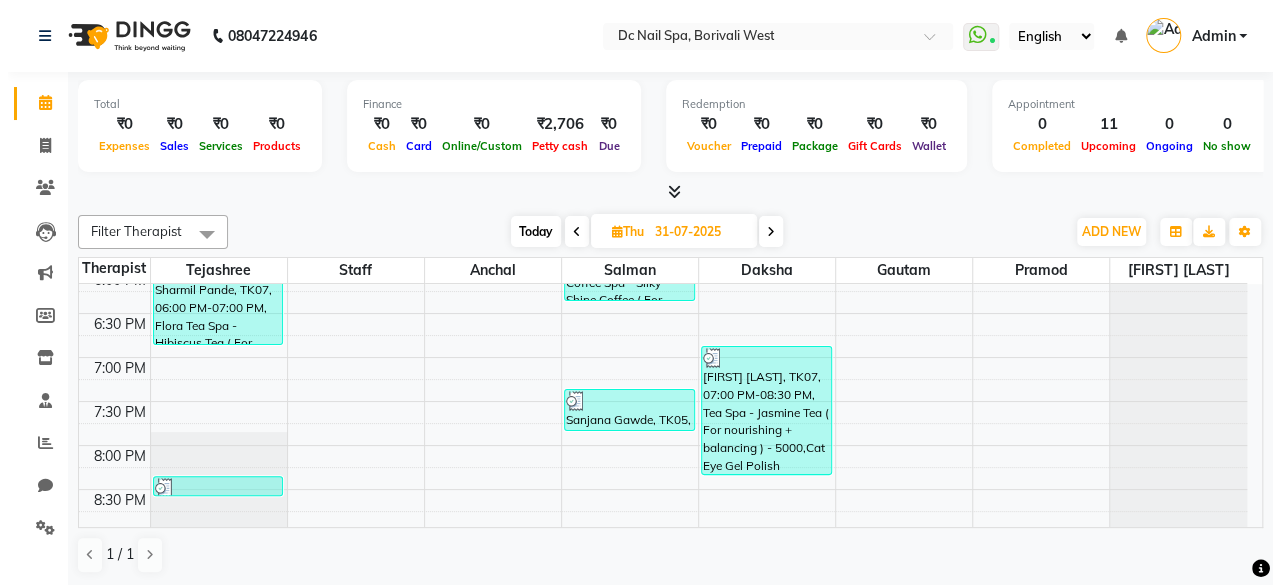 scroll, scrollTop: 696, scrollLeft: 0, axis: vertical 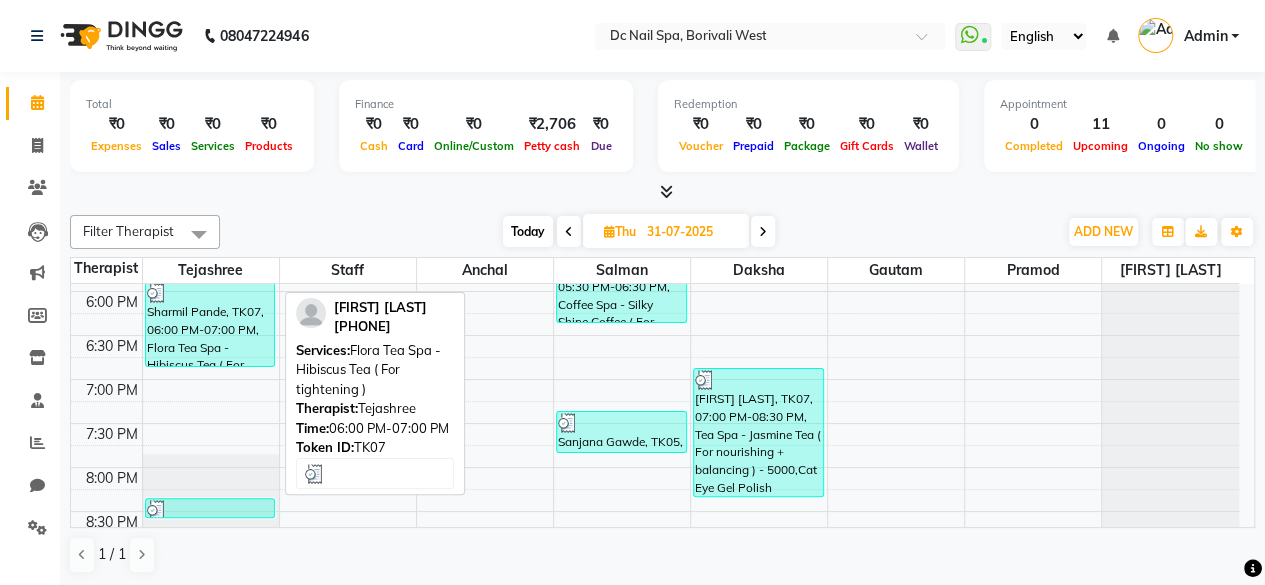 click on "Sharmil Pande, TK07, 06:00 PM-07:00 PM, Flora Tea Spa - Hibiscus Tea ( For tightening )" at bounding box center [210, 324] 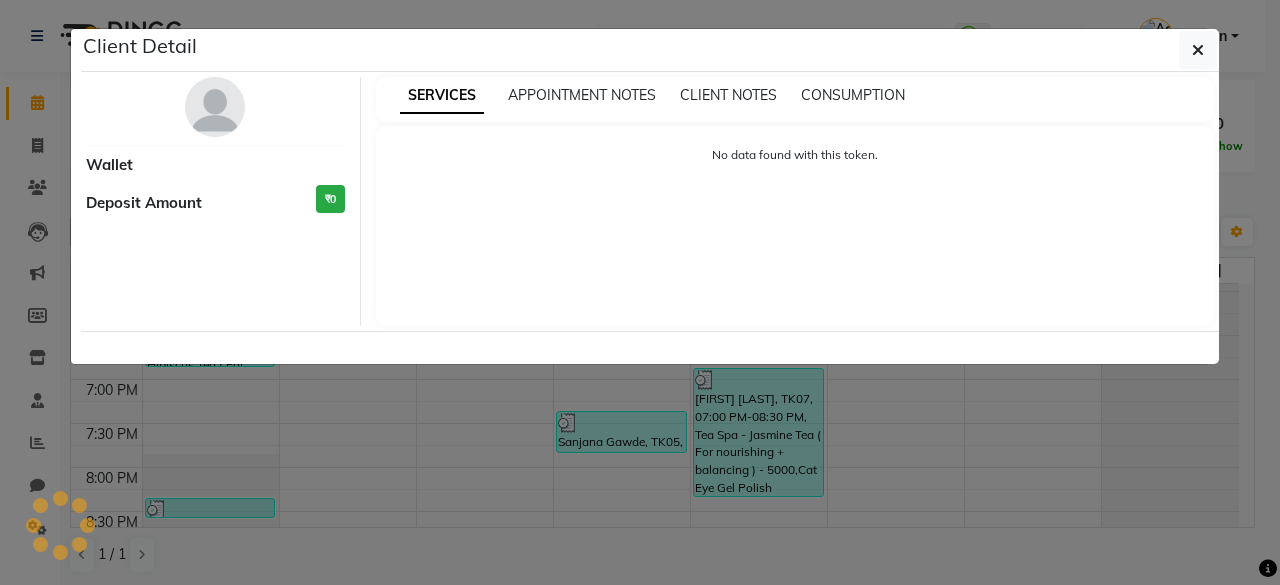 select on "3" 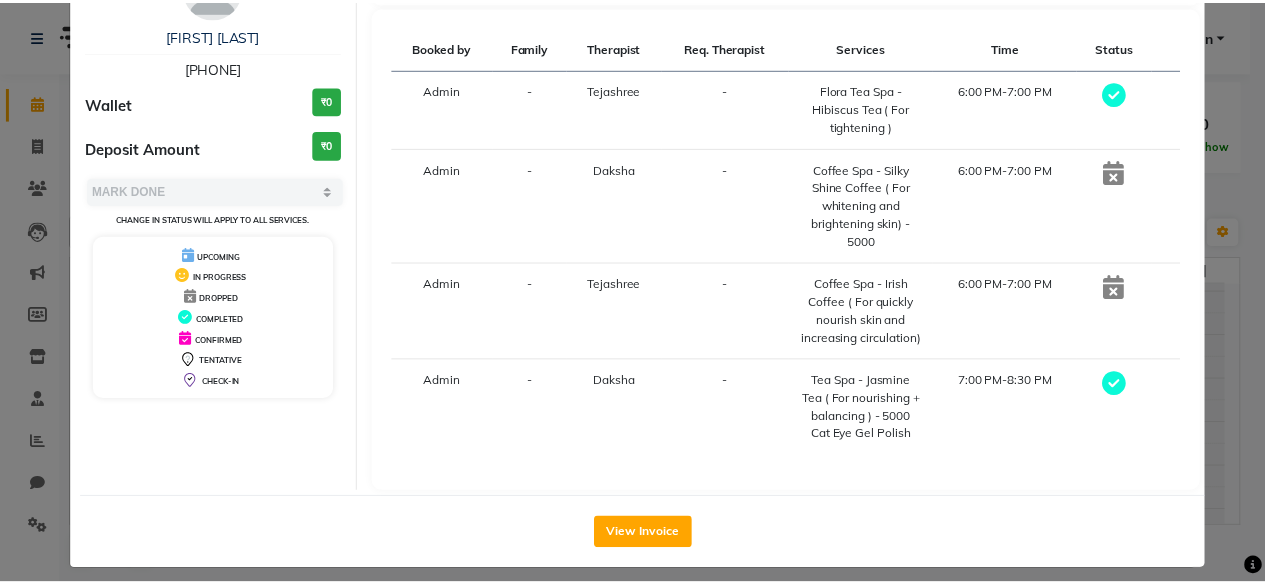scroll, scrollTop: 130, scrollLeft: 0, axis: vertical 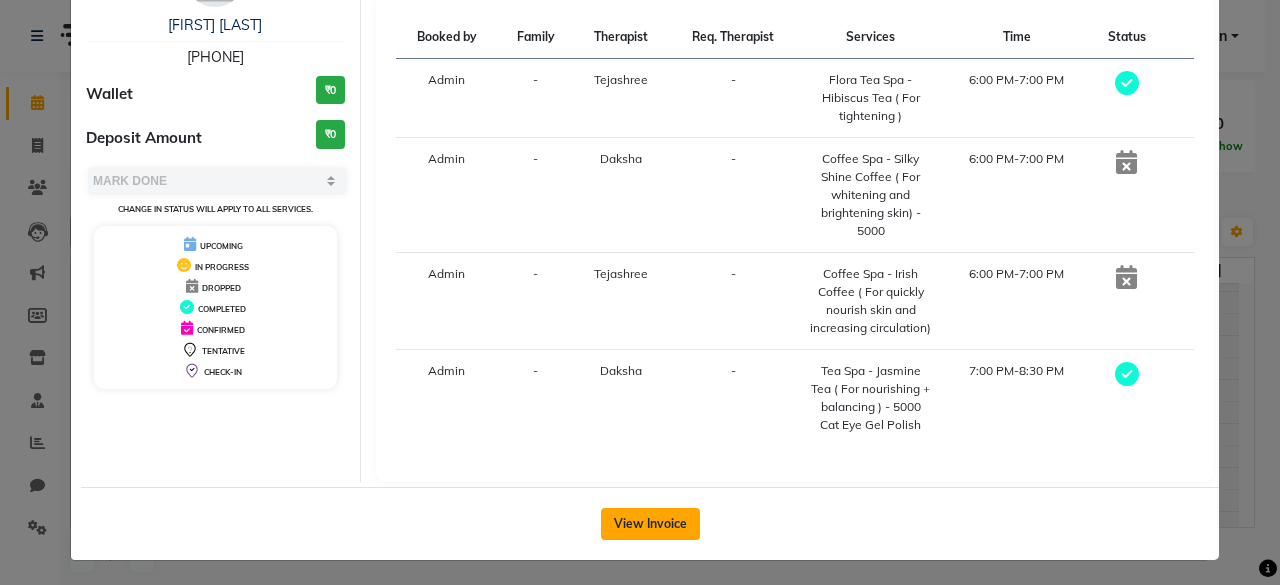 click on "View Invoice" 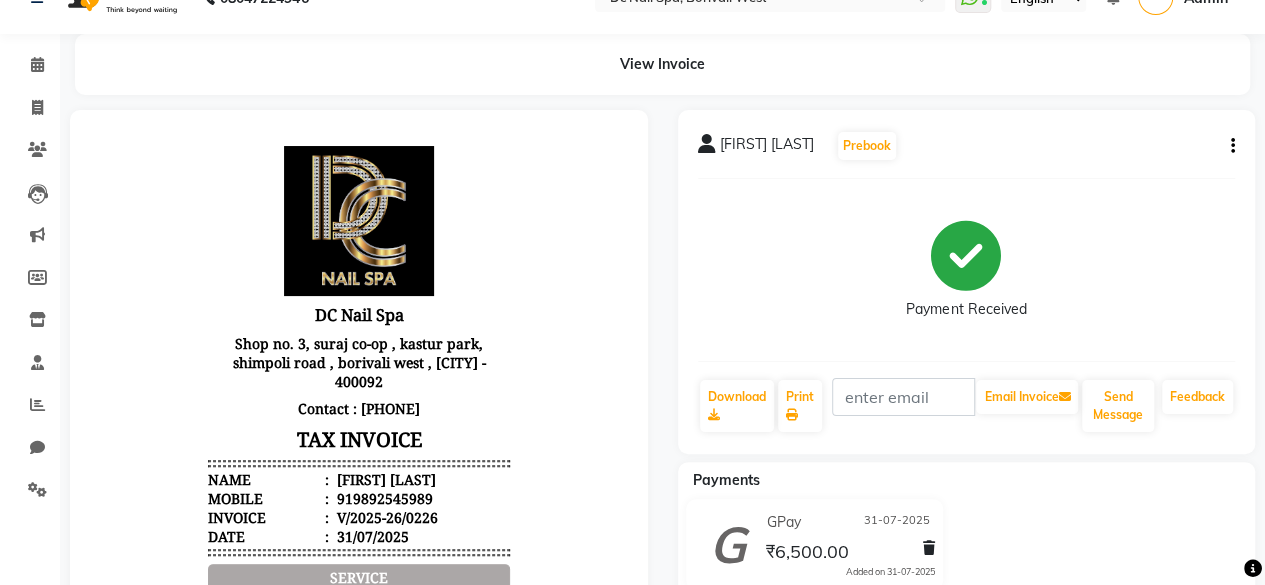 scroll, scrollTop: 37, scrollLeft: 0, axis: vertical 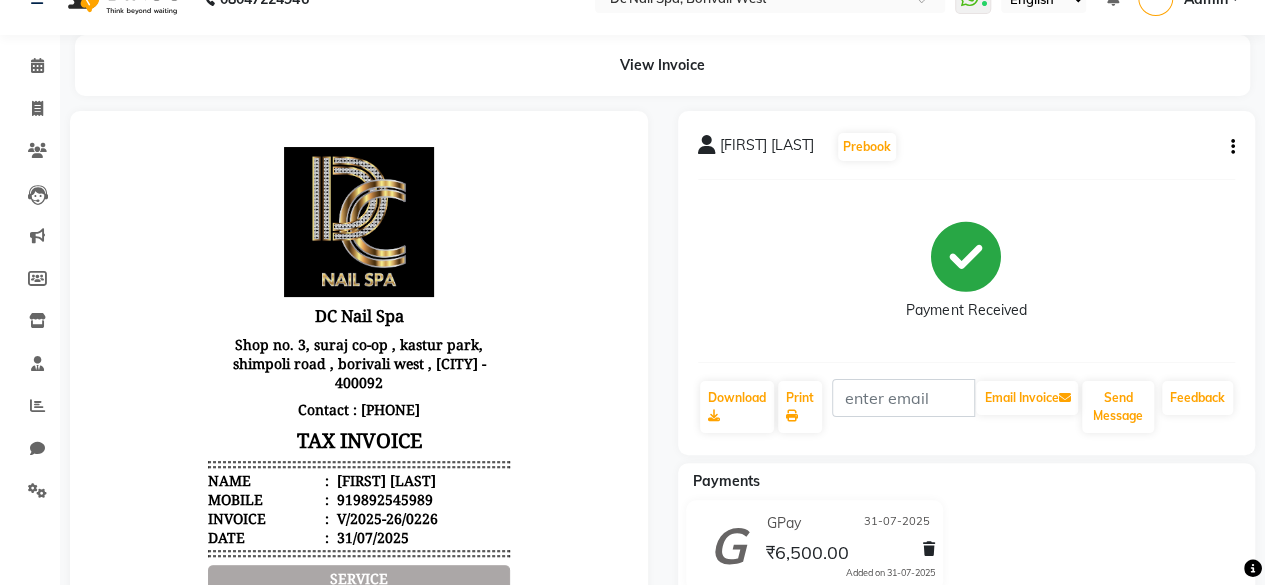click on "Sharmil Pande  Prebook   Payment Received  Download  Print   Email Invoice   Send Message Feedback" 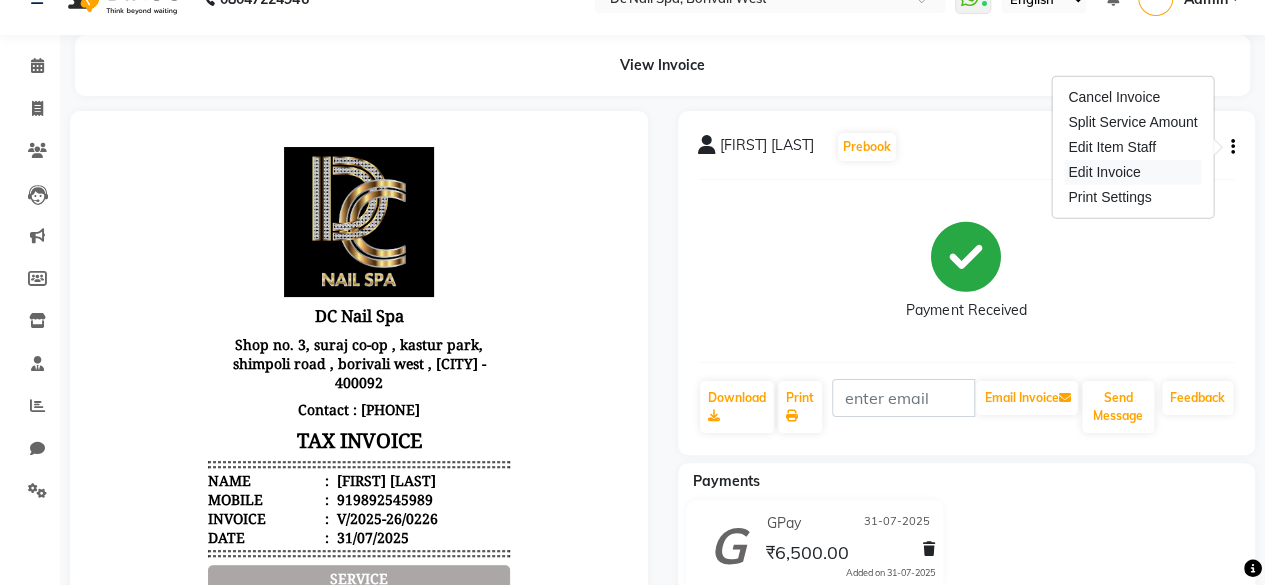 click on "Edit Invoice" at bounding box center [1132, 172] 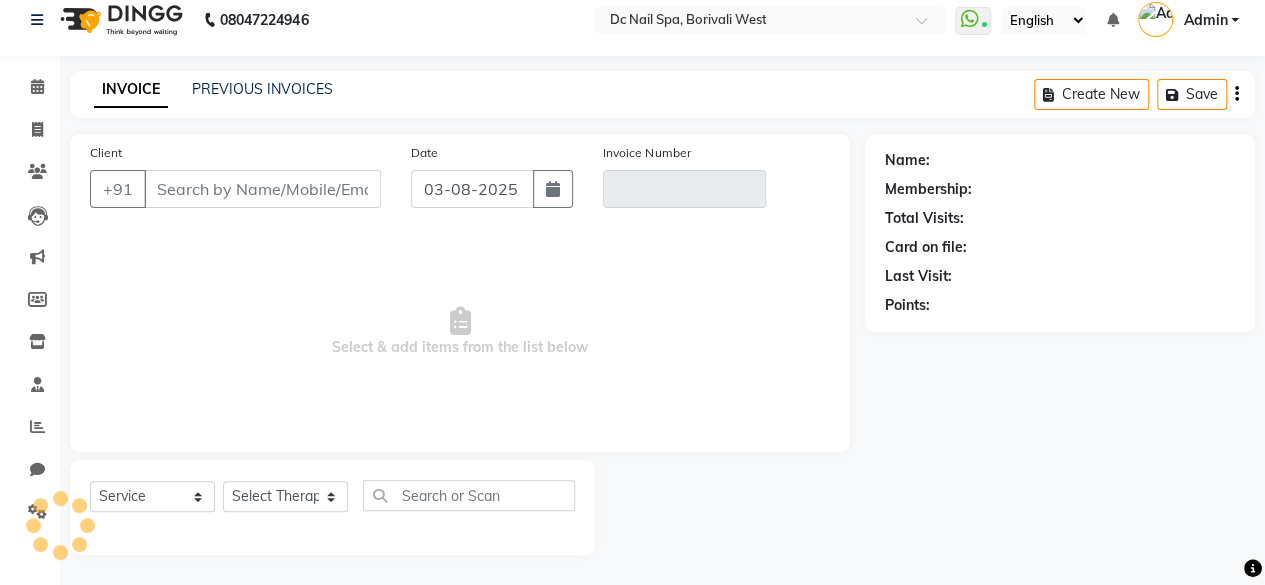 scroll, scrollTop: 15, scrollLeft: 0, axis: vertical 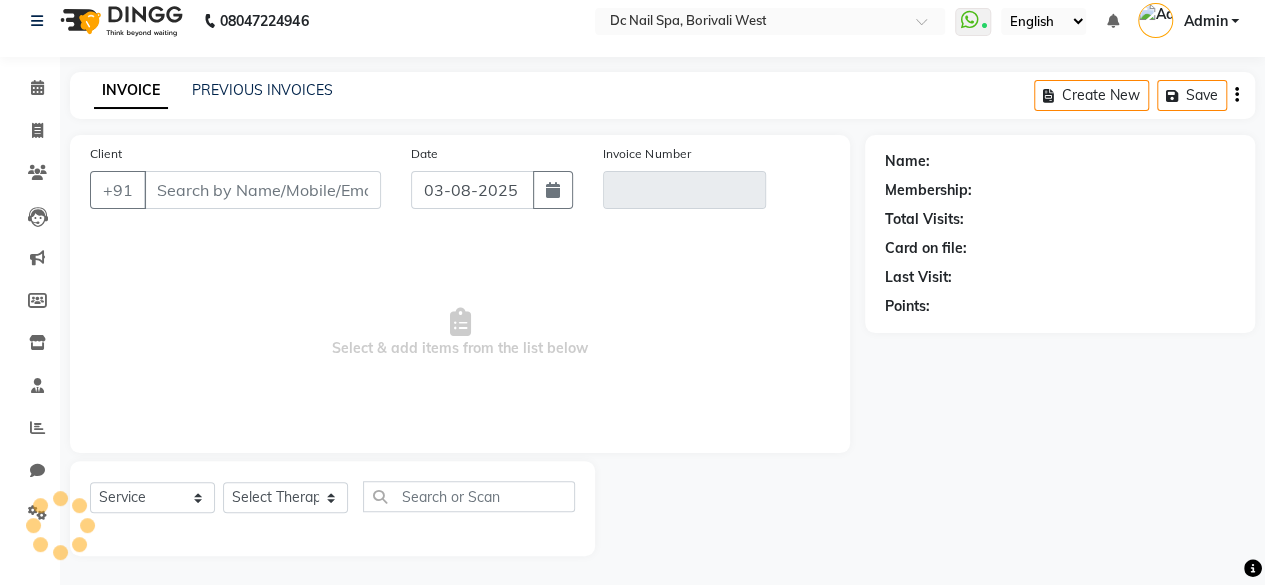 type on "[PHONE]" 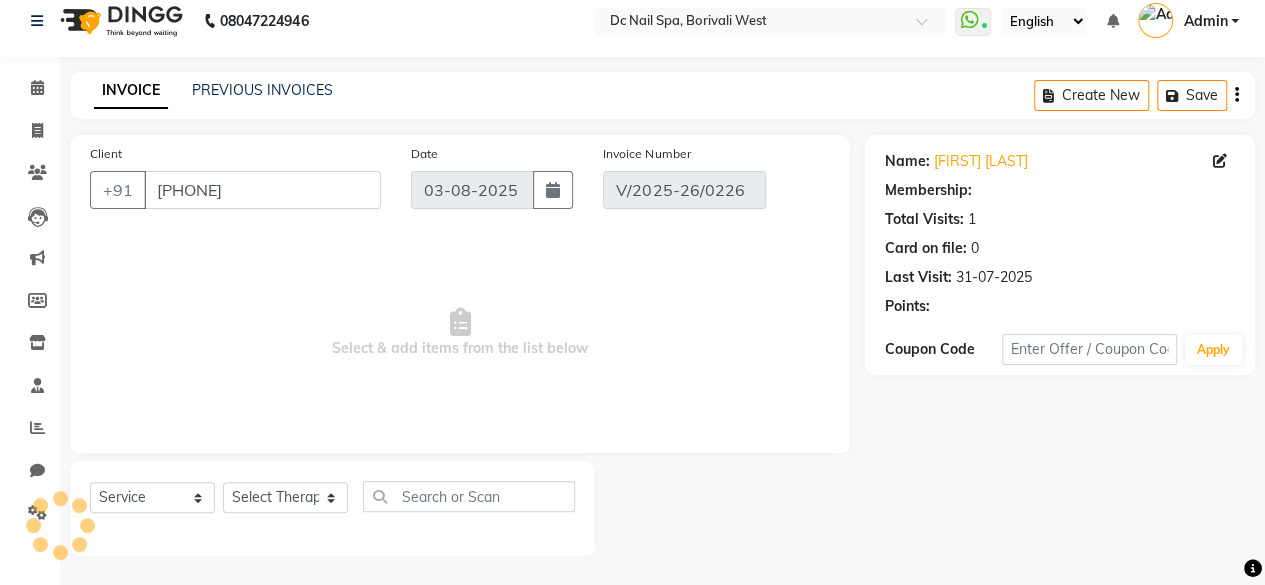 type on "31-07-2025" 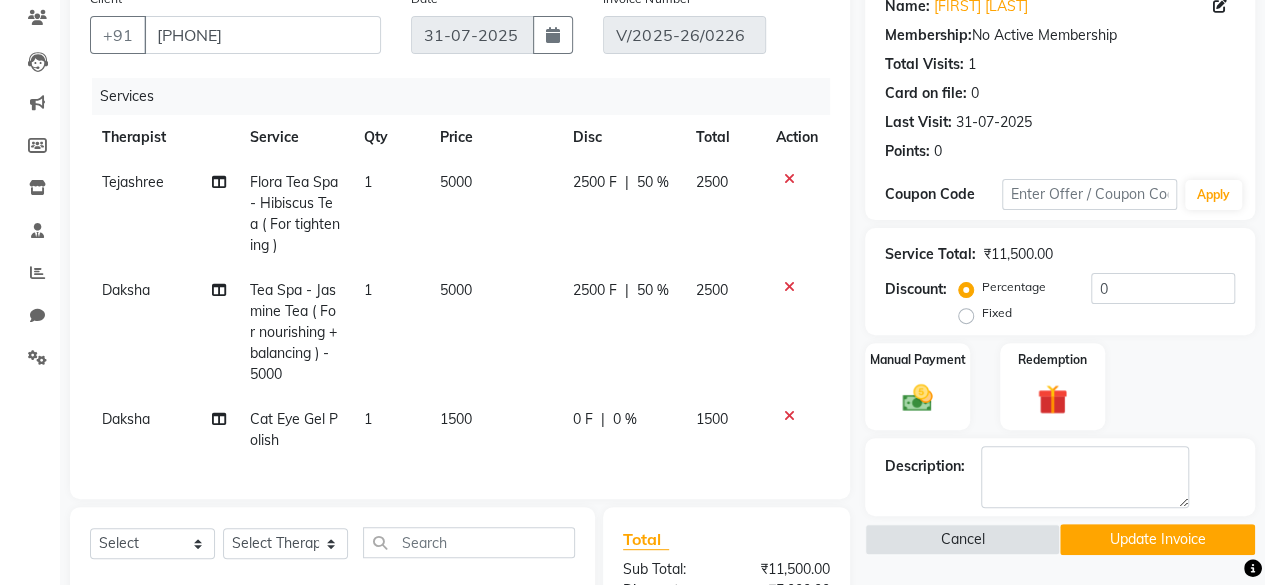 scroll, scrollTop: 167, scrollLeft: 0, axis: vertical 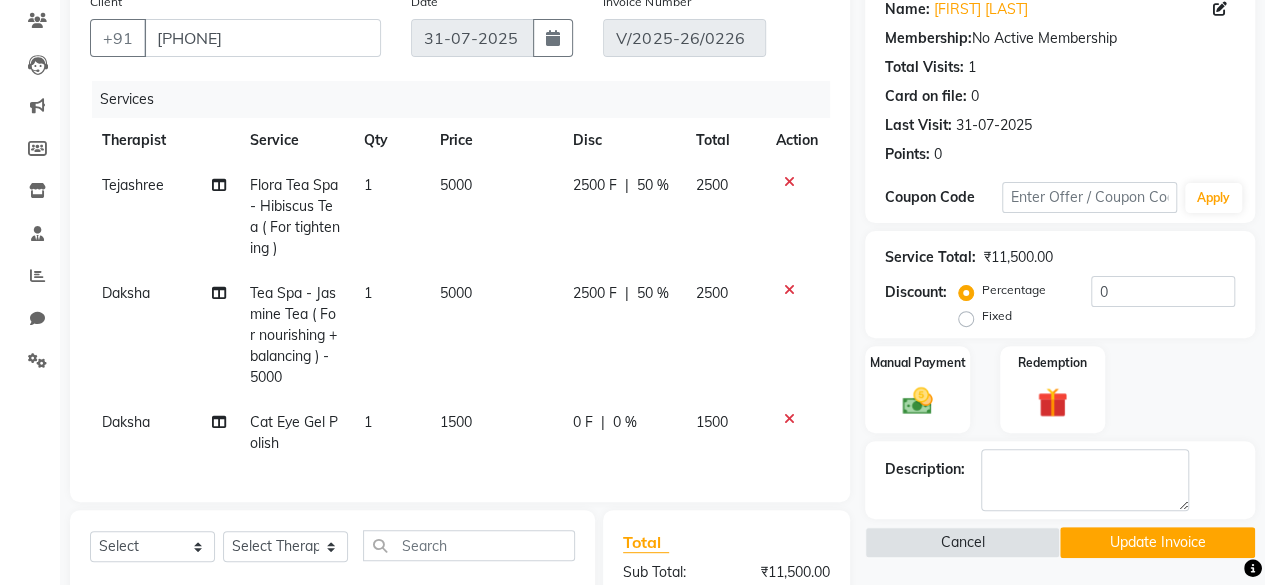 click on "Flora Tea Spa - Hibiscus Tea ( For tightening )" 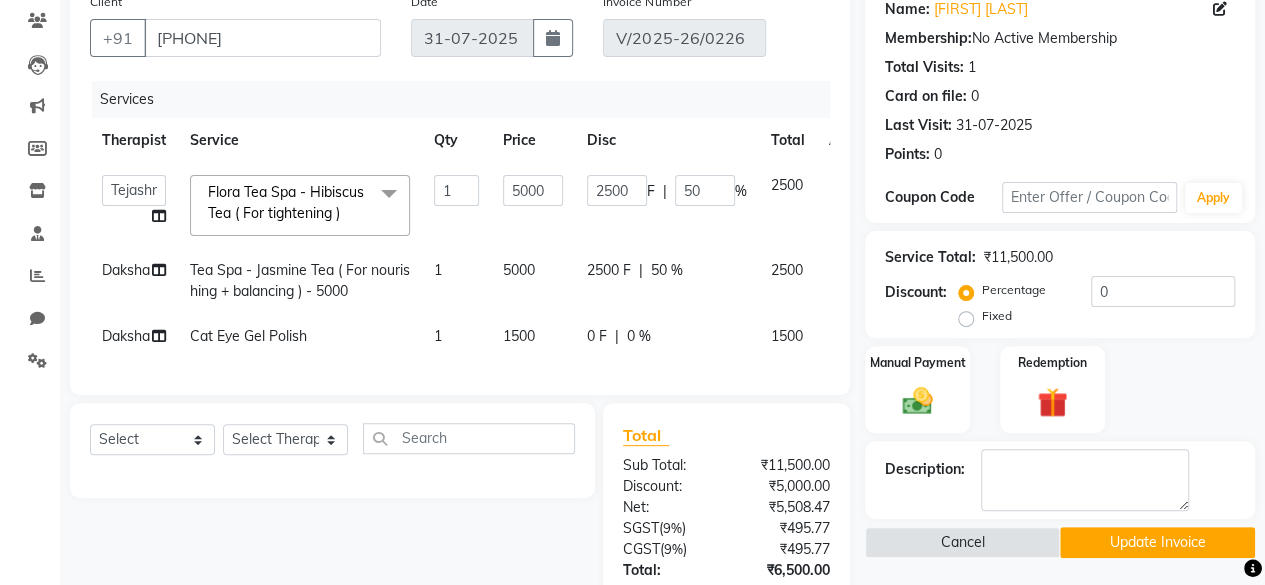 click 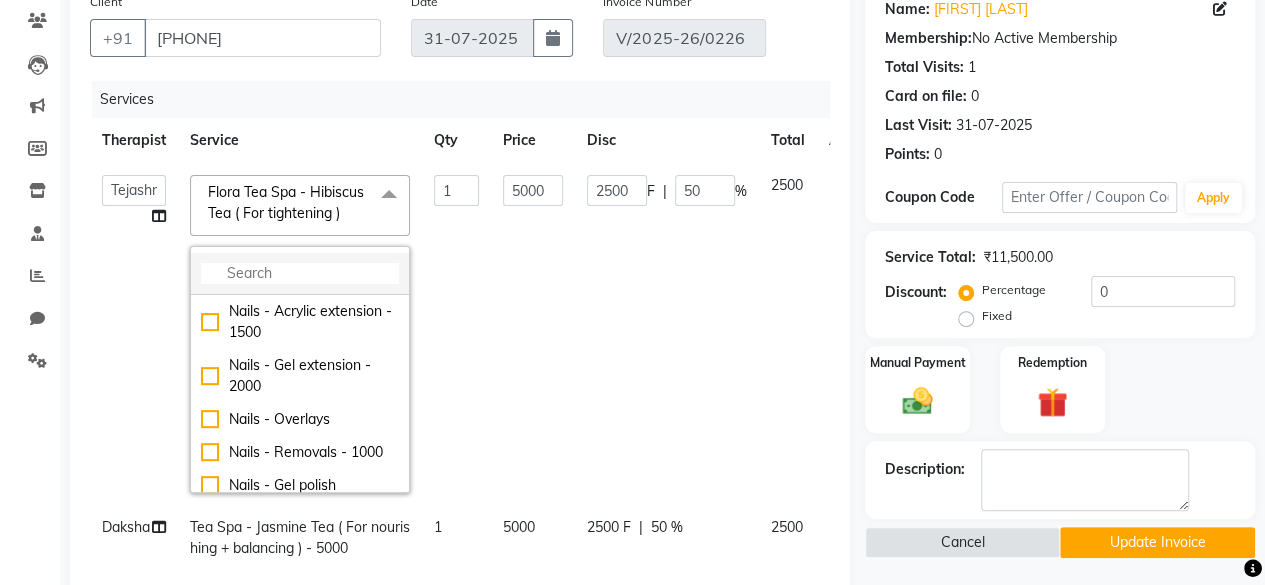 click 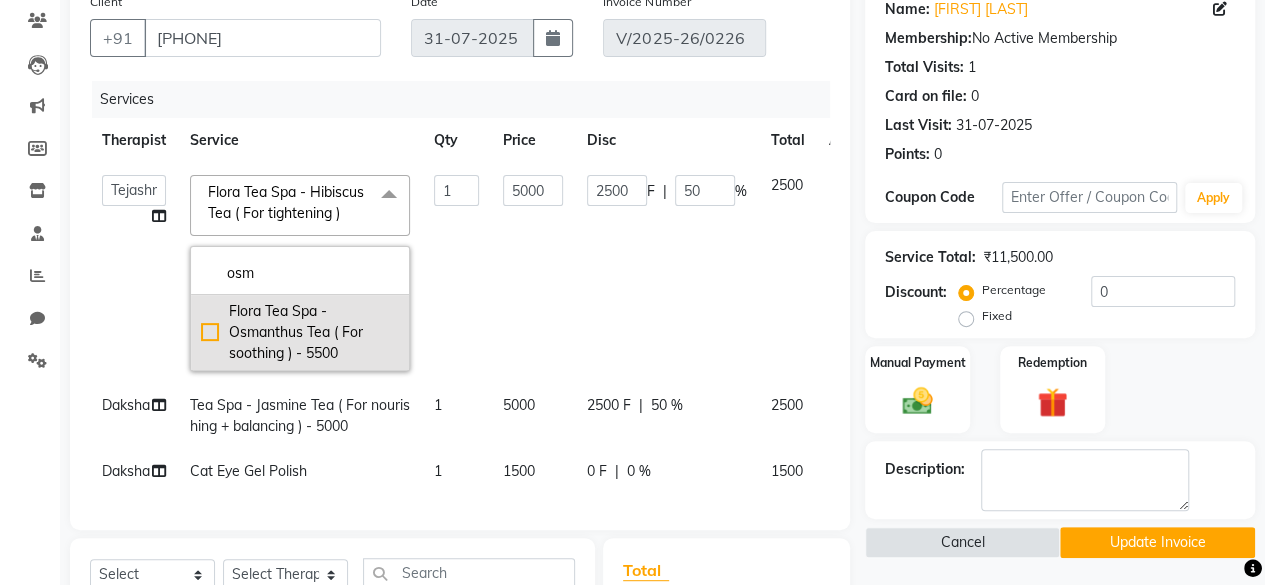 type on "osm" 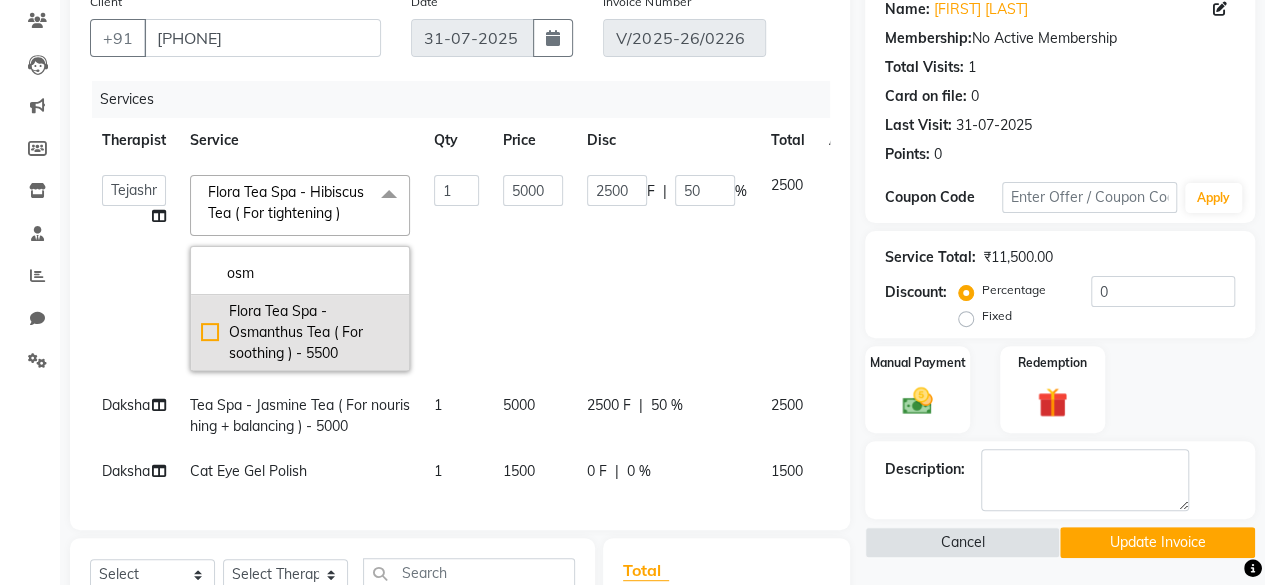 click on "Flora Tea Spa - Osmanthus Tea ( For soothing ) - 5500" 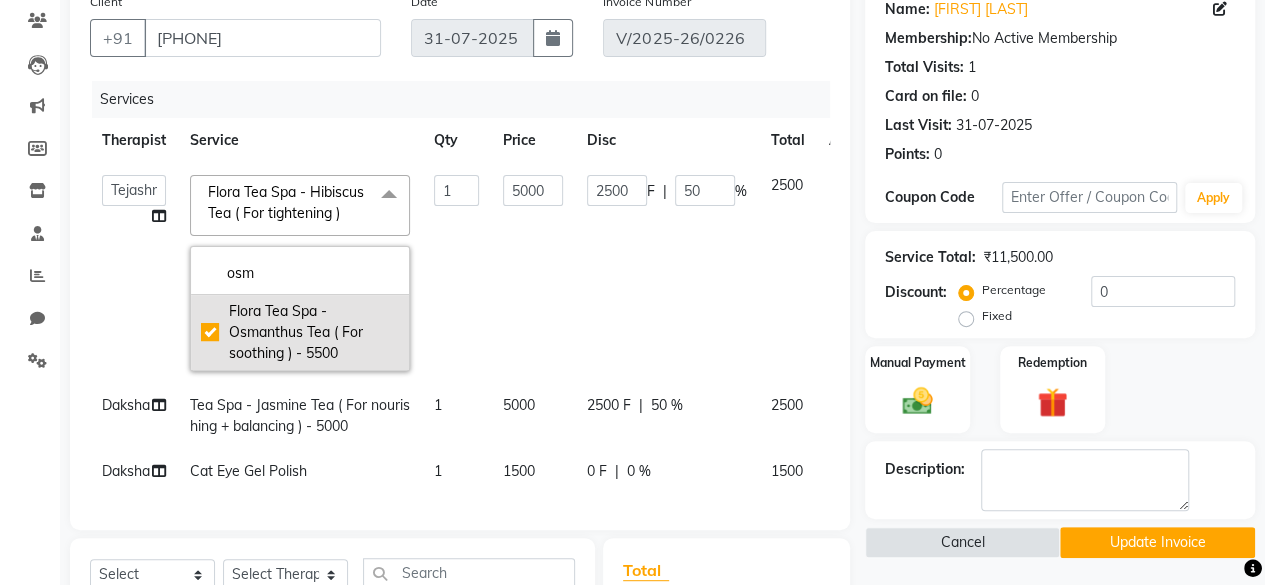 checkbox on "true" 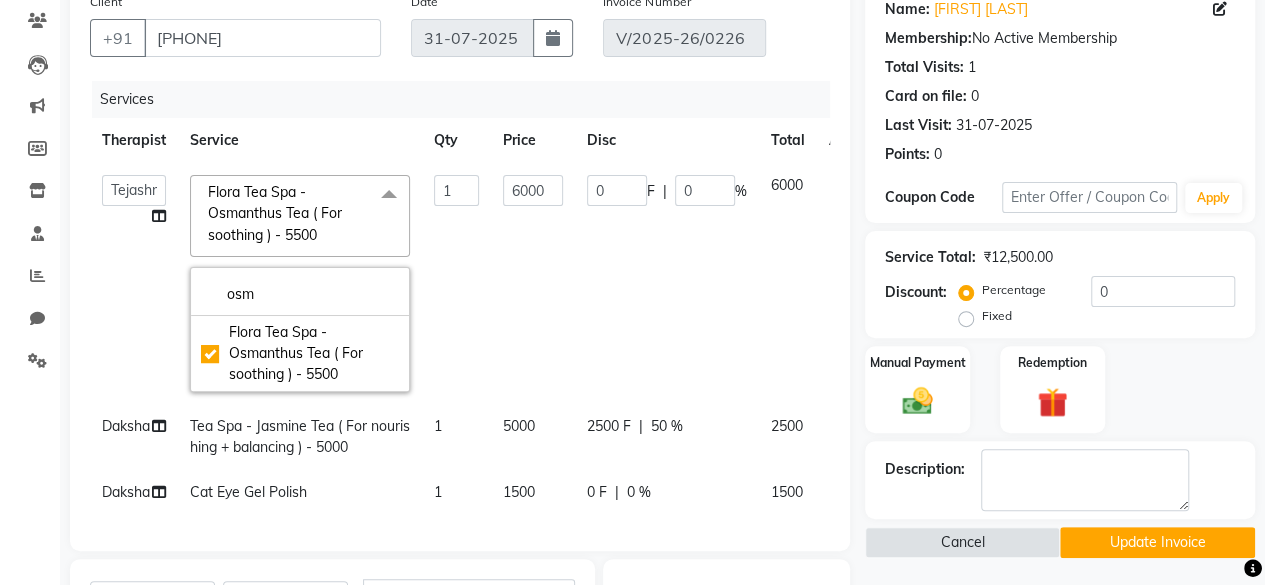 click on "0 F | 0 %" 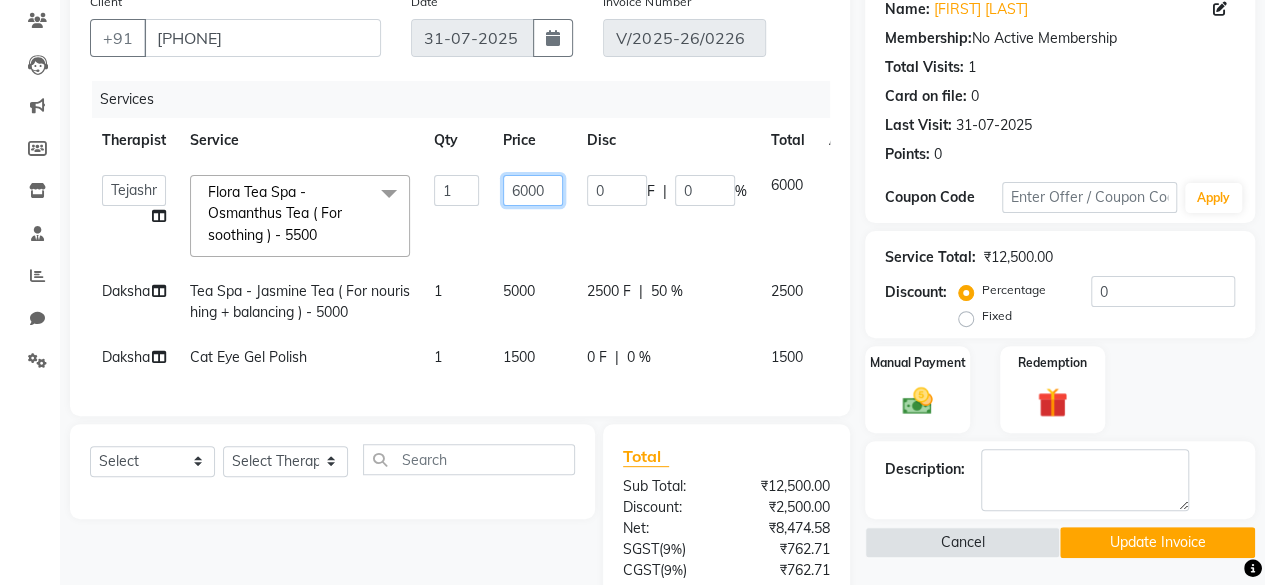 click on "6000" 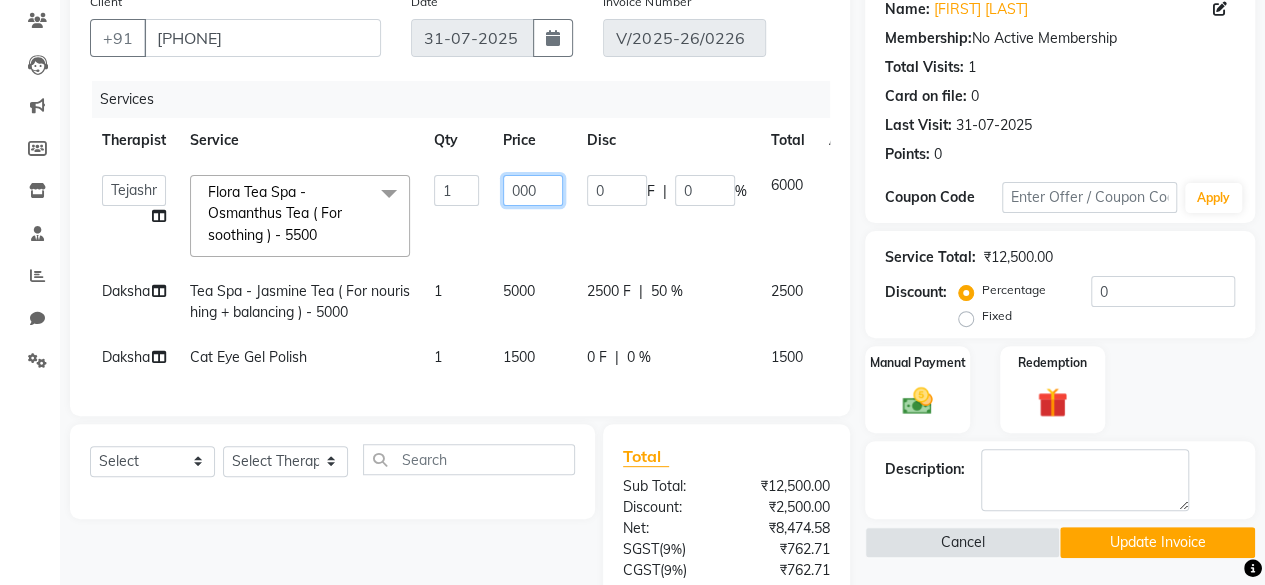 type on "5000" 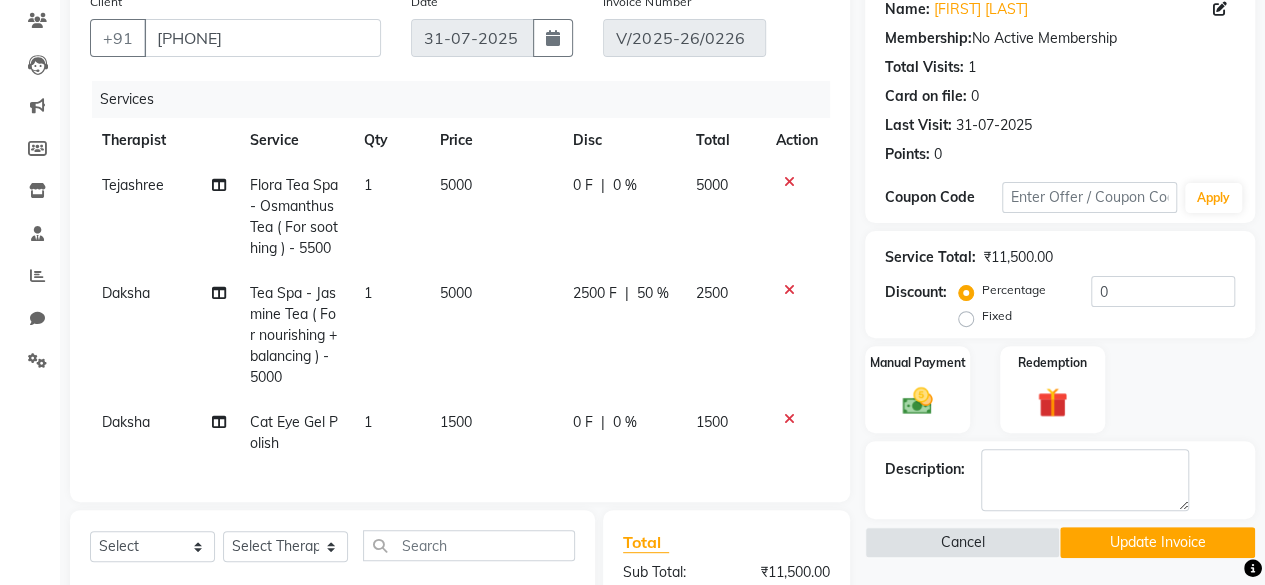 click on "0 F | 0 %" 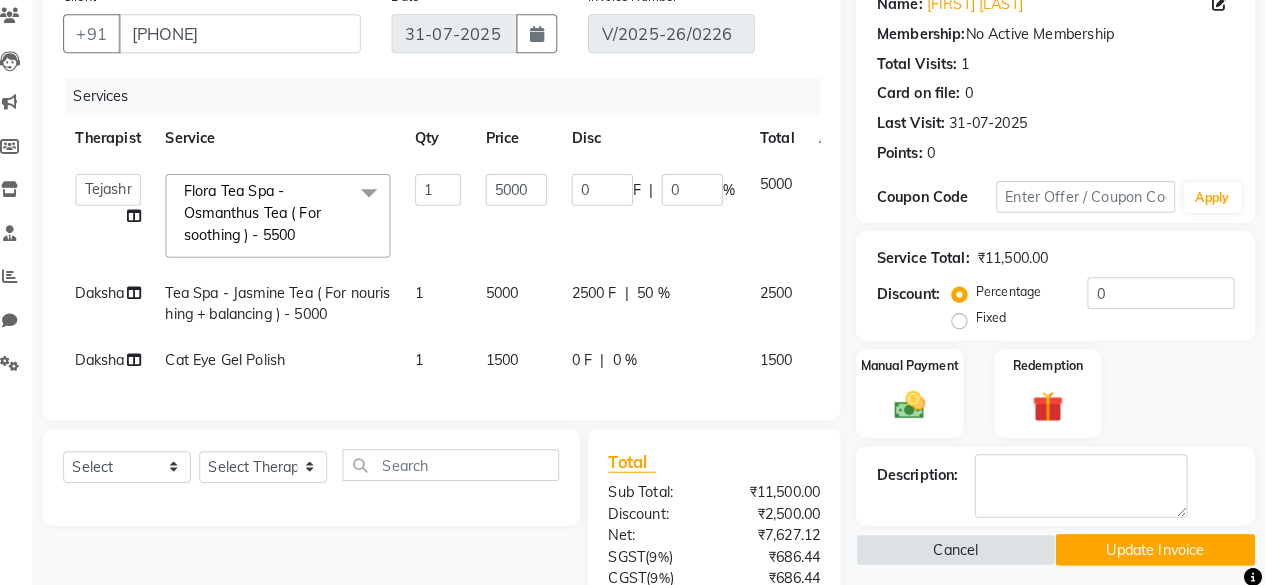 scroll, scrollTop: 167, scrollLeft: 0, axis: vertical 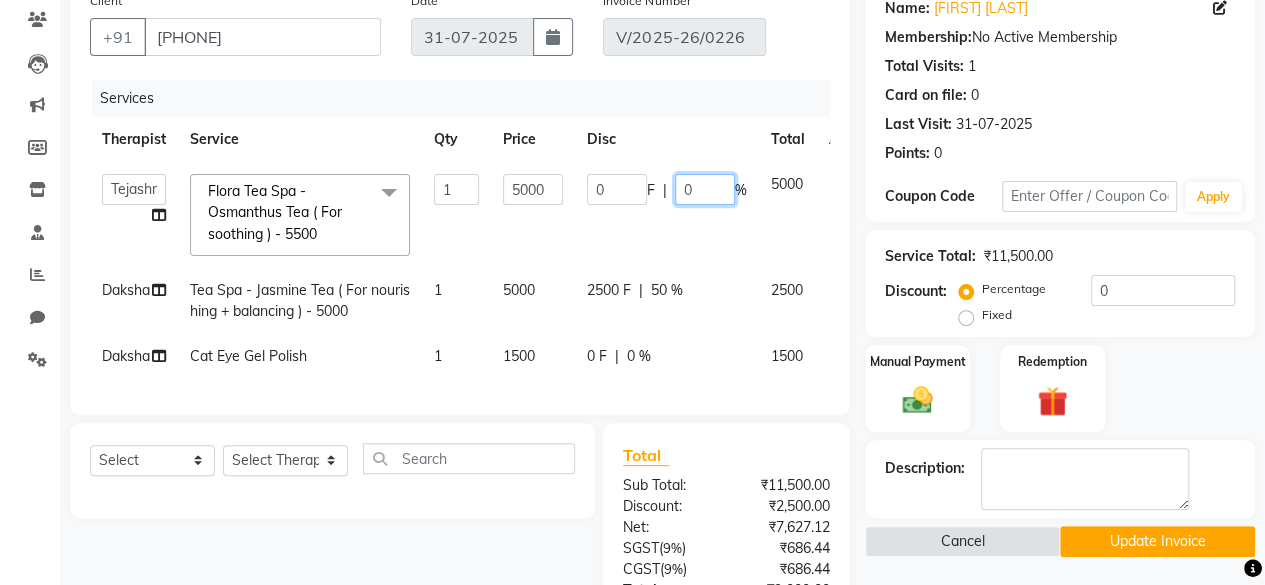click on "0" 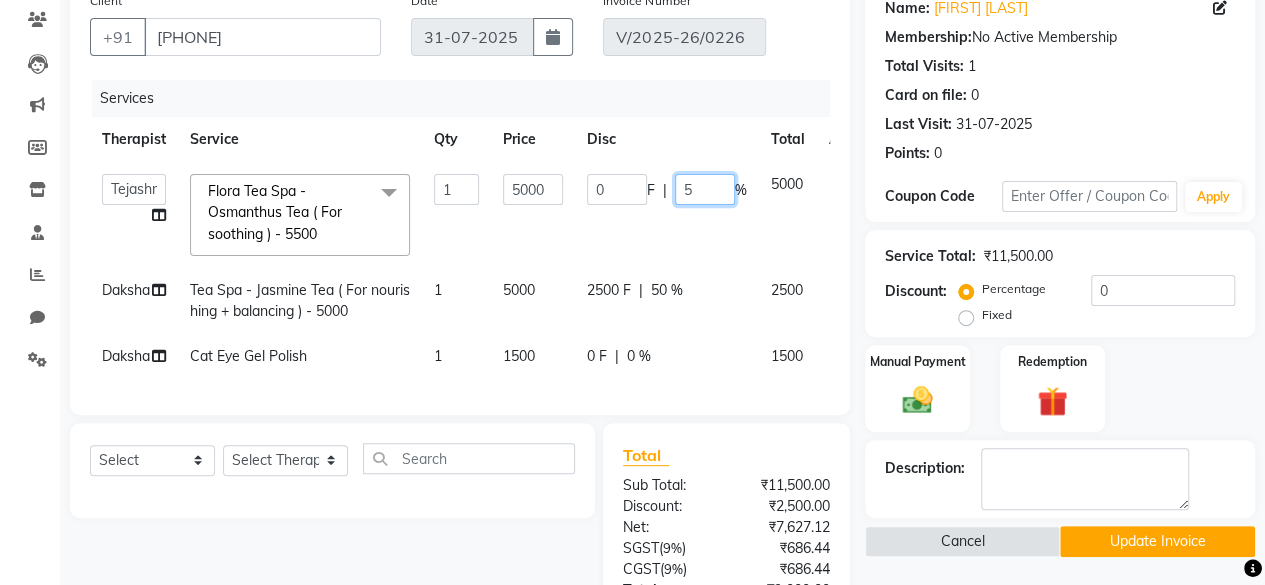 type on "50" 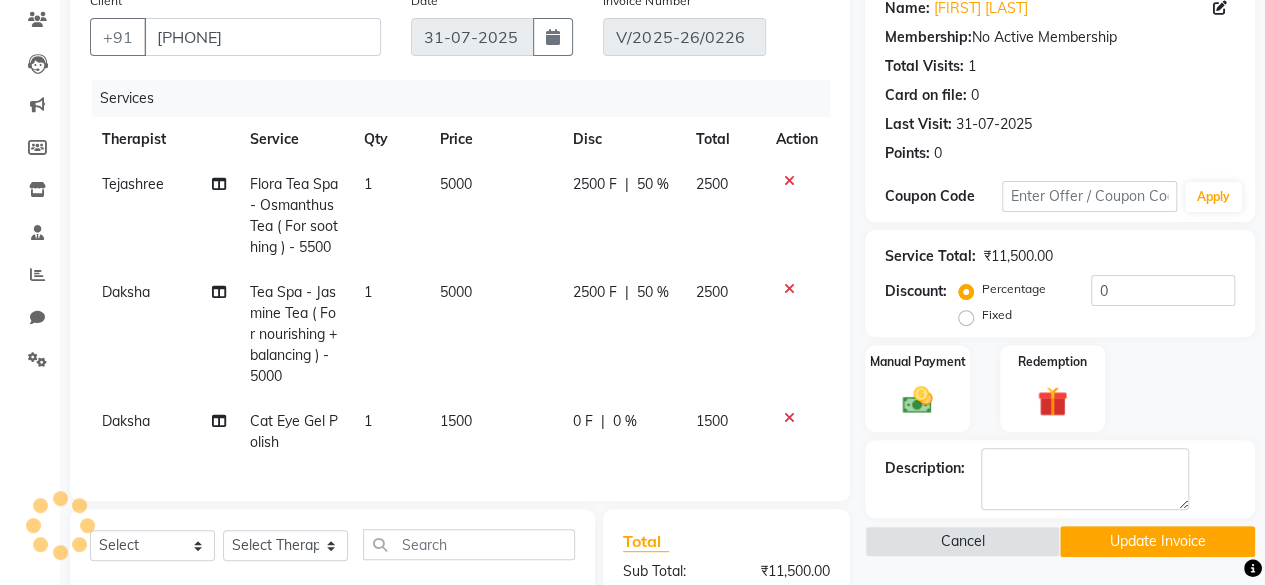 click on "Tejashree Flora Tea Spa - Osmanthus Tea ( For soothing ) - 5500 1 5000 2500 F | 50 % 2500" 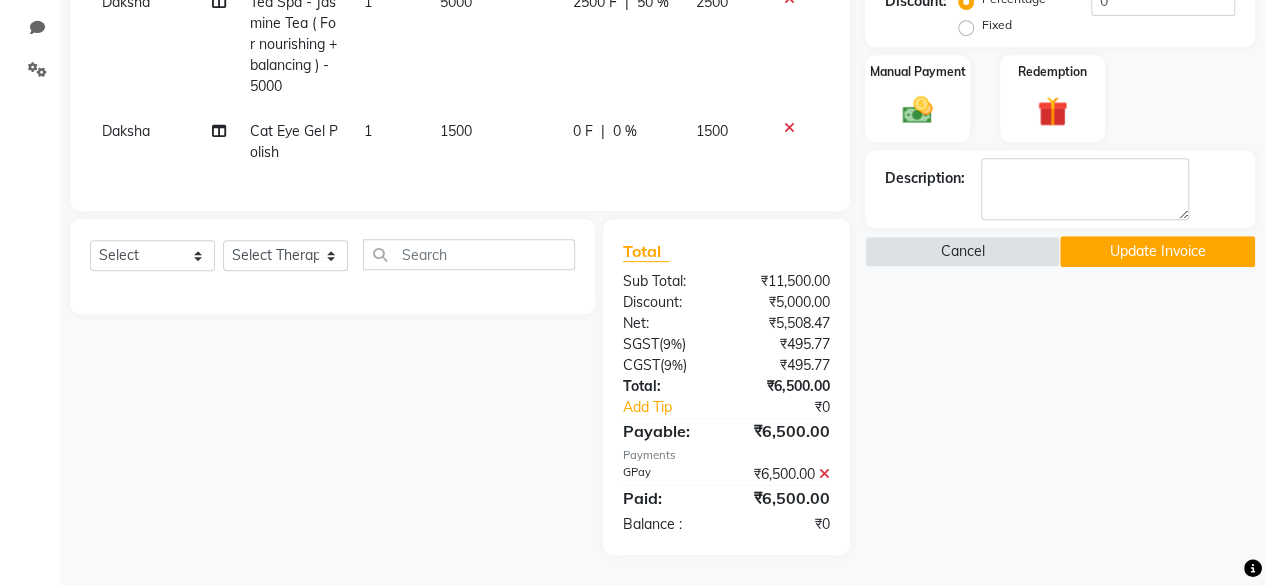 scroll, scrollTop: 471, scrollLeft: 0, axis: vertical 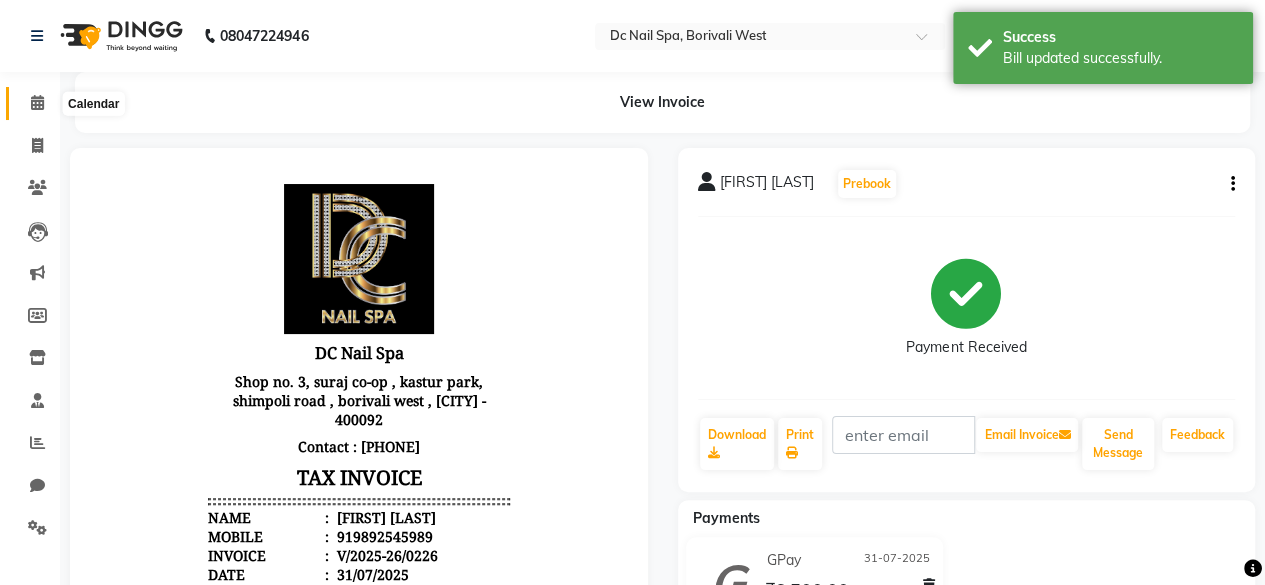 click 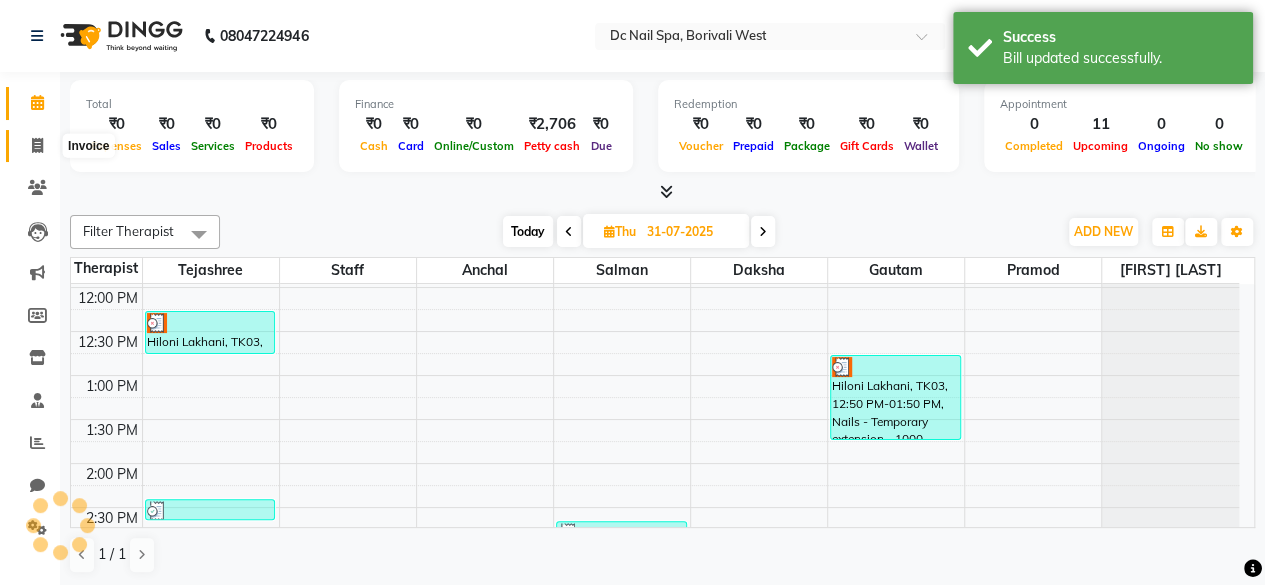 scroll, scrollTop: 0, scrollLeft: 0, axis: both 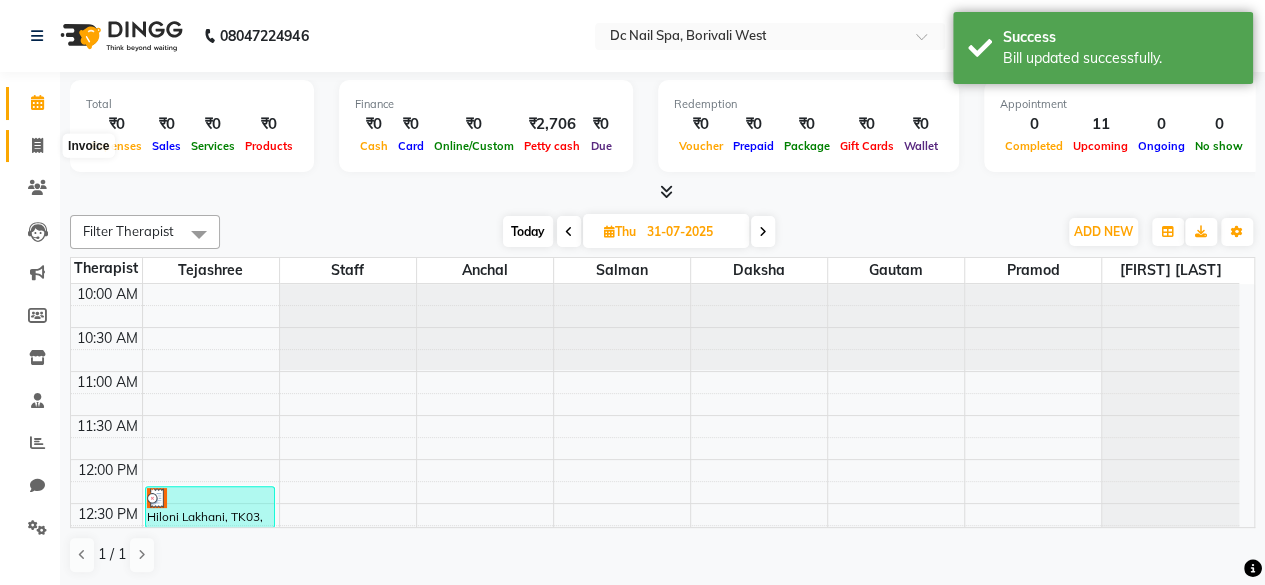 click 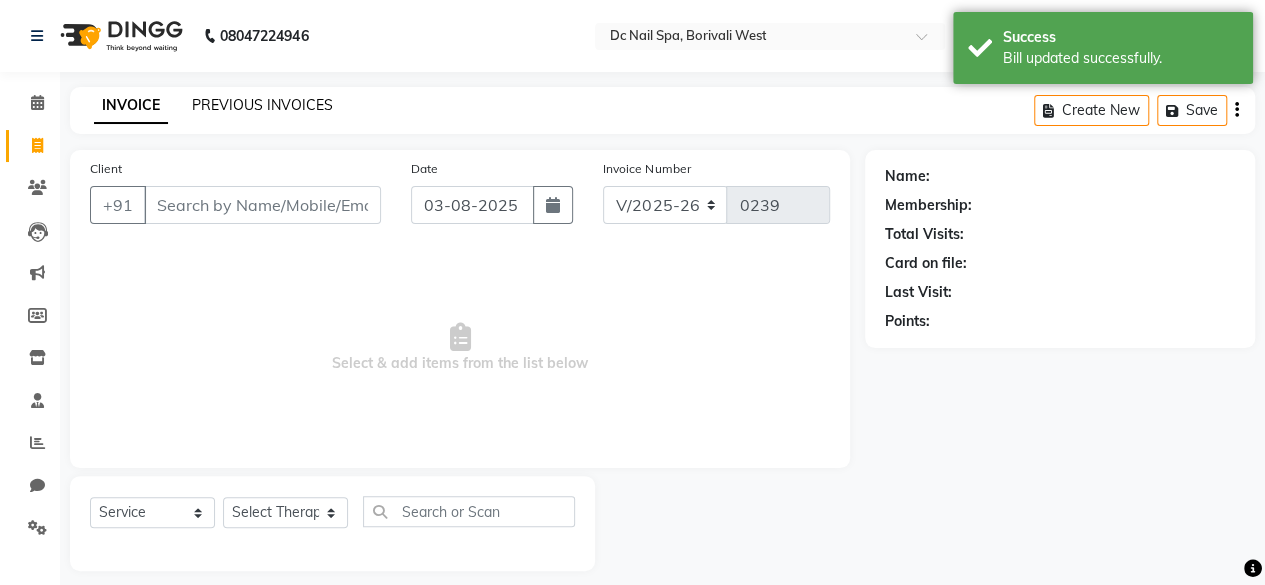 click on "PREVIOUS INVOICES" 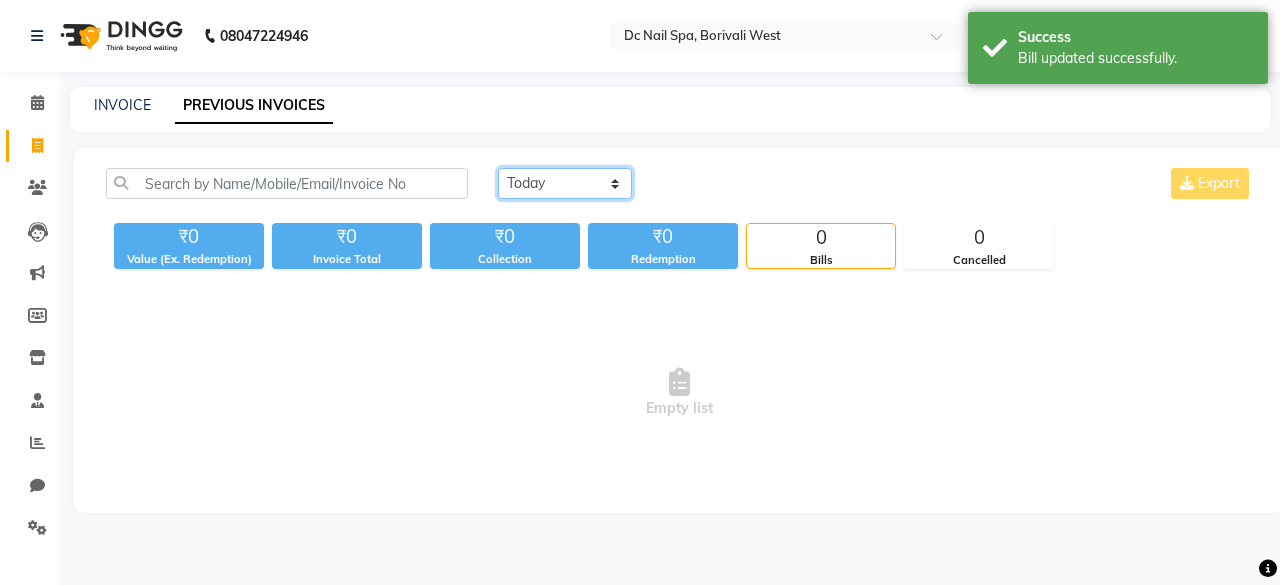 click on "Today Yesterday Custom Range" 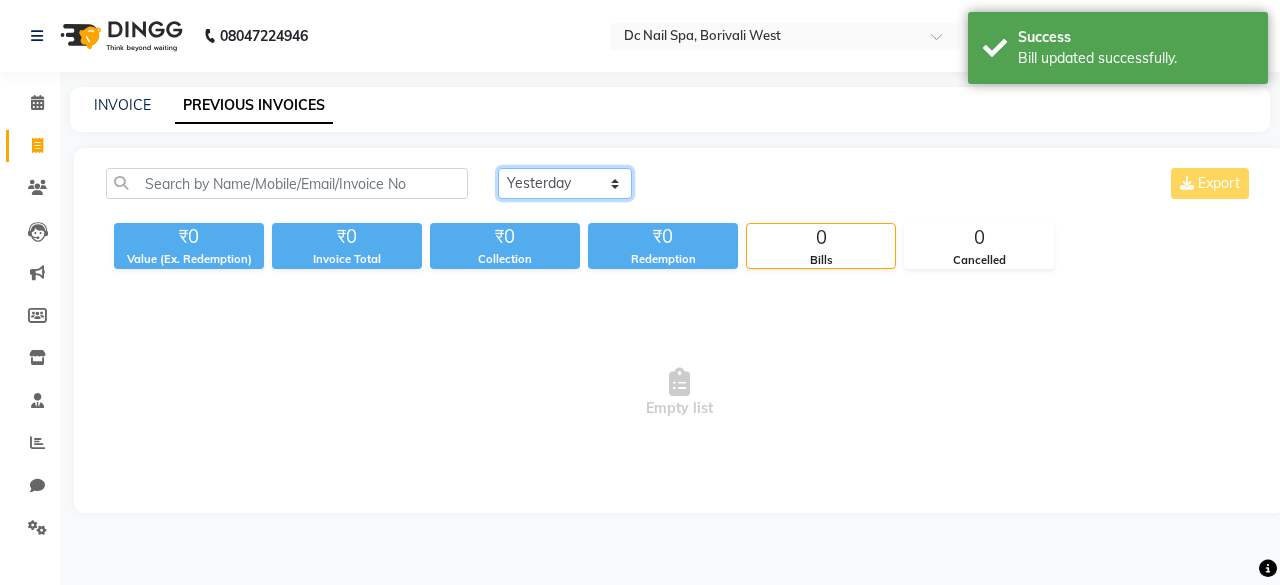 click on "Today Yesterday Custom Range" 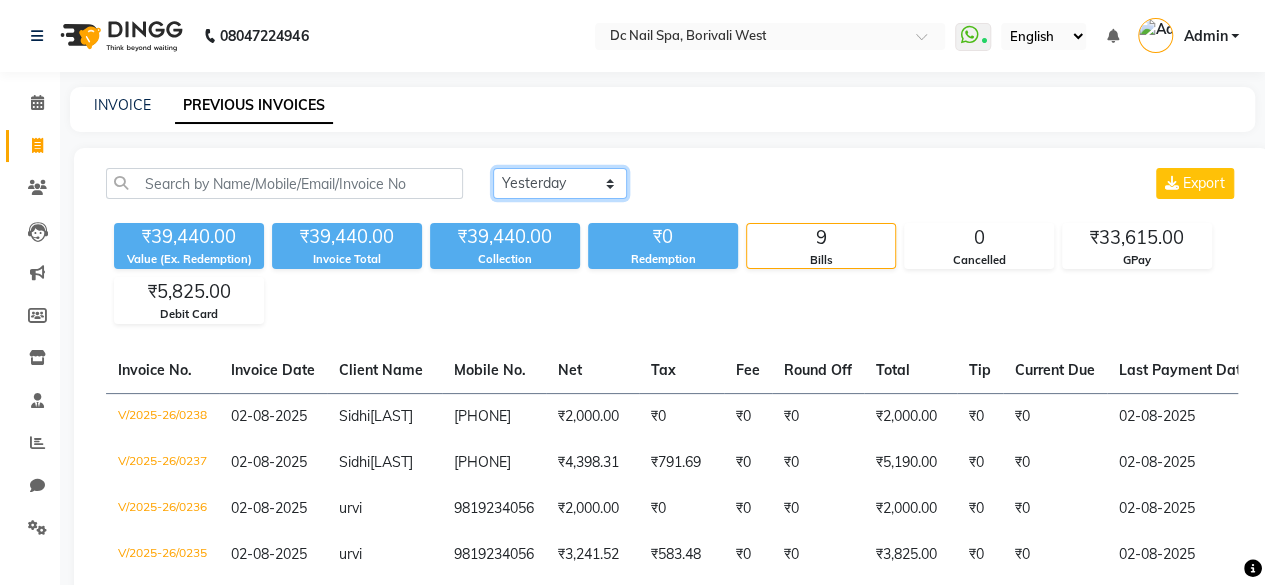 click on "Today Yesterday Custom Range" 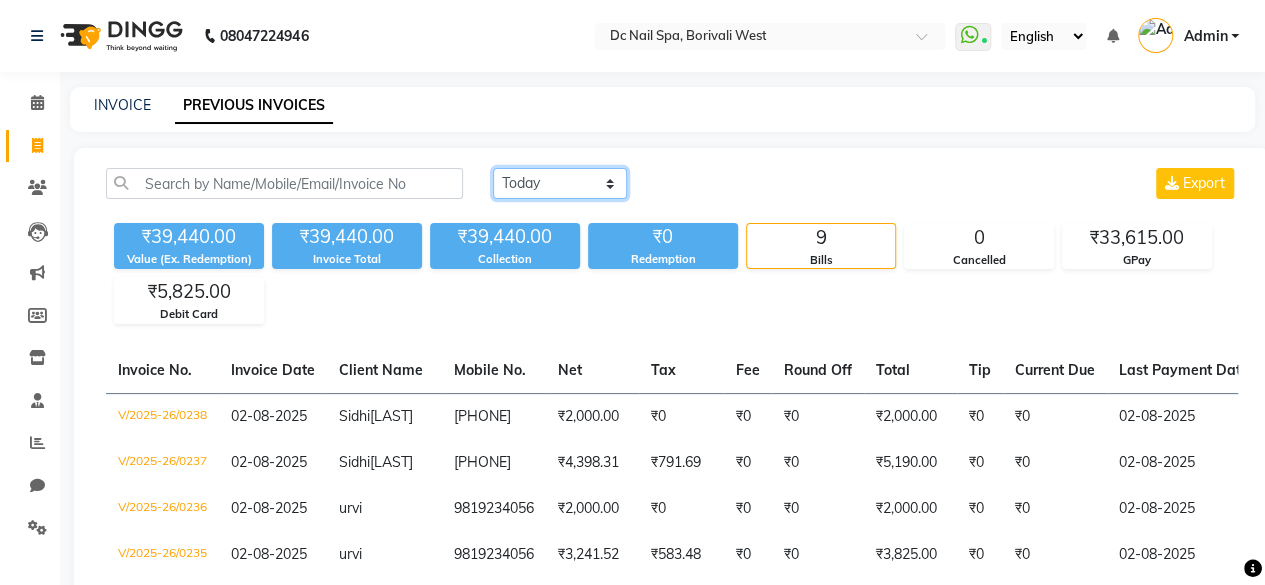 click on "Today Yesterday Custom Range" 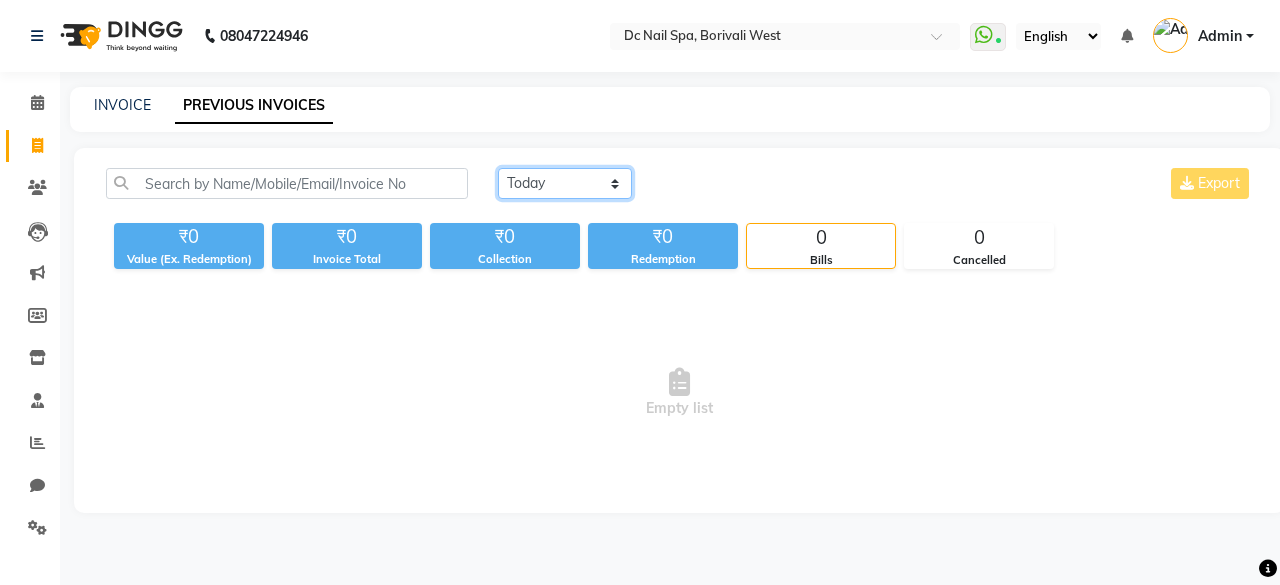 click on "Today Yesterday Custom Range" 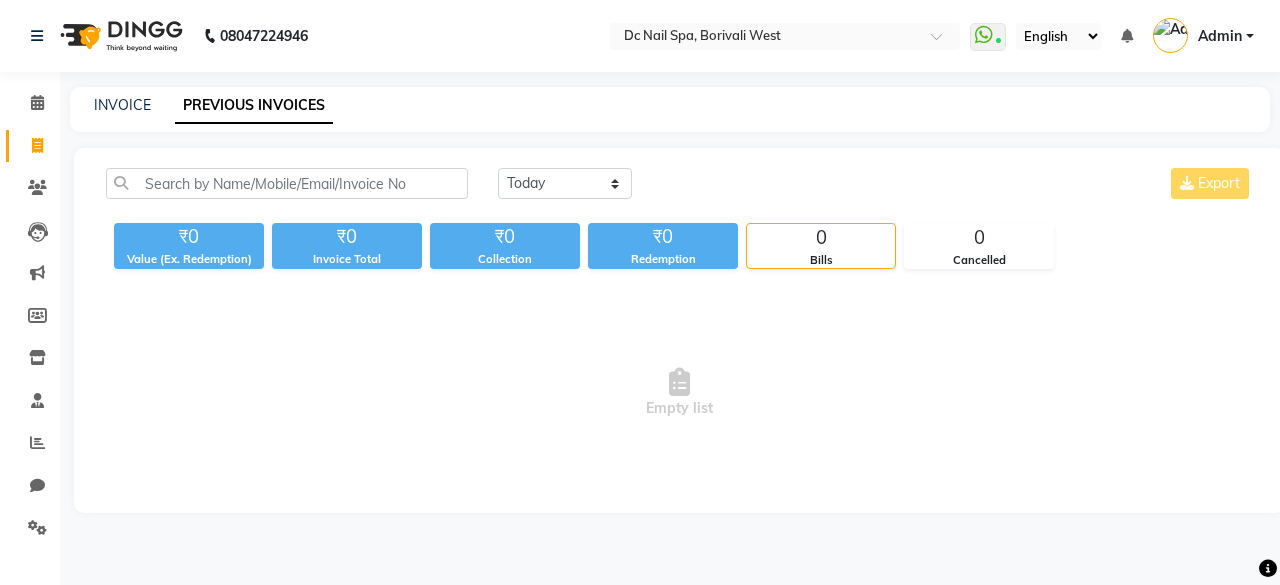 click on "Today Yesterday Custom Range Export ₹0 Value (Ex. Redemption) ₹0 Invoice Total  ₹0 Collection ₹0 Redemption 0 Bills 0 Cancelled  Empty list" 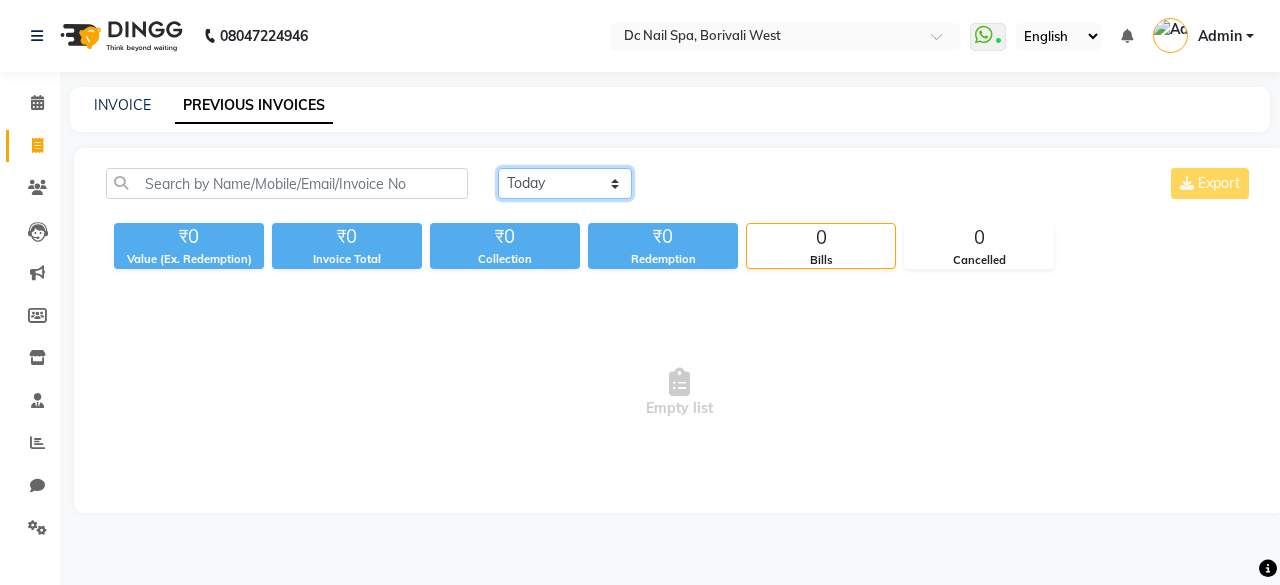 click on "Today Yesterday Custom Range" 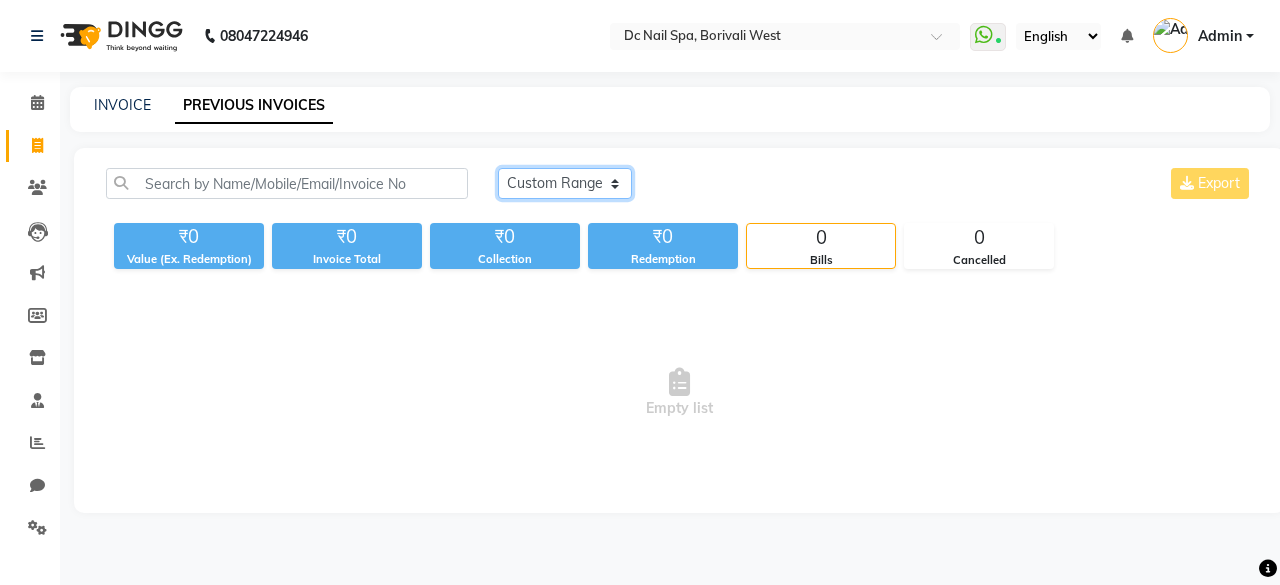 click on "Today Yesterday Custom Range" 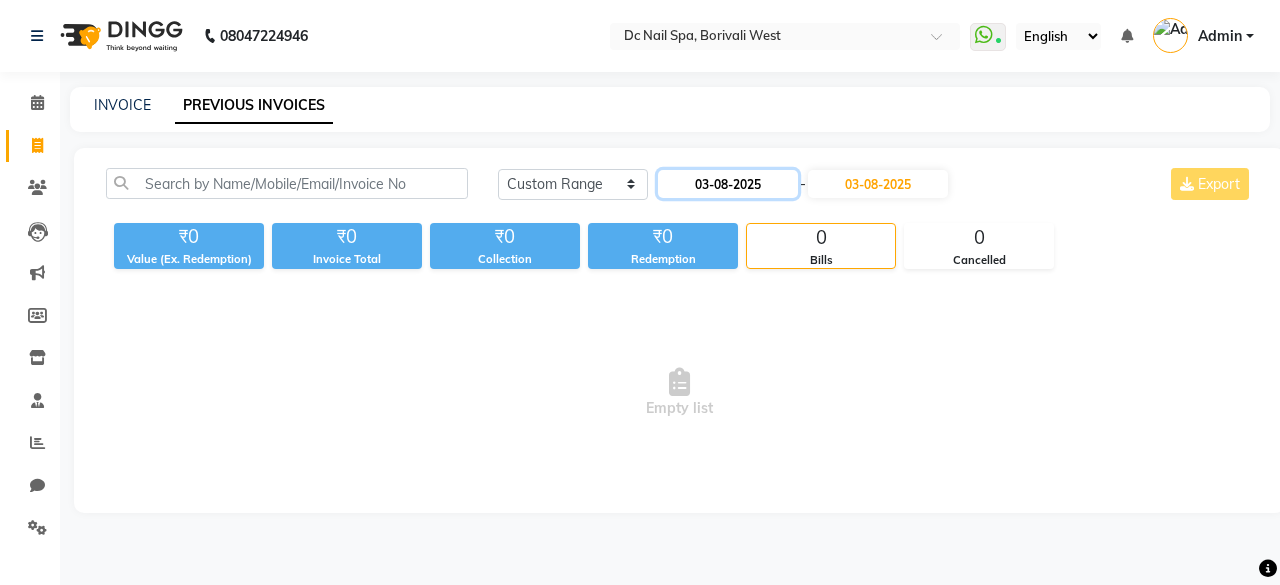 click on "03-08-2025" 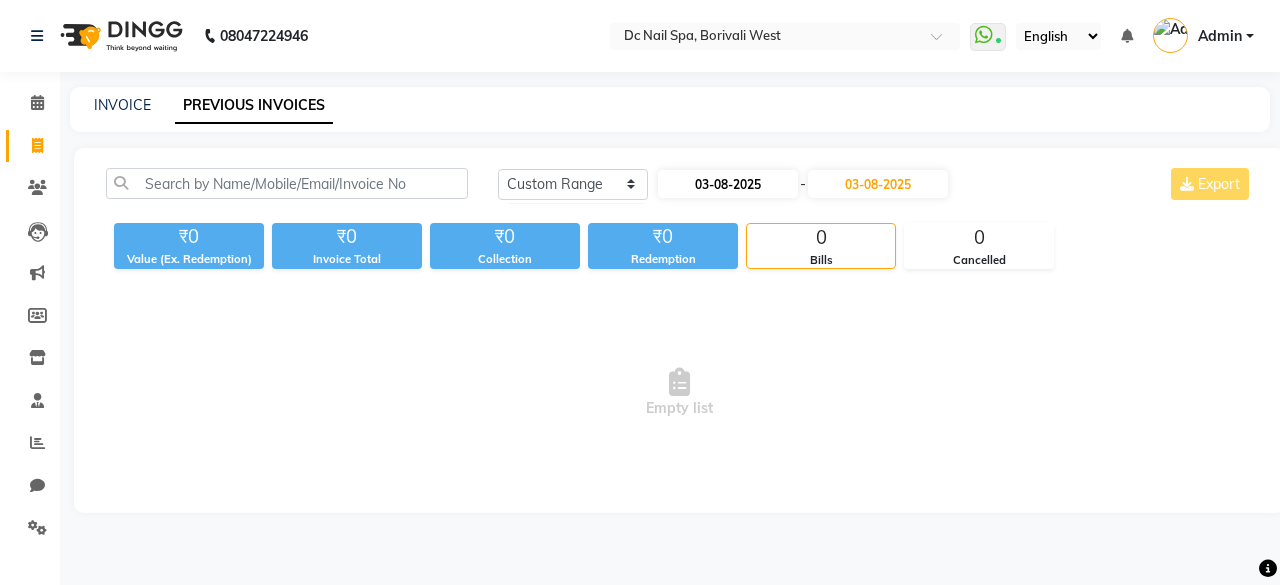 select on "8" 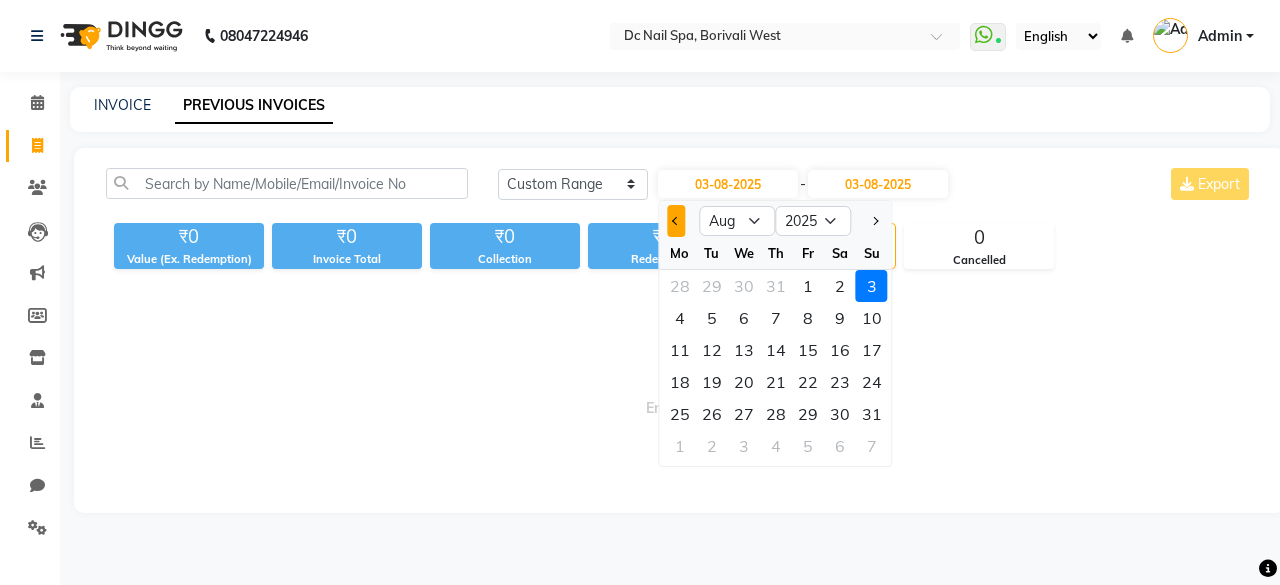 click 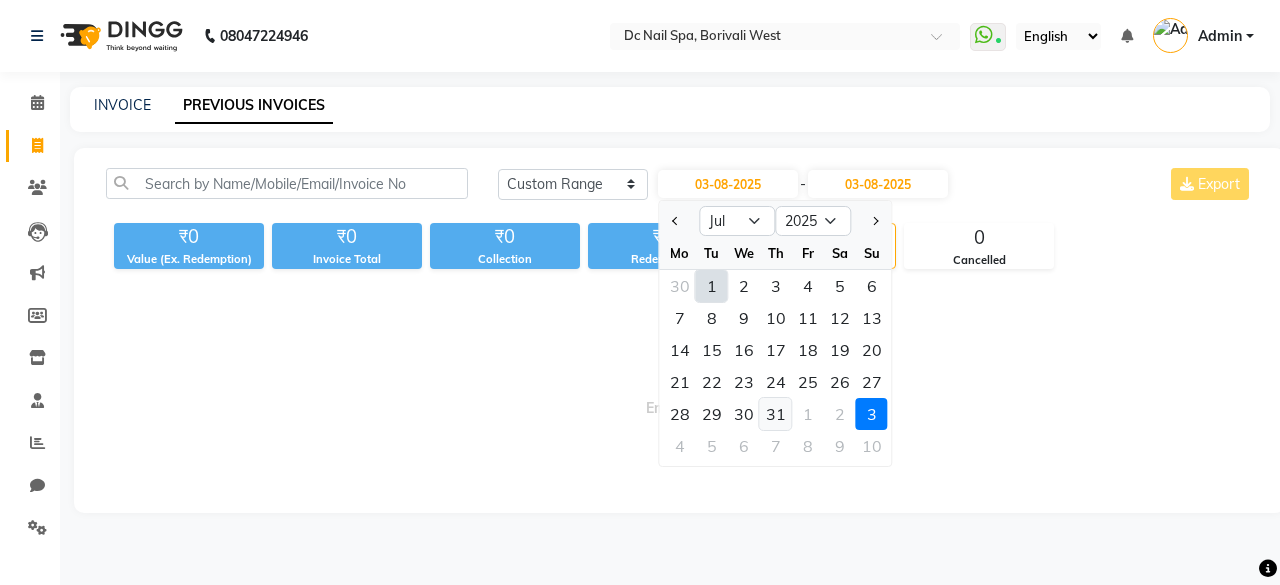 click on "31" 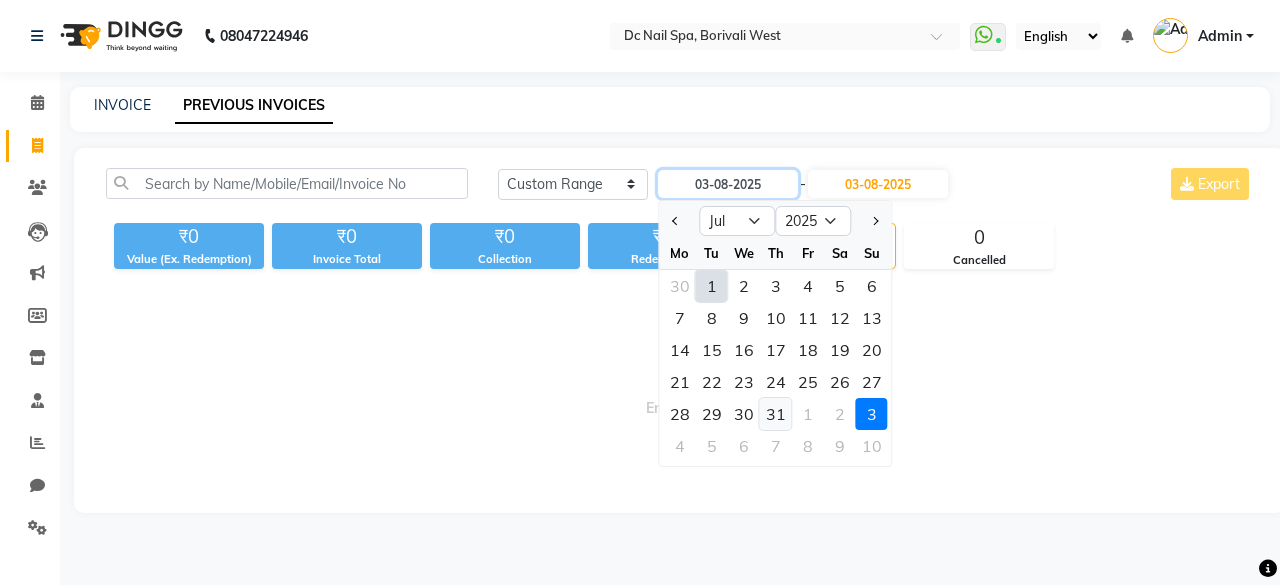 type on "31-07-2025" 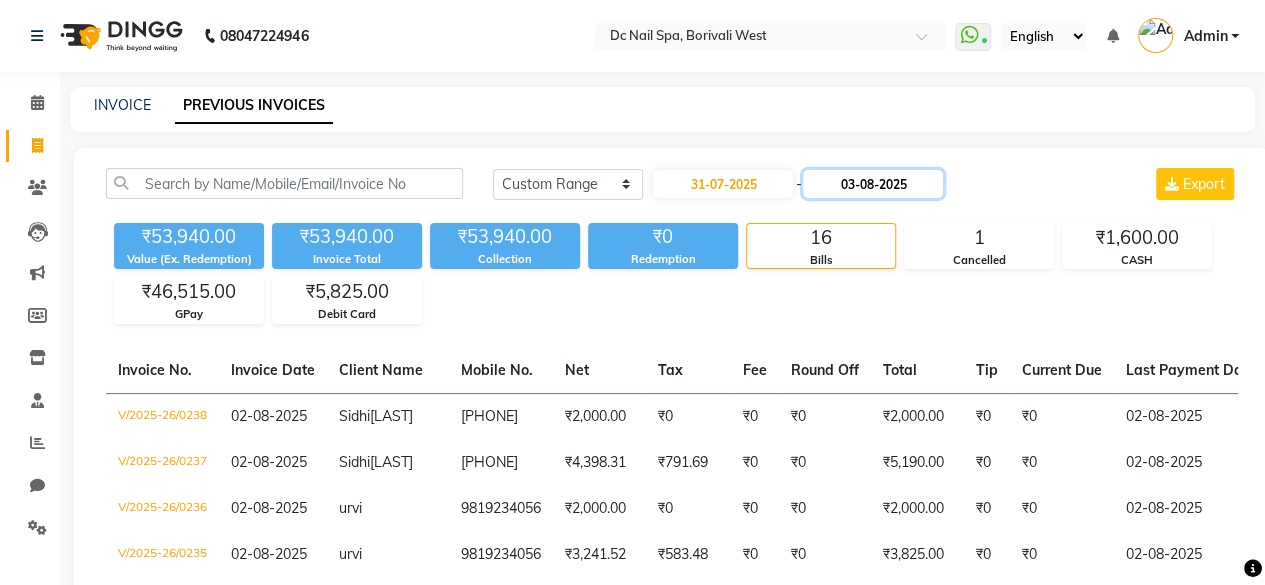 click on "03-08-2025" 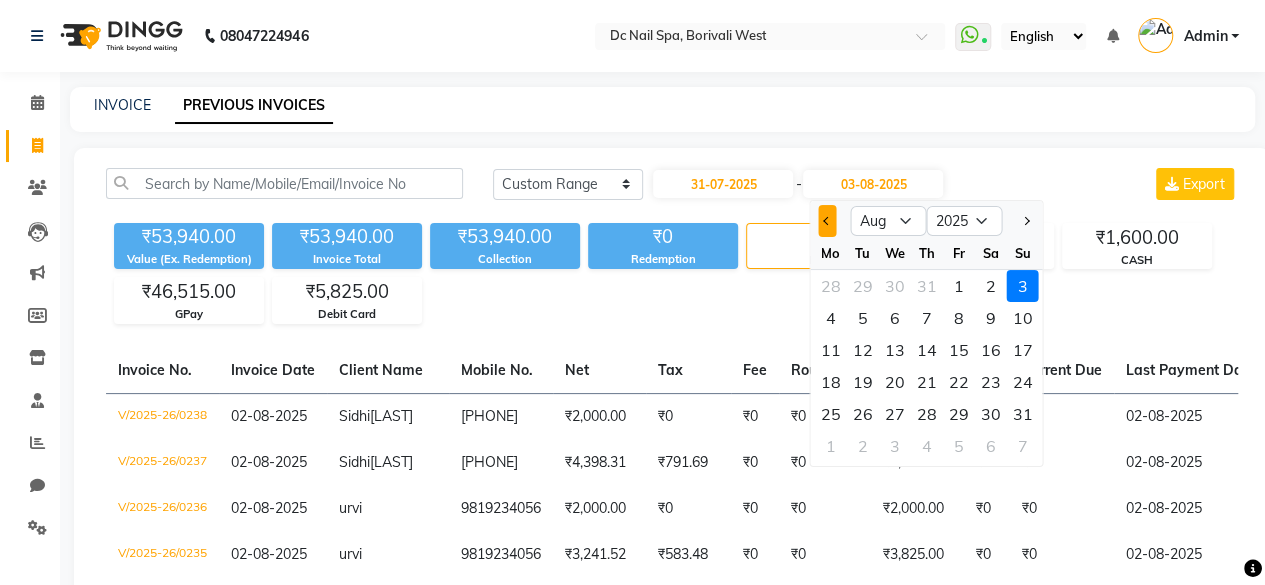 click 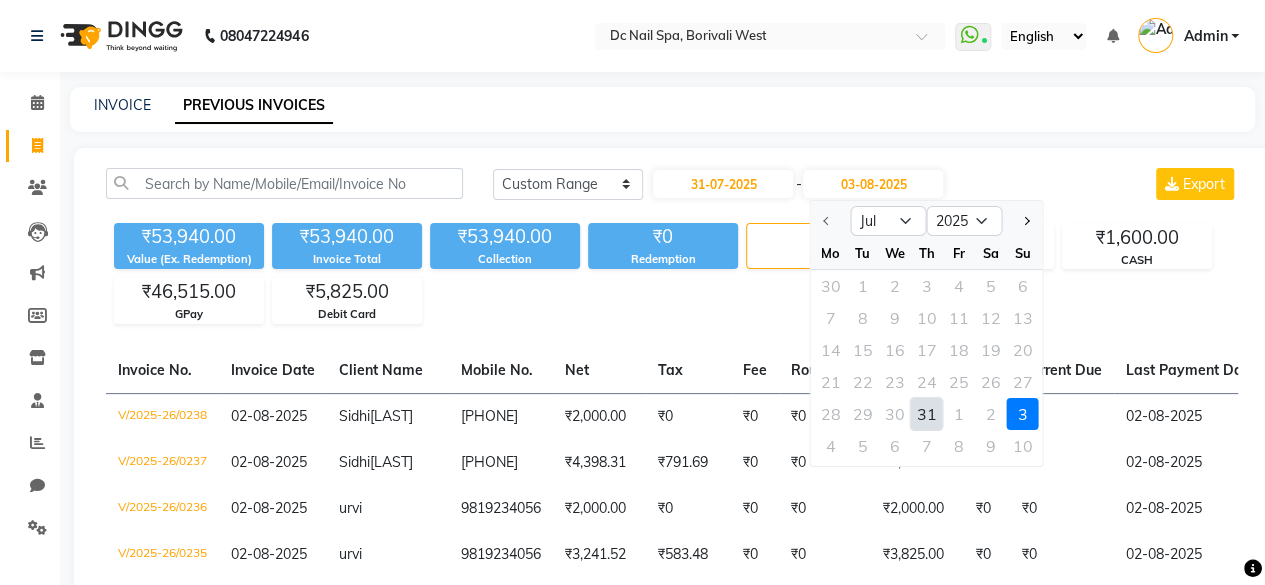 click on "31" 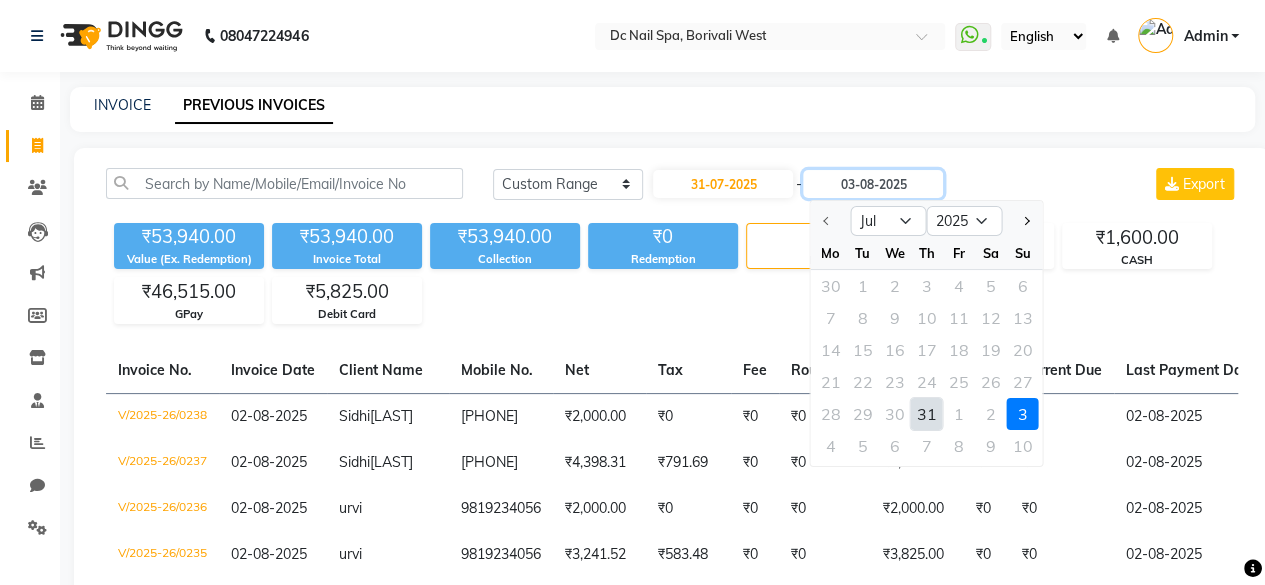 type on "31-07-2025" 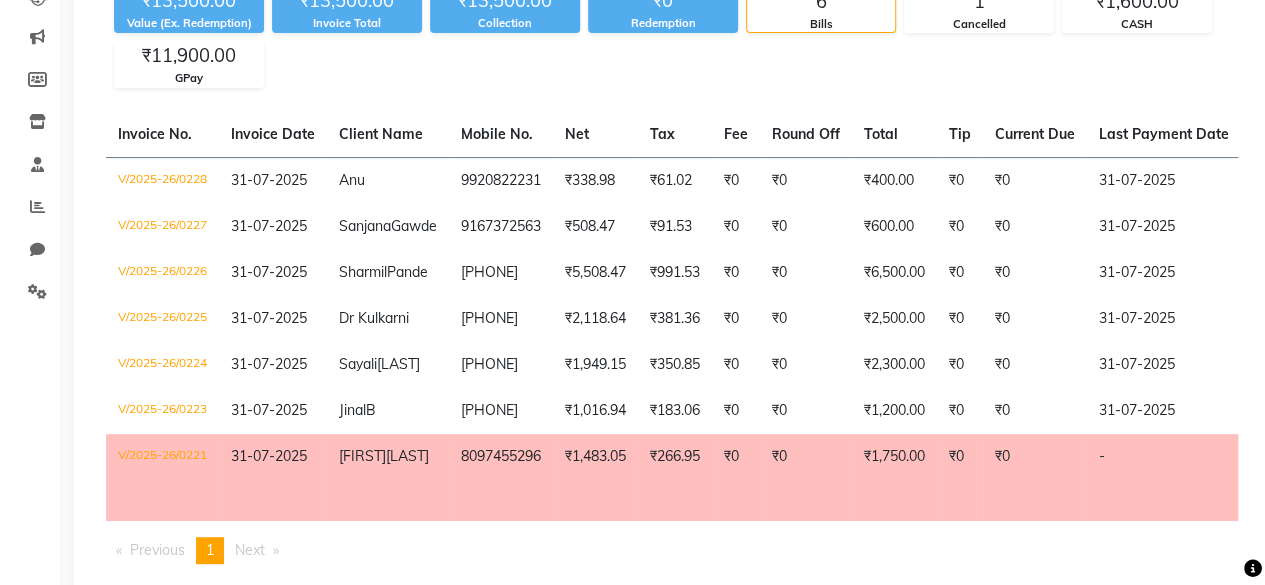 scroll, scrollTop: 0, scrollLeft: 0, axis: both 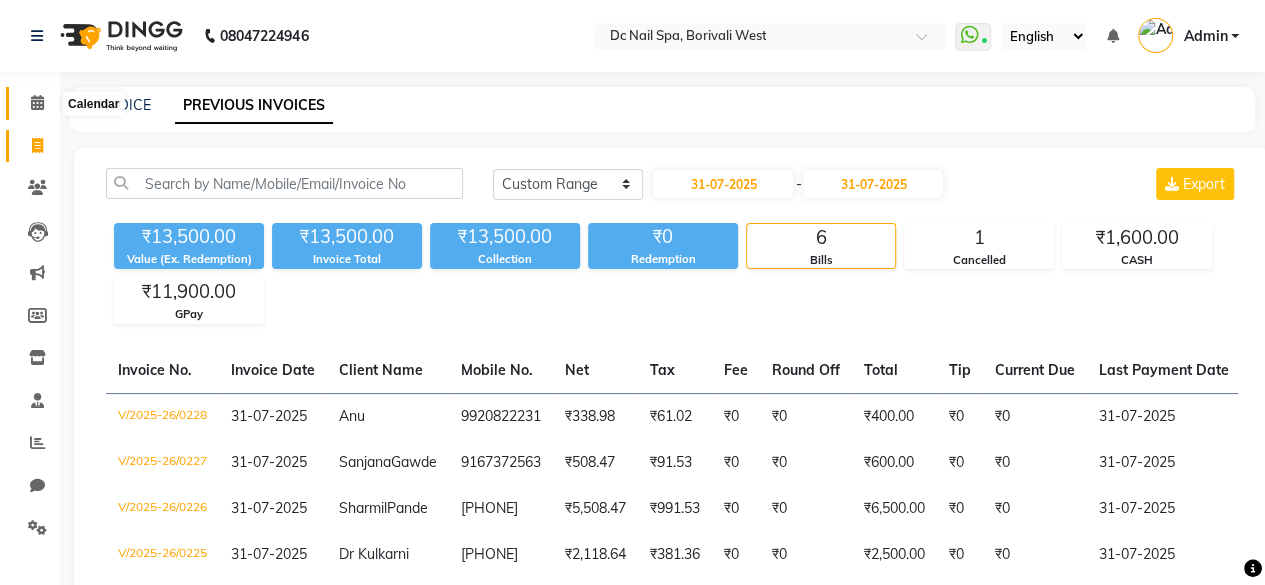 click 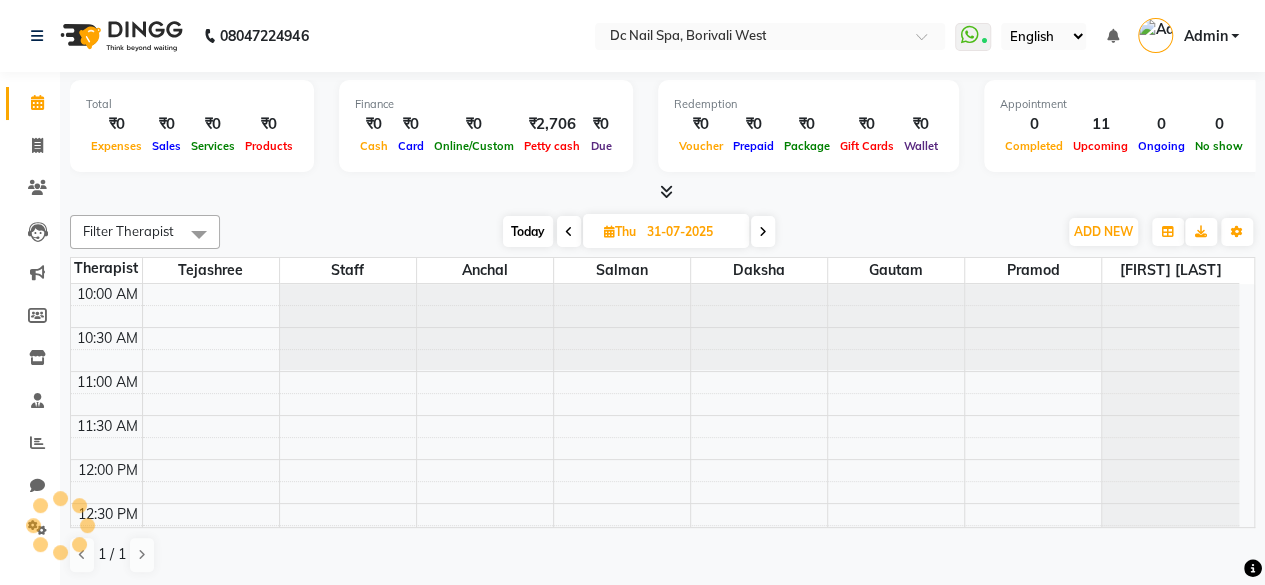 scroll, scrollTop: 0, scrollLeft: 0, axis: both 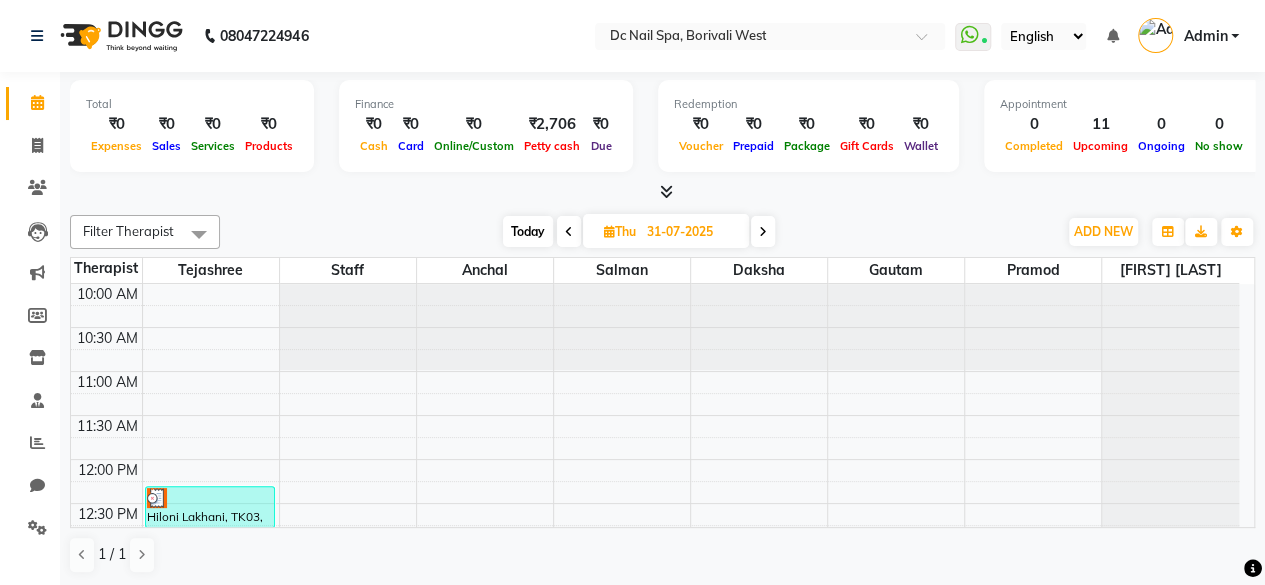 click on "Thu" at bounding box center (620, 231) 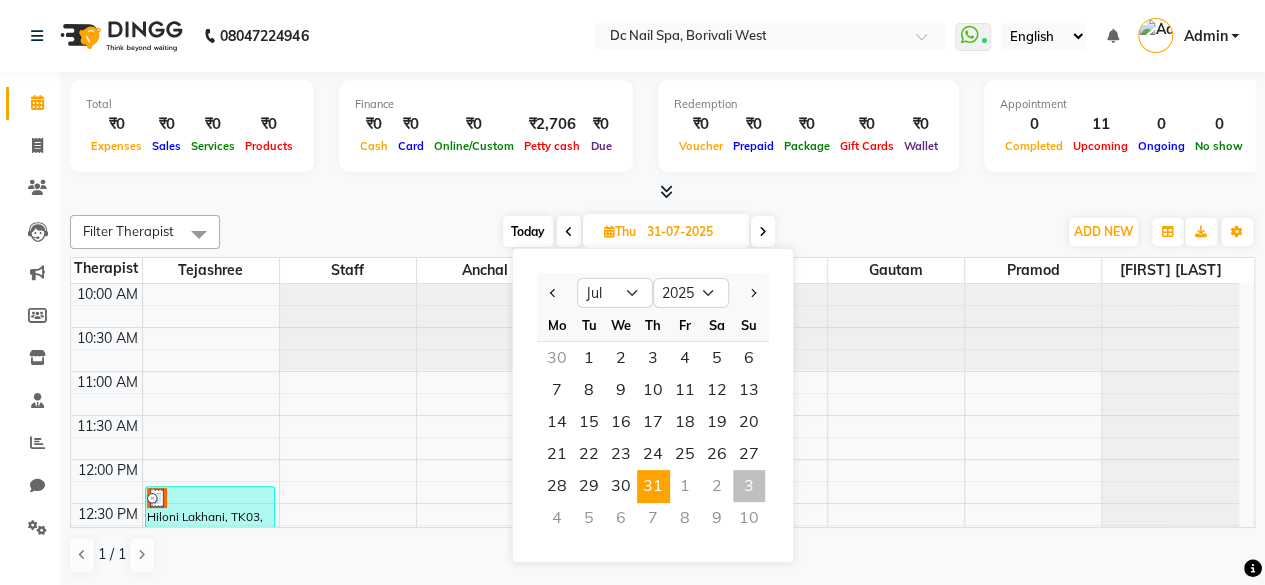 click on "Total  ₹0  Expenses ₹0  Sales ₹0  Services ₹0  Products Finance  ₹0  Cash ₹0  Card ₹0  Online/Custom ₹2,706 Petty cash ₹0 Due  Redemption  ₹0 Voucher ₹0 Prepaid ₹0 Package ₹0  Gift Cards ₹0  Wallet  Appointment  0 Completed 11 Upcoming 0 Ongoing 0 No show  Other sales  ₹0  Packages ₹0  Memberships ₹0  Vouchers ₹0  Prepaids ₹0  Gift Cards" at bounding box center [662, 137] 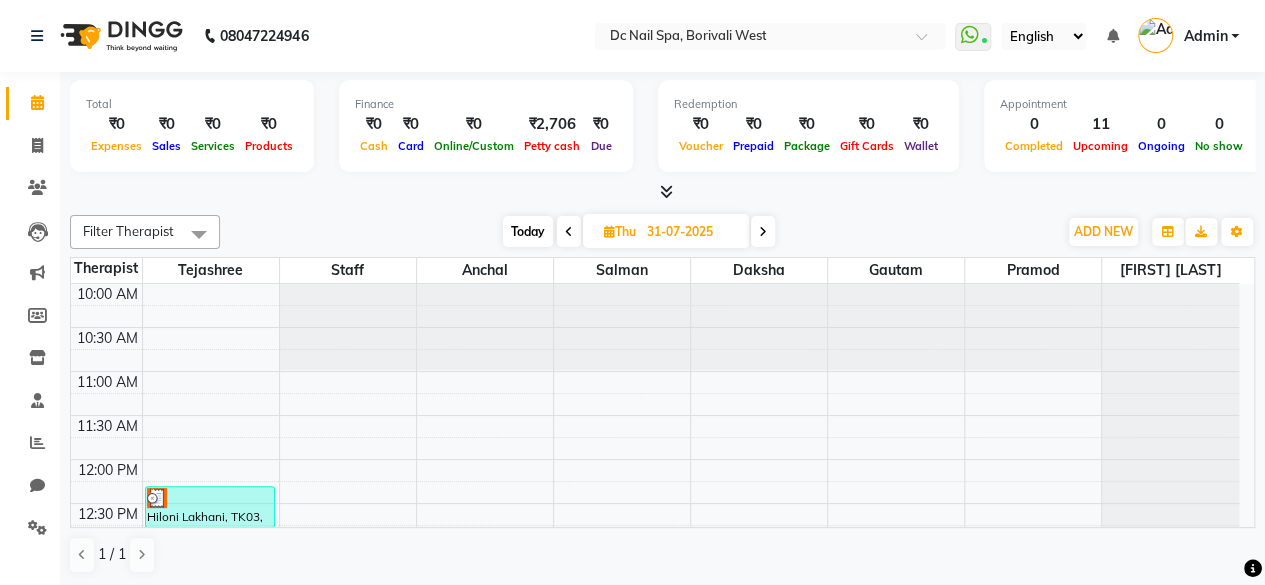 scroll, scrollTop: 0, scrollLeft: 0, axis: both 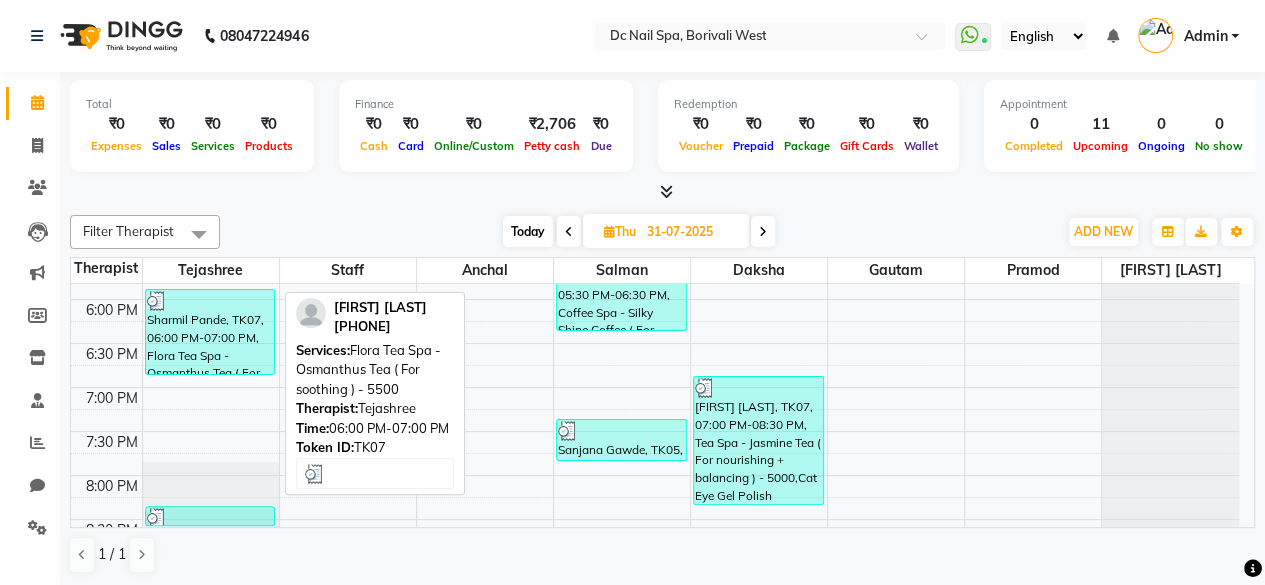 click on "Sharmil Pande, TK07, 06:00 PM-07:00 PM, Flora Tea Spa - Osmanthus Tea ( For soothing ) - 5500" at bounding box center [210, 332] 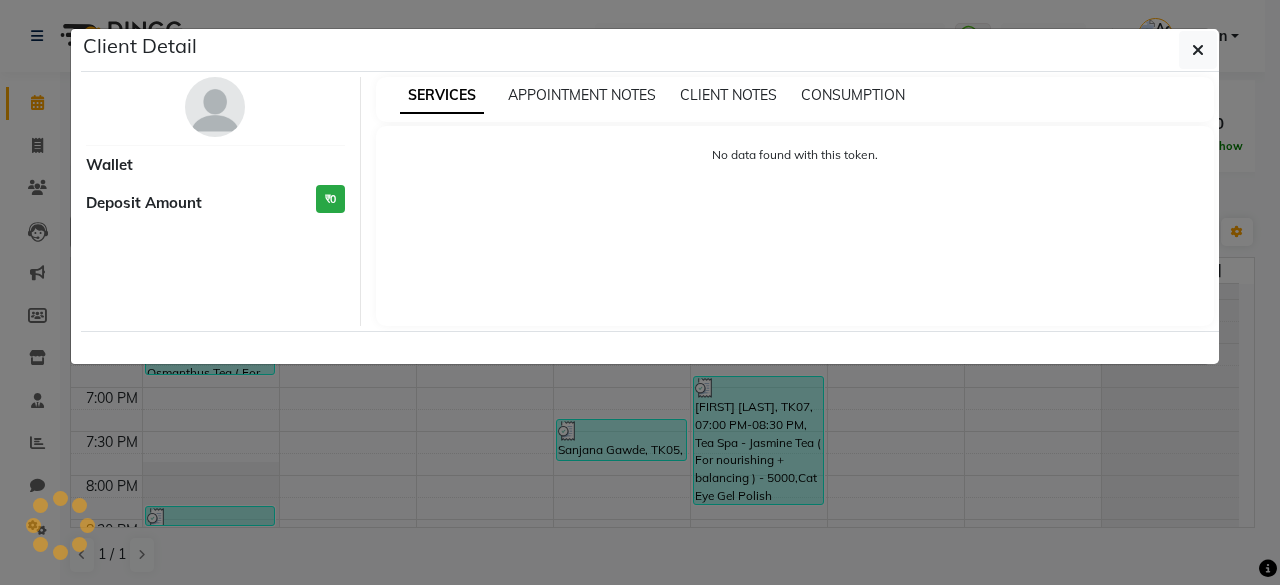 select on "3" 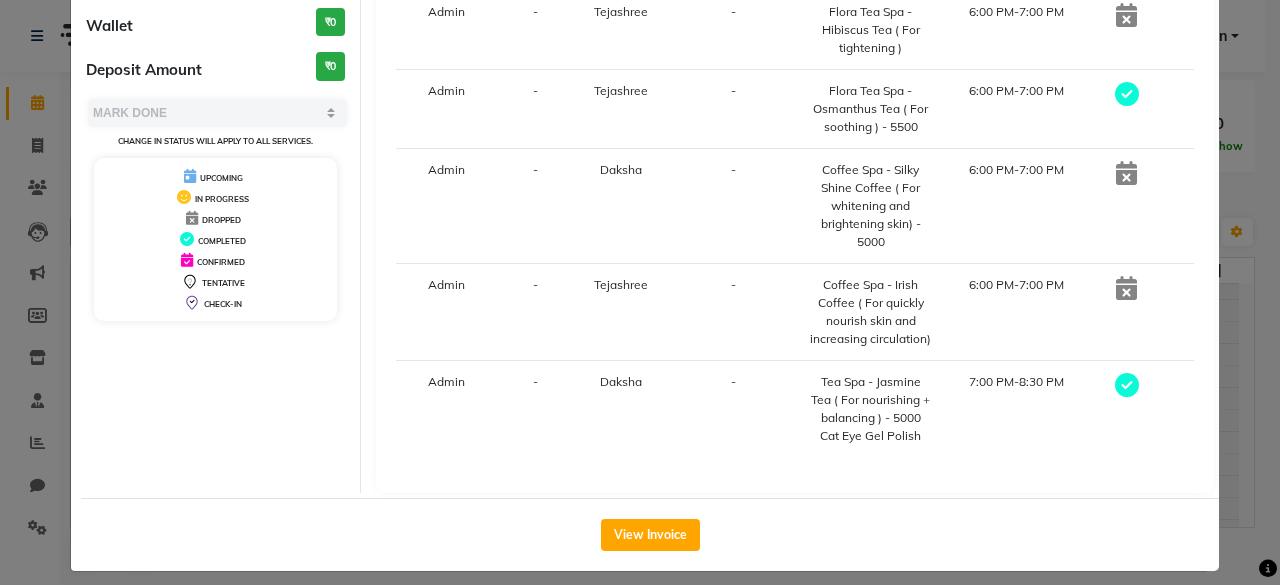 scroll, scrollTop: 196, scrollLeft: 0, axis: vertical 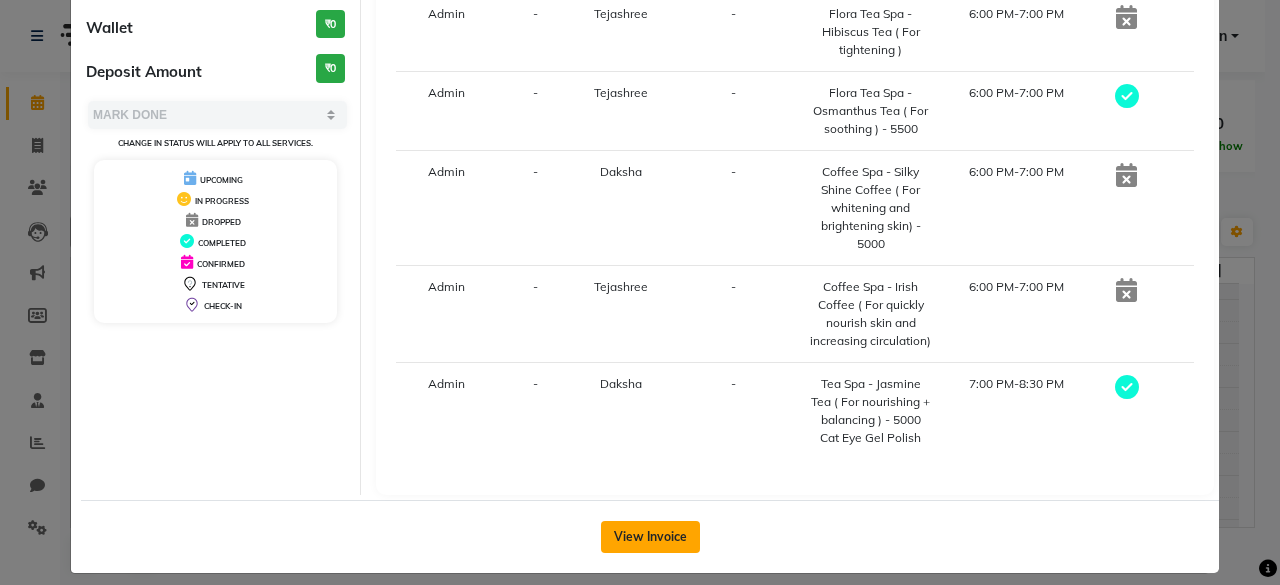 click on "View Invoice" 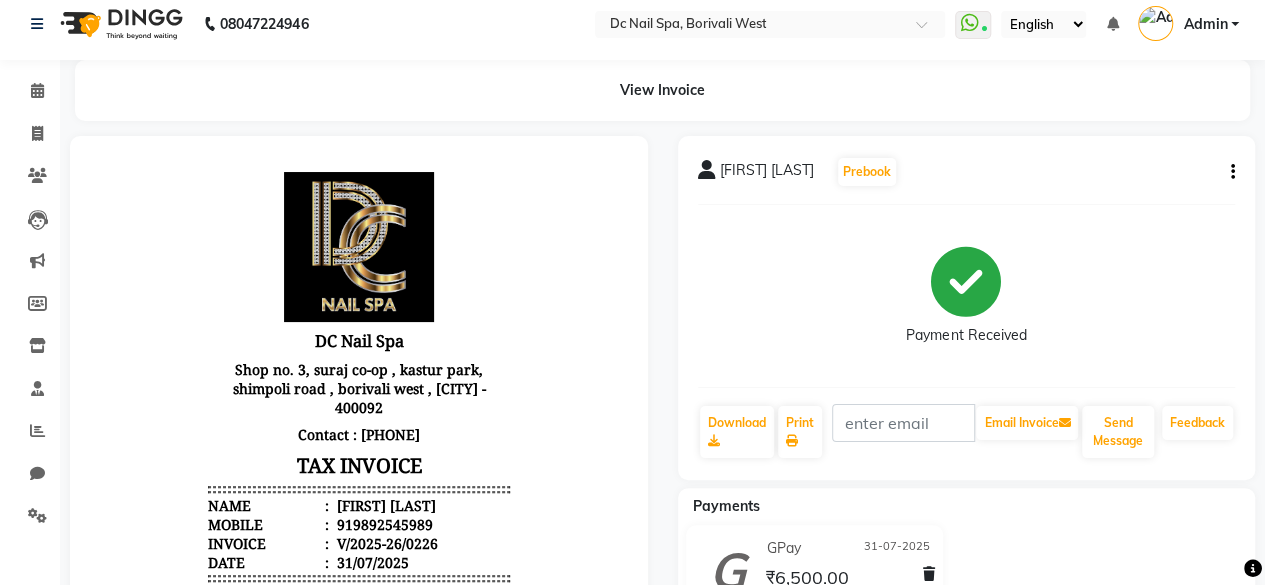 scroll, scrollTop: 0, scrollLeft: 0, axis: both 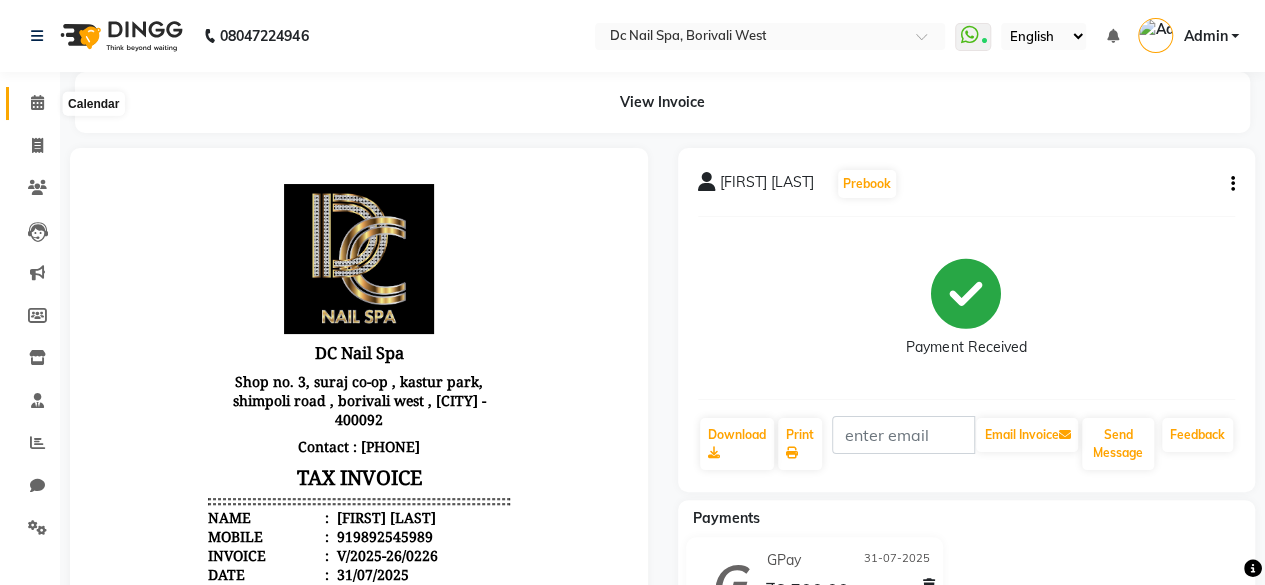 click 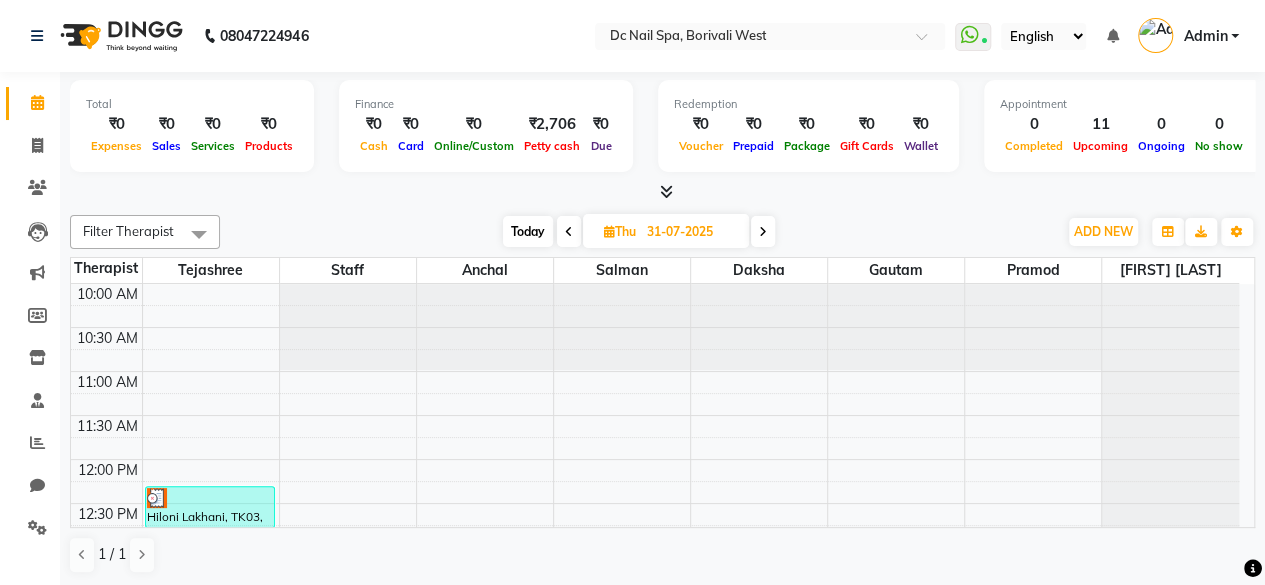 click on "Today" at bounding box center (528, 231) 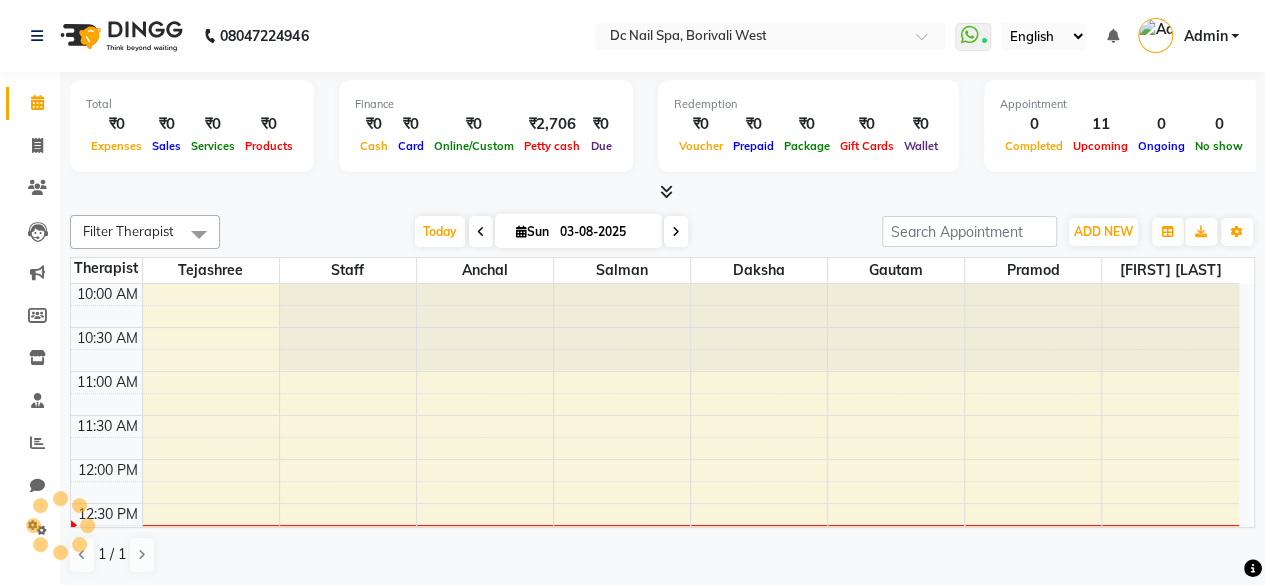 scroll, scrollTop: 174, scrollLeft: 0, axis: vertical 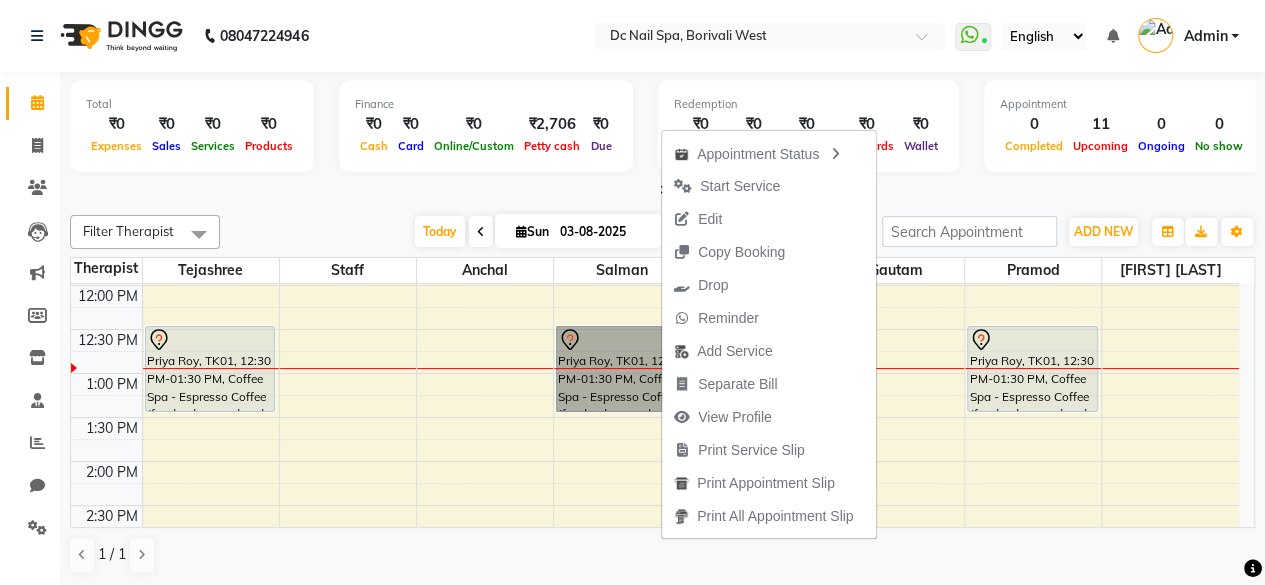 click on "Priya Roy, TK01, 12:30 PM-01:30 PM, Coffee Spa - Espresso Coffee (for dry damaged and sunburned skin" at bounding box center (621, 369) 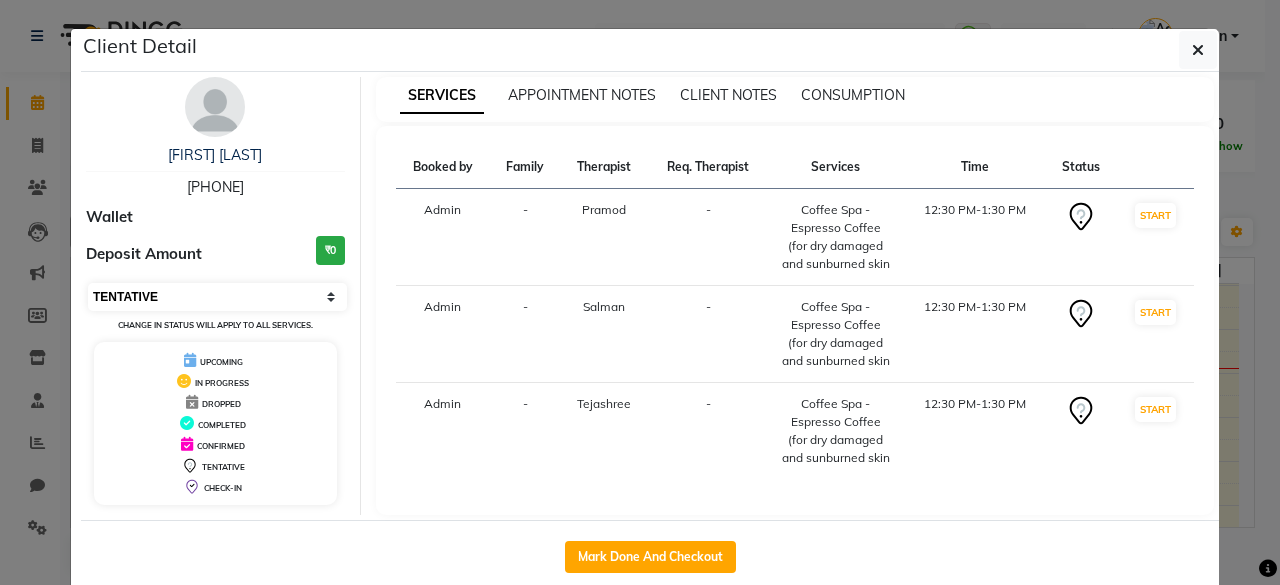 click on "Select IN SERVICE CONFIRMED TENTATIVE CHECK IN MARK DONE DROPPED UPCOMING" at bounding box center (217, 297) 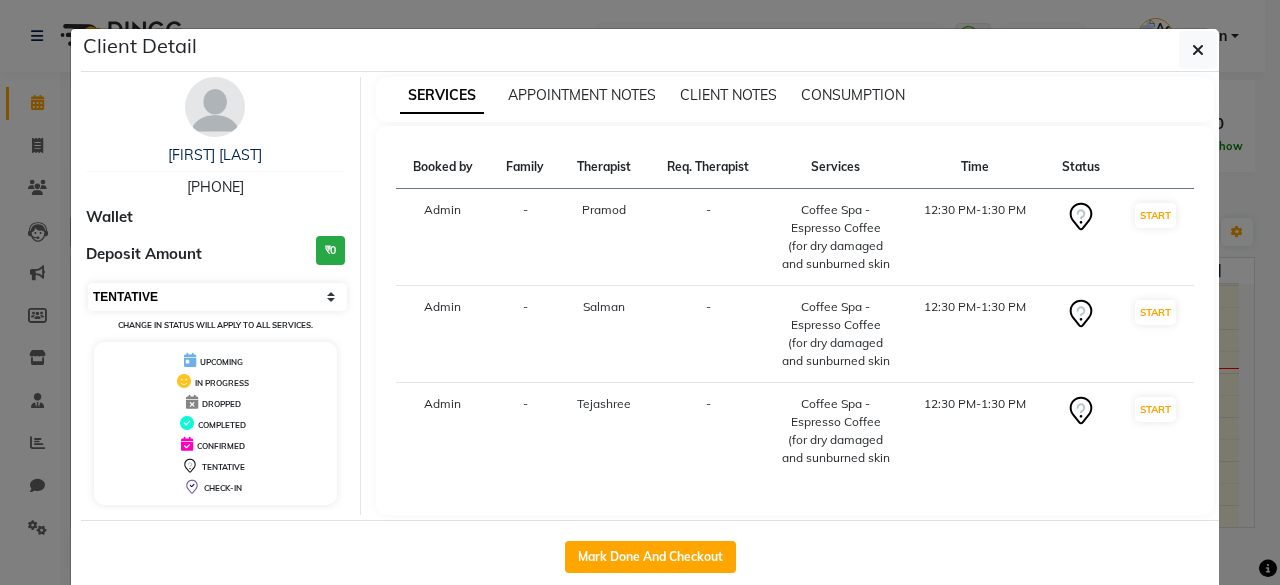 select on "8" 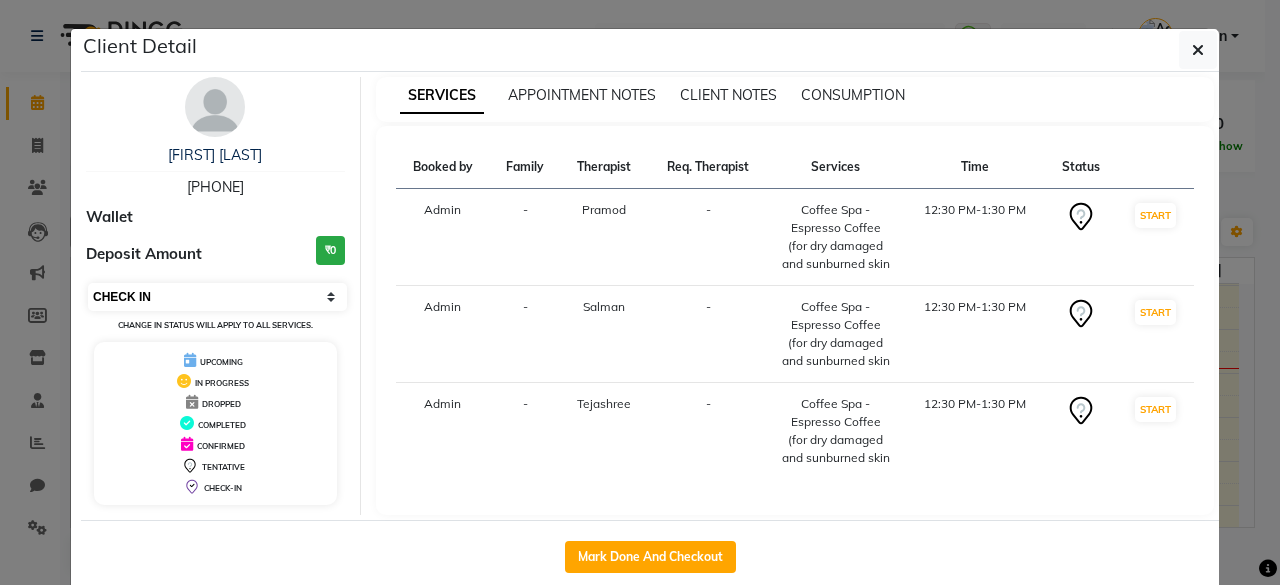 click on "Select IN SERVICE CONFIRMED TENTATIVE CHECK IN MARK DONE DROPPED UPCOMING" at bounding box center [217, 297] 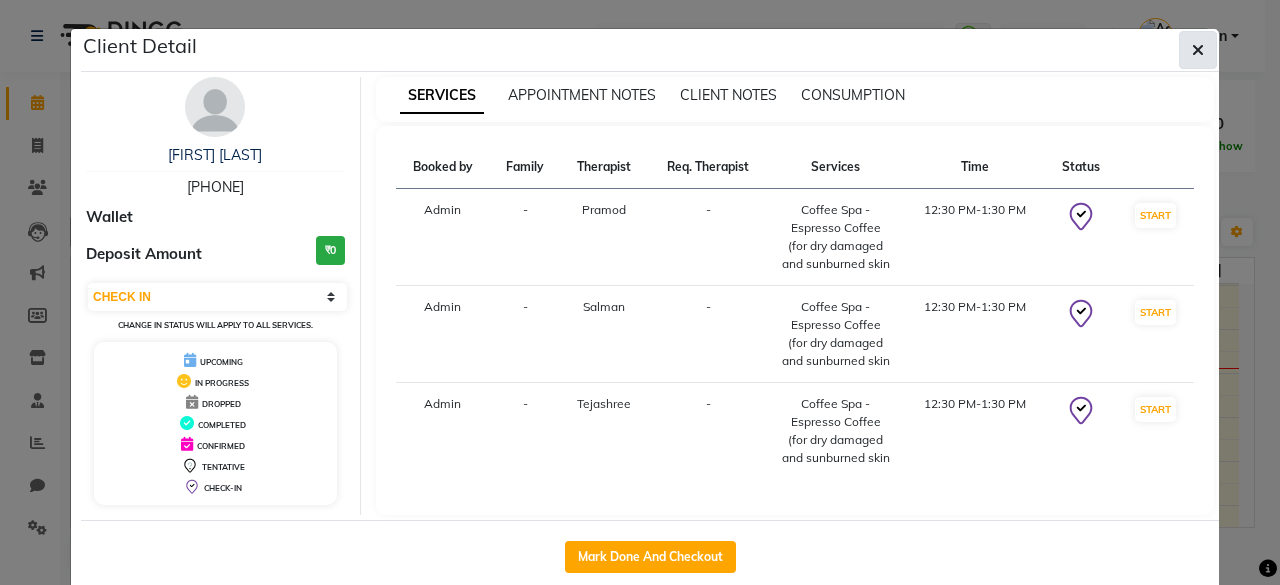 click 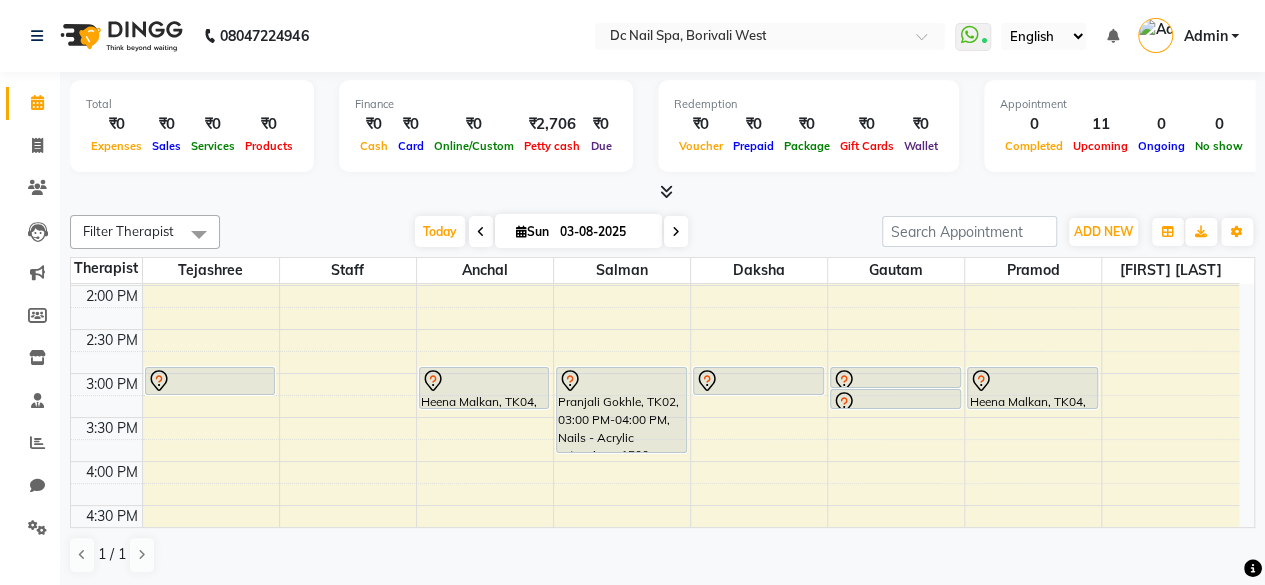 scroll, scrollTop: 358, scrollLeft: 0, axis: vertical 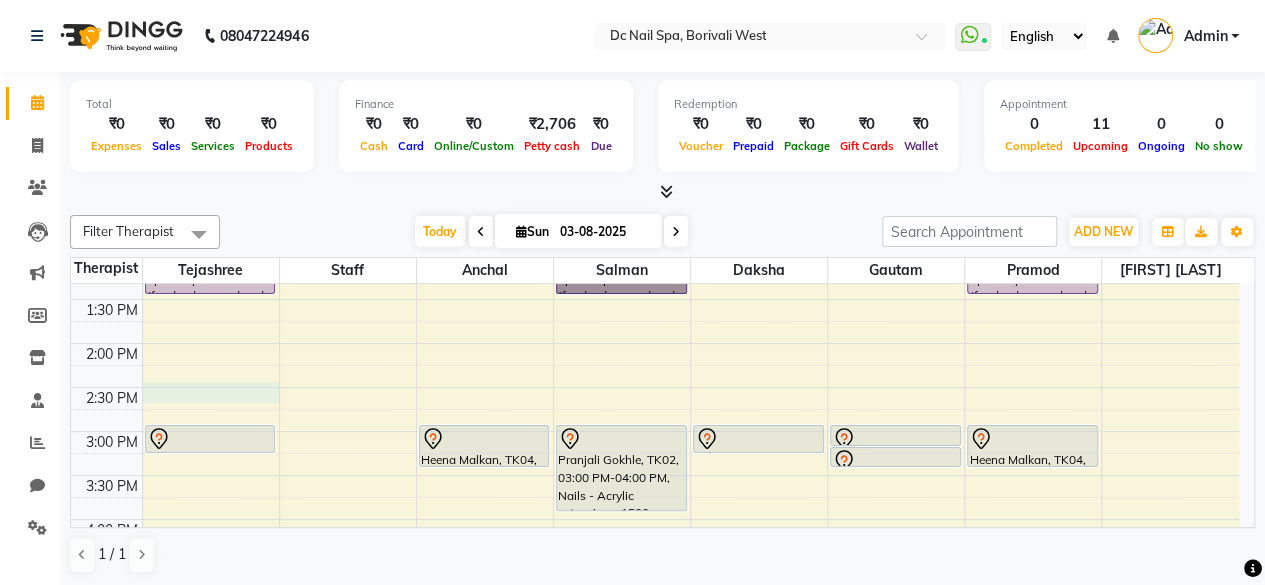 click on "10:00 AM 10:30 AM 11:00 AM 11:30 AM 12:00 PM 12:30 PM 1:00 PM 1:30 PM 2:00 PM 2:30 PM 3:00 PM 3:30 PM 4:00 PM 4:30 PM 5:00 PM 5:30 PM 6:00 PM 6:30 PM 7:00 PM 7:30 PM 8:00 PM 8:30 PM 9:00 PM 9:30 PM 10:00 PM 10:30 PM 11:00 PM 11:30 PM
Priya Roy, TK01, 12:30 PM-01:30 PM, Coffee Spa - Espresso Coffee (for dry damaged and sunburned skin             Pranjali Gokhle, TK02, 03:00 PM-03:20 PM, Express Manicure             SHREYA PRAJAPATI, TK03, 06:00 PM-06:15 PM, Nails - Gel polish              Heena Malkan, TK04, 03:00 PM-03:30 PM, Orange Mani/Pedi Kit
Priya Roy, TK01, 12:30 PM-01:30 PM, Coffee Spa - Espresso Coffee (for dry damaged and sunburned skin             Pranjali Gokhle, TK02, 03:00 PM-04:00 PM, Nails -  Acrylic extension - 1500             Pranjali Gokhle, TK02, 03:00 PM-03:20 PM, Basic Manicure             Pranjali Gokhle, TK02, 03:00 PM-03:15 PM, Express Manicure             Pranjali Gokhle, TK02, 03:15 PM-03:30 PM, Express Manicure" at bounding box center [655, 607] 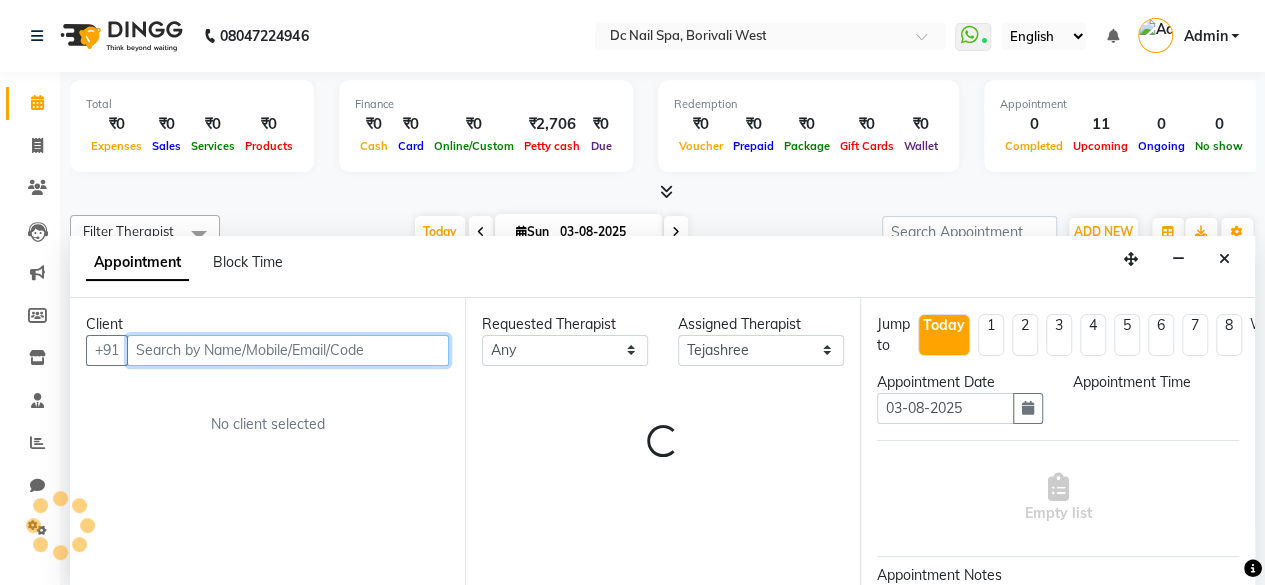 select on "870" 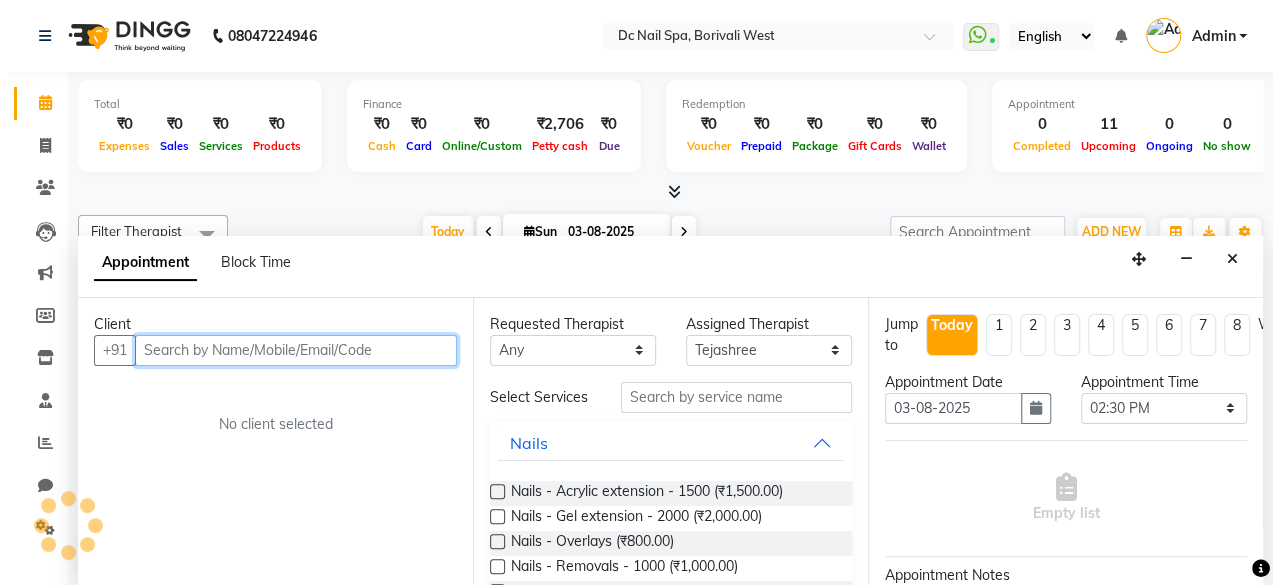 scroll, scrollTop: 0, scrollLeft: 0, axis: both 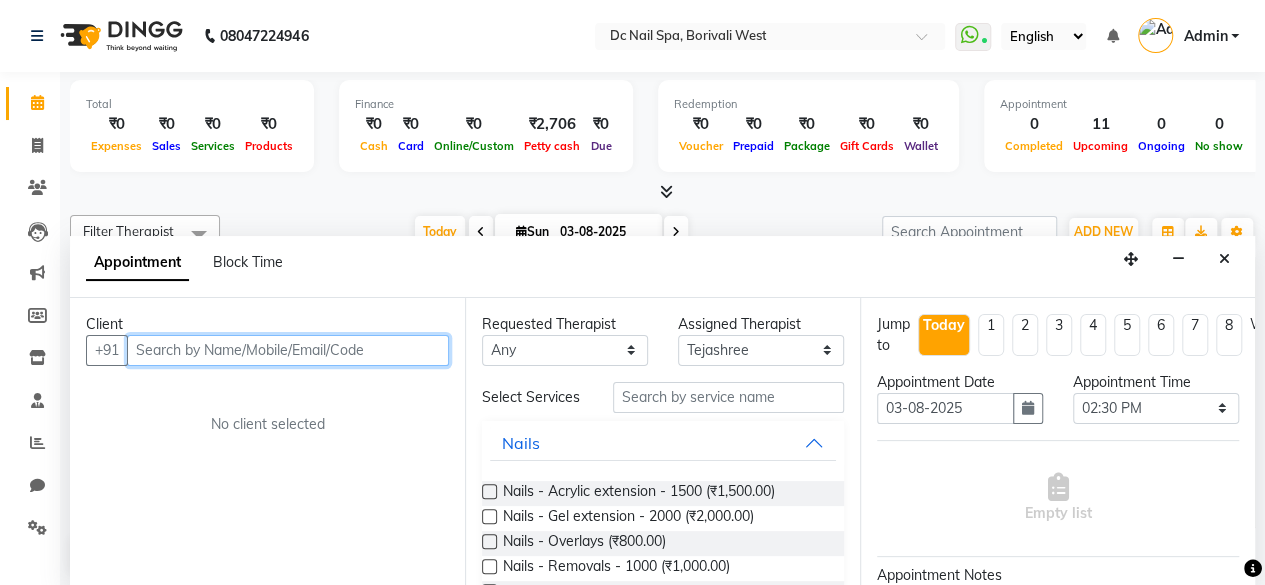 click at bounding box center [288, 350] 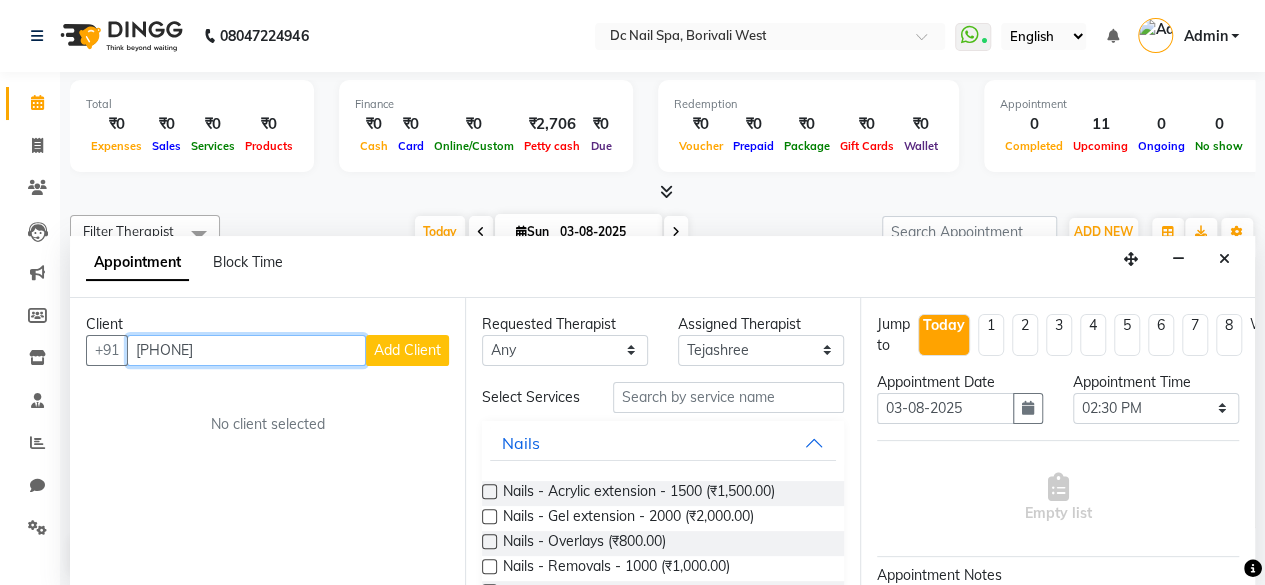 type on "[PHONE]" 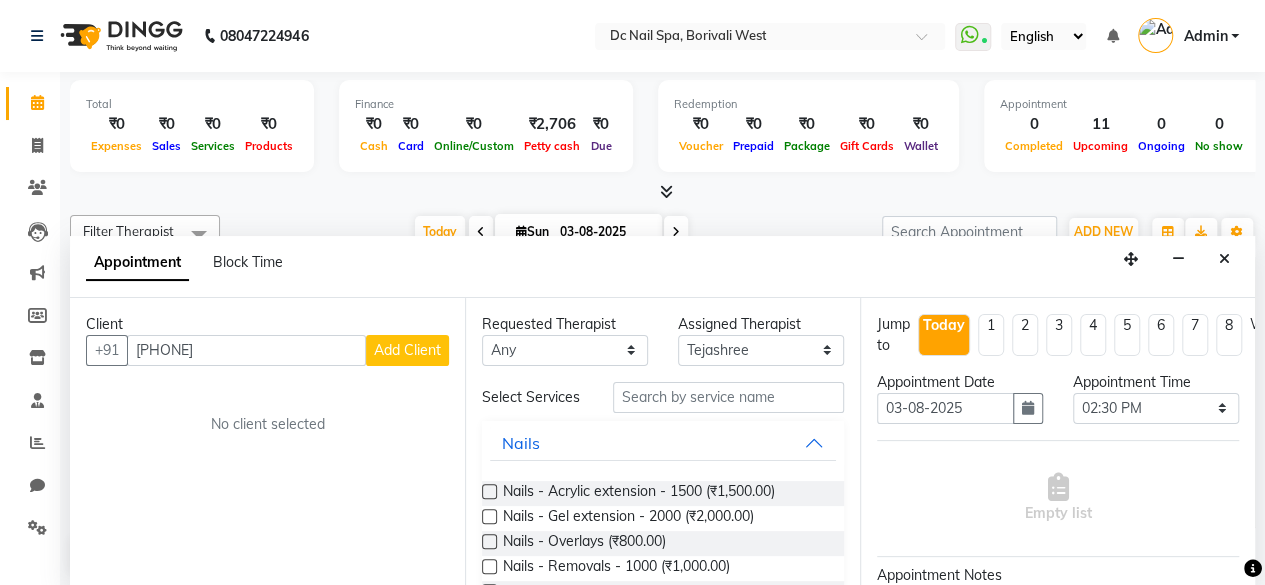 click on "Add Client" at bounding box center (407, 350) 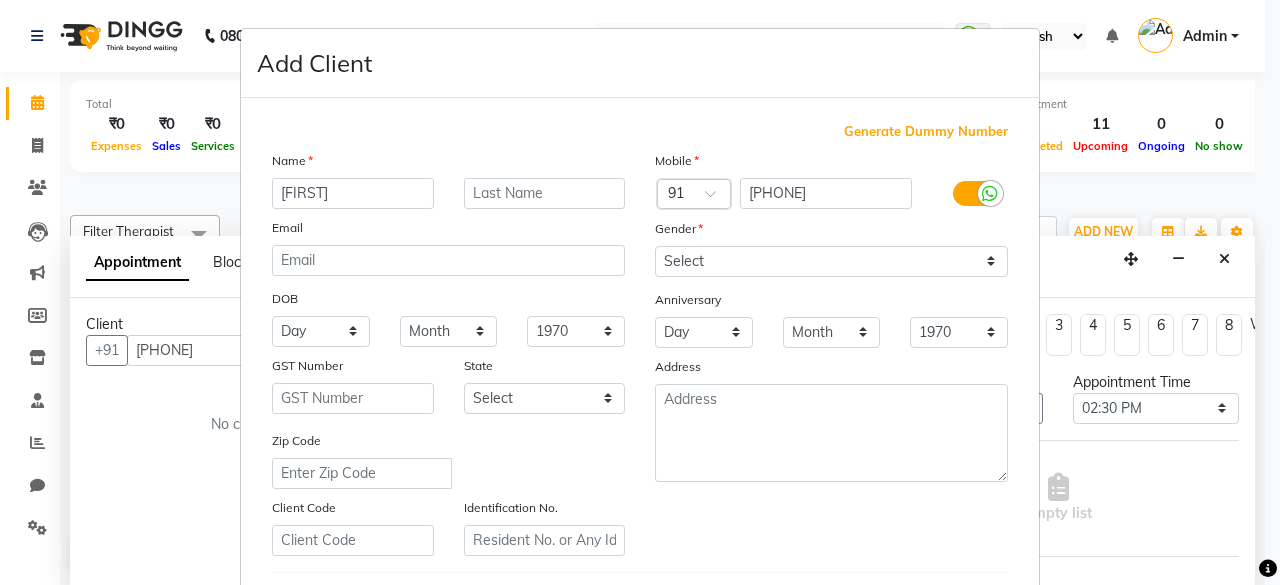 type on "[FIRST]" 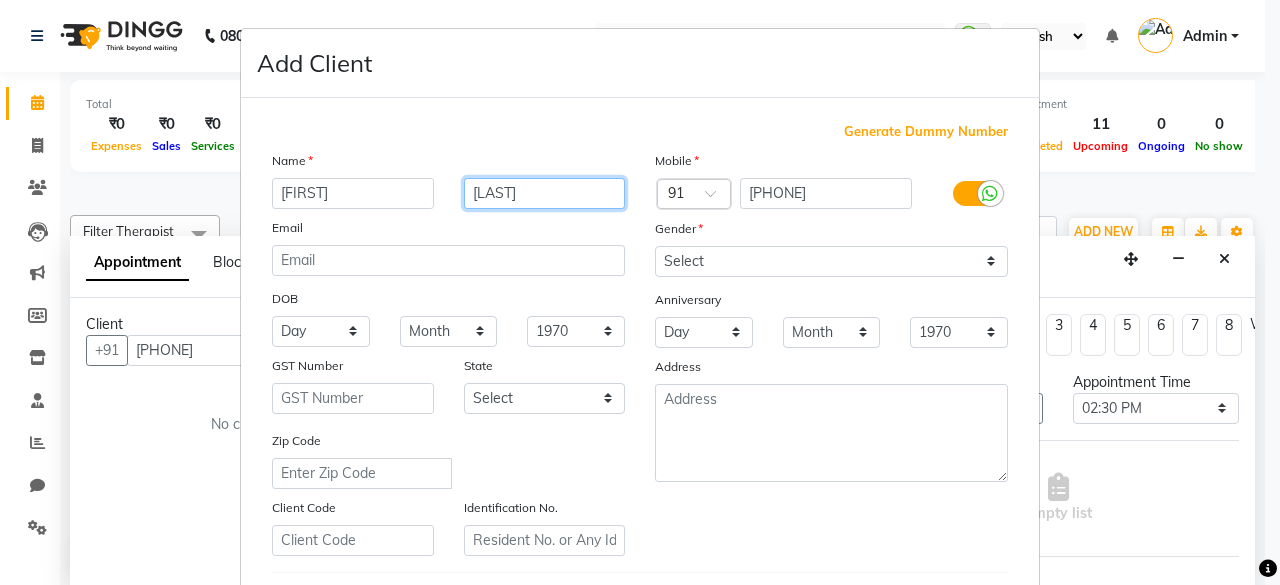 type on "[LAST]" 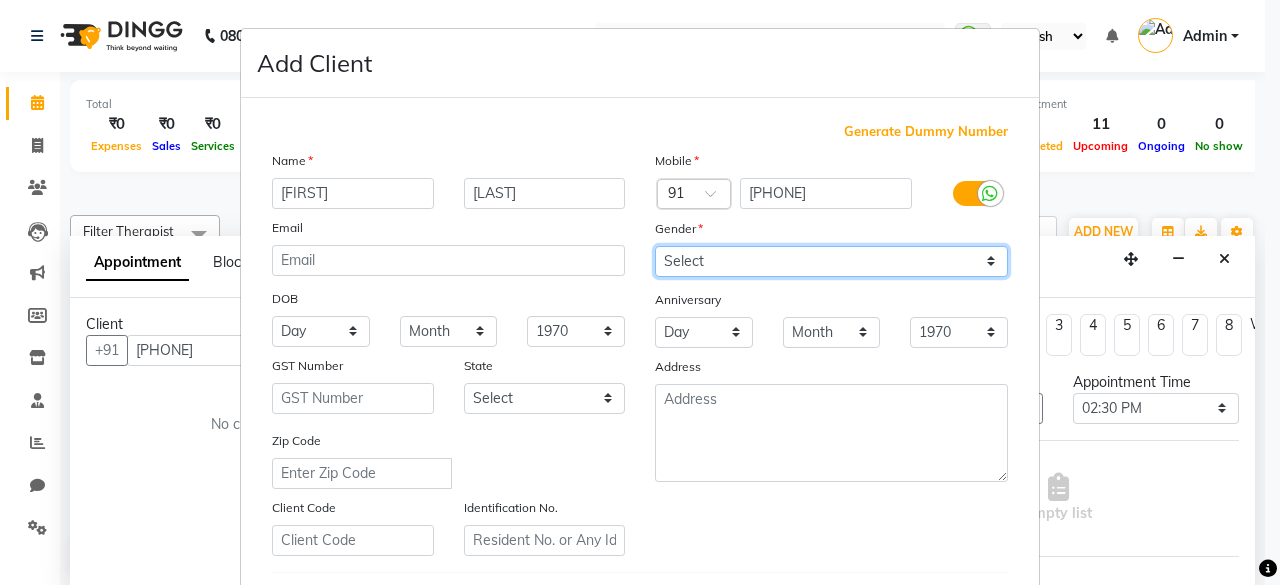 click on "Select Male Female Other Prefer Not To Say" at bounding box center [831, 261] 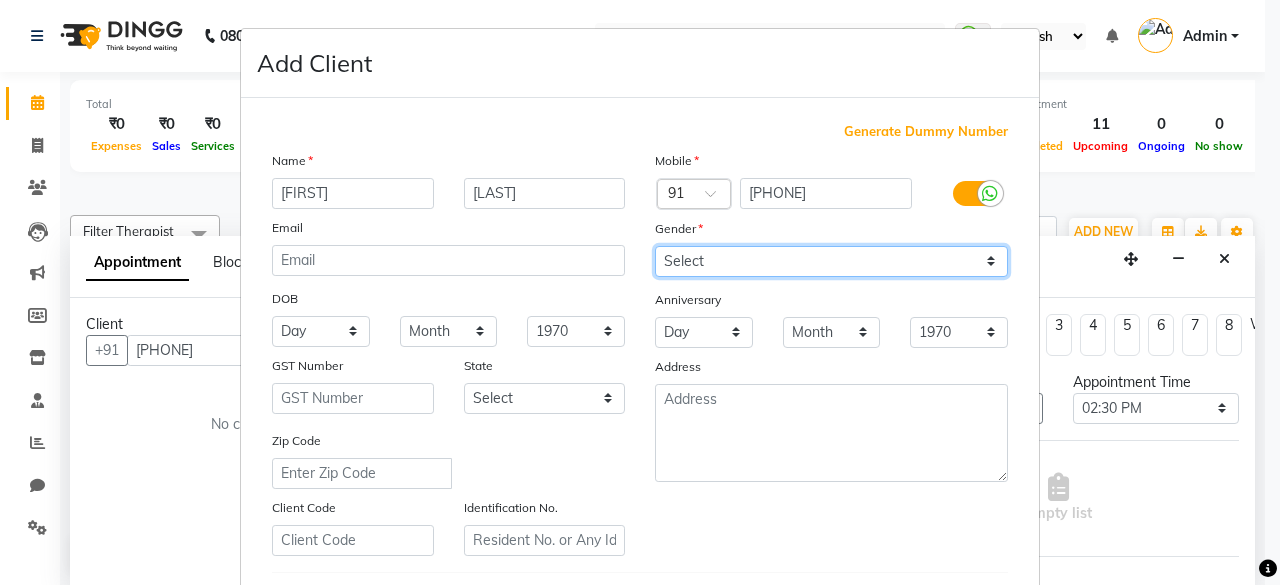 select on "female" 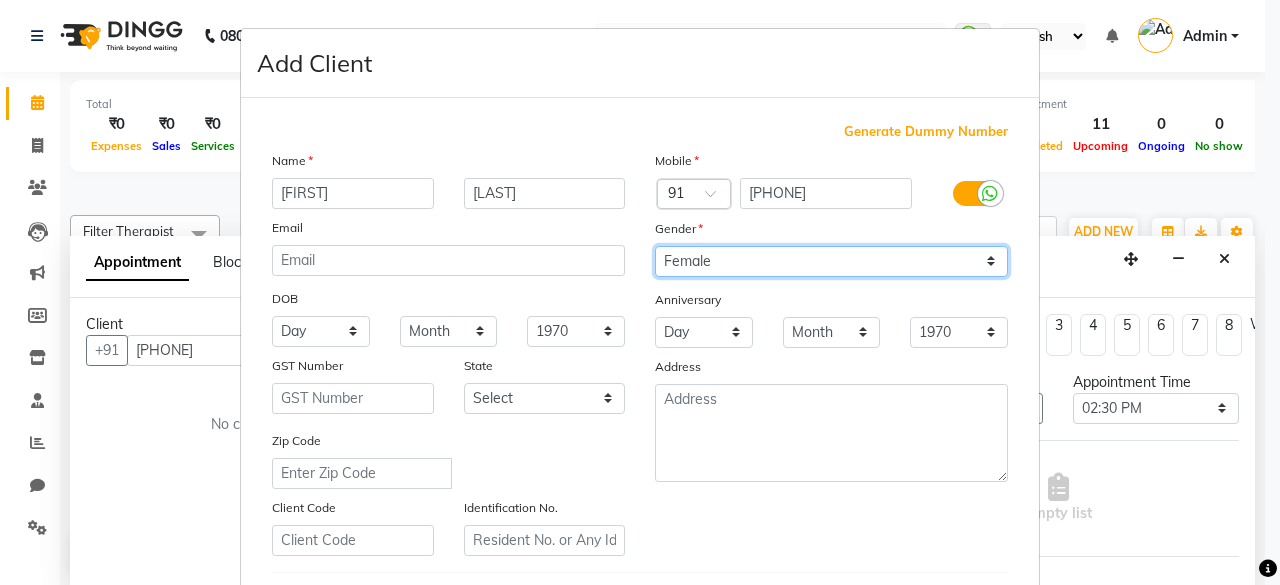 click on "Select Male Female Other Prefer Not To Say" at bounding box center (831, 261) 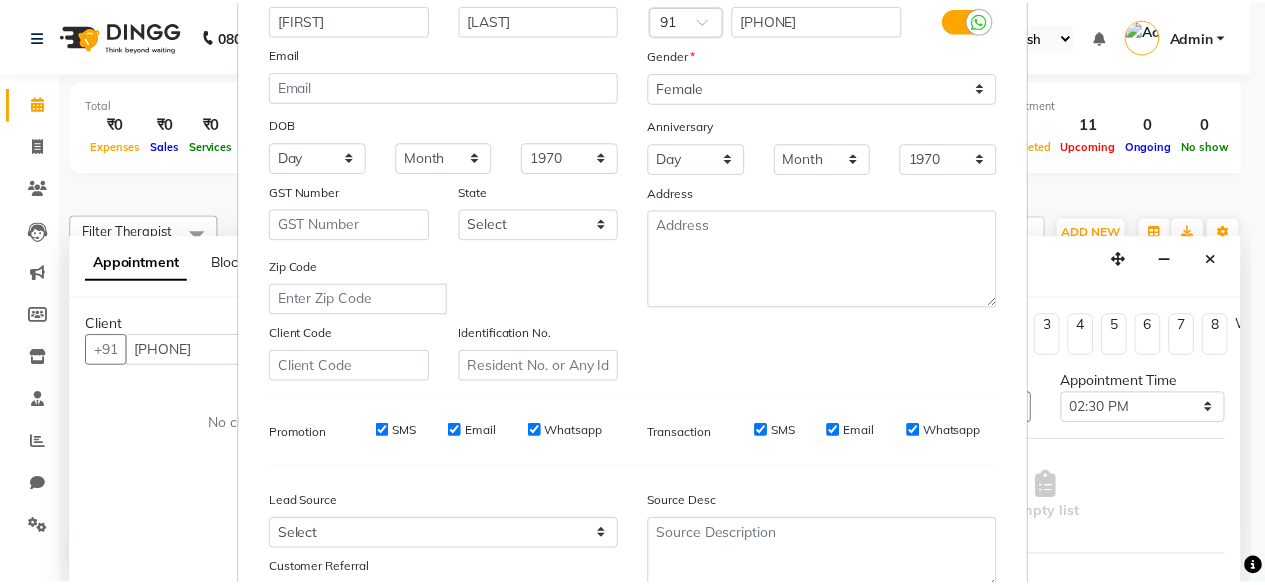 scroll, scrollTop: 334, scrollLeft: 0, axis: vertical 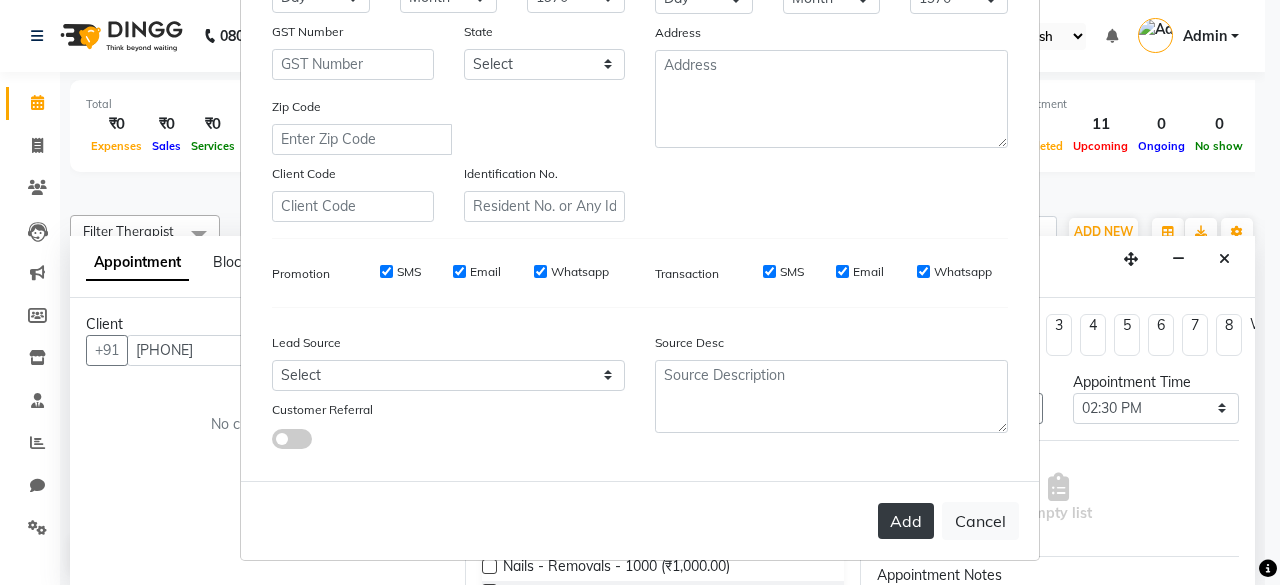 click on "Add" at bounding box center (906, 521) 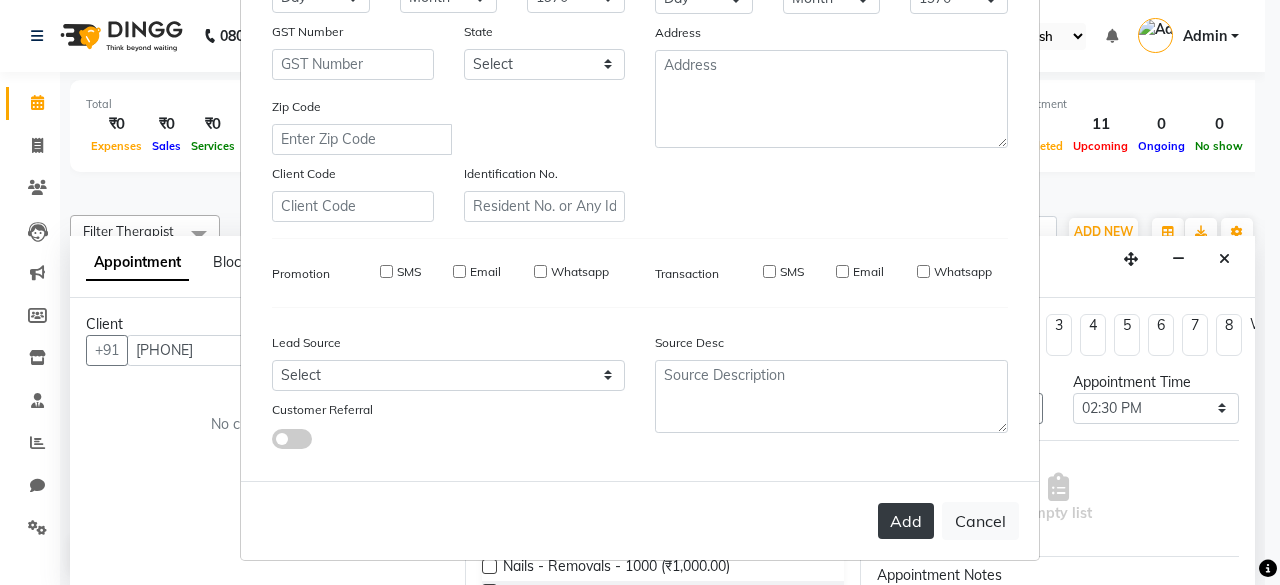 type 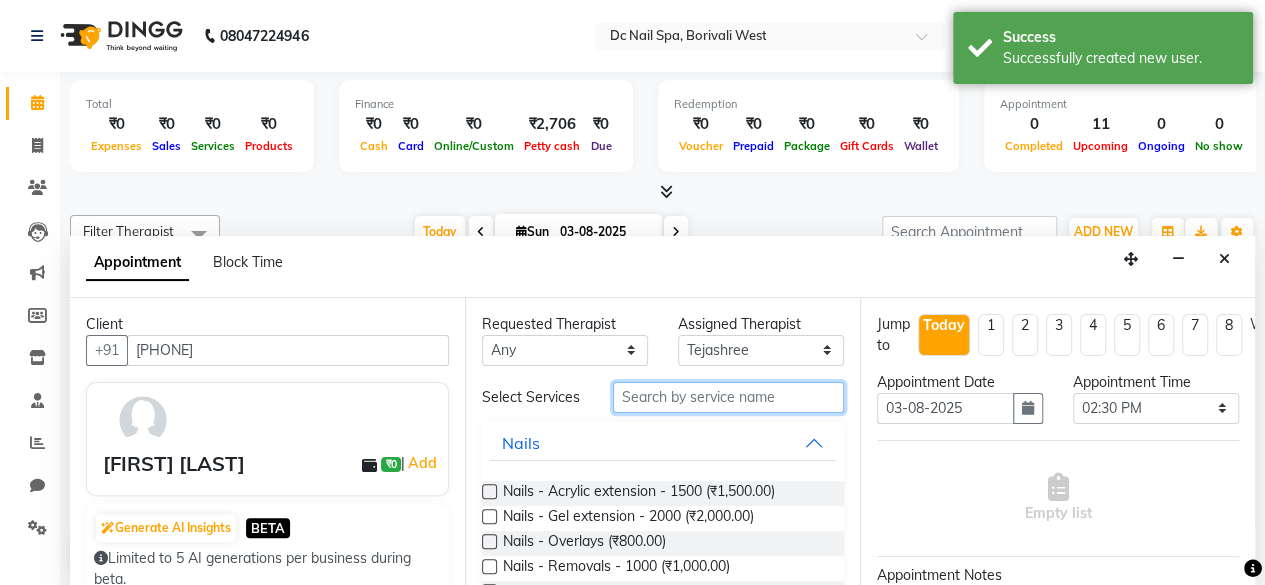 click at bounding box center [728, 397] 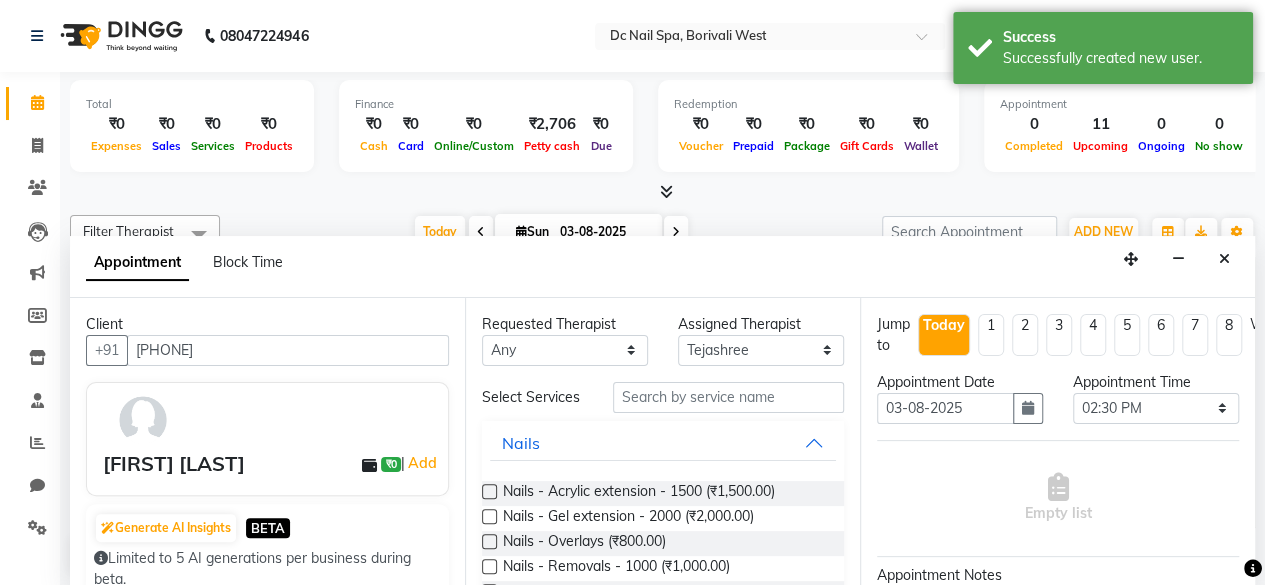 click at bounding box center (489, 491) 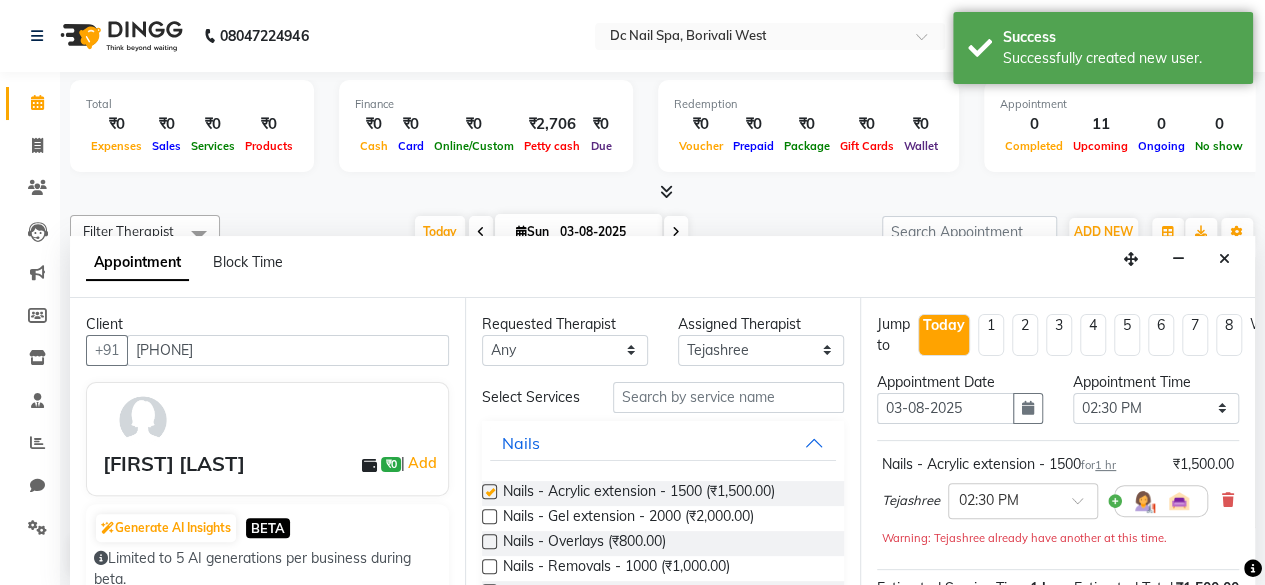 checkbox on "false" 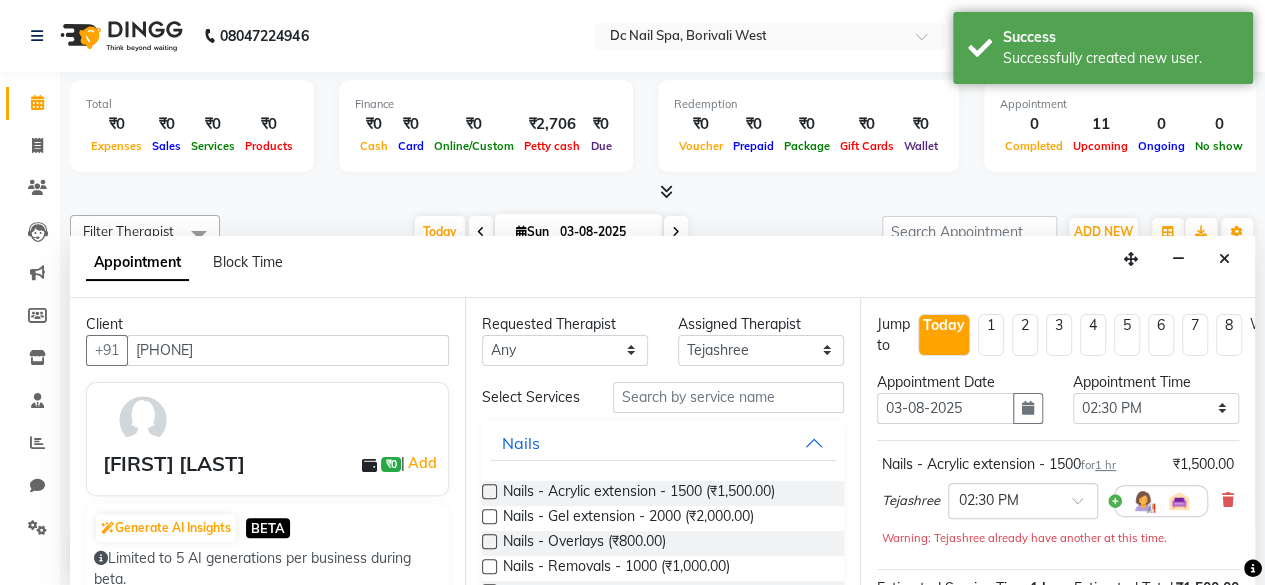scroll, scrollTop: 293, scrollLeft: 0, axis: vertical 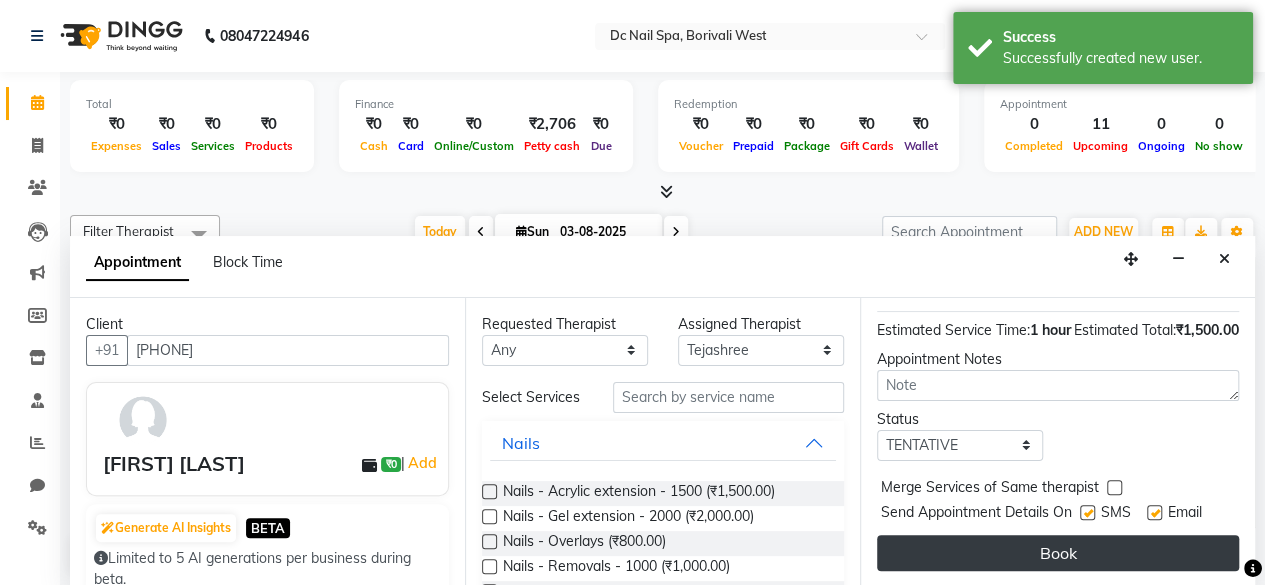click on "Book" at bounding box center [1058, 553] 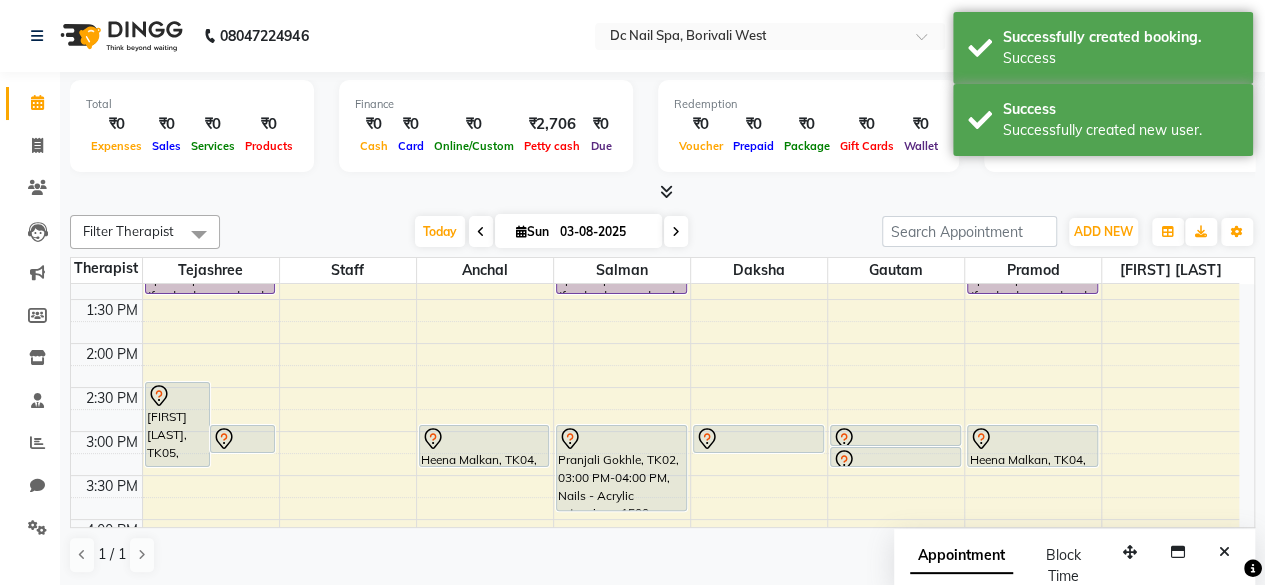 scroll, scrollTop: 0, scrollLeft: 0, axis: both 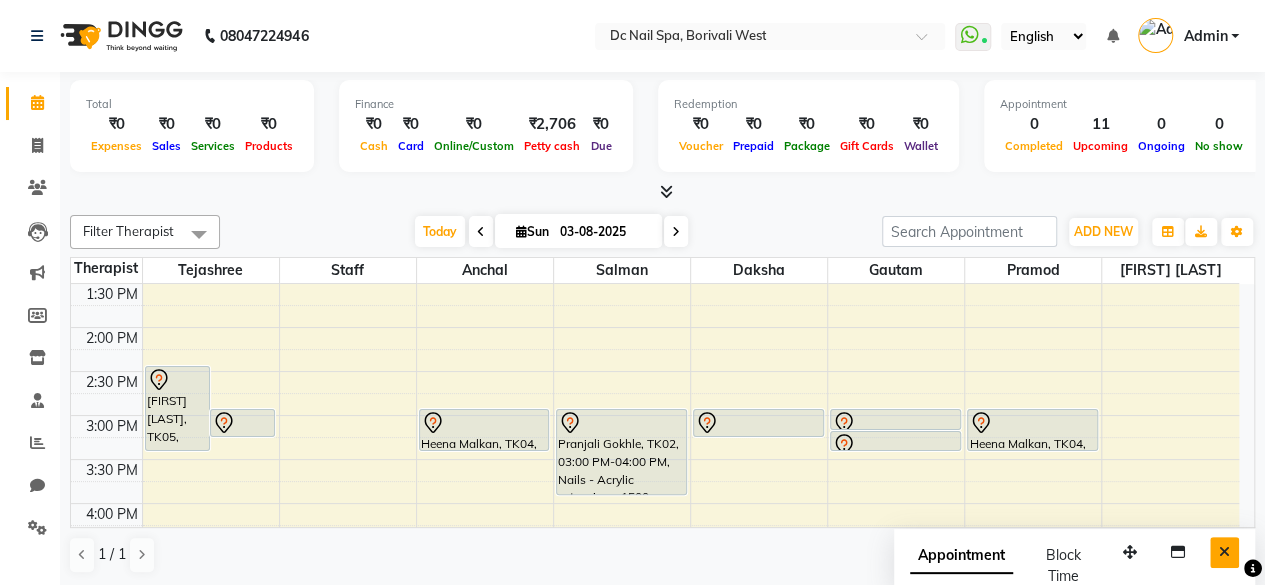 click at bounding box center [1224, 552] 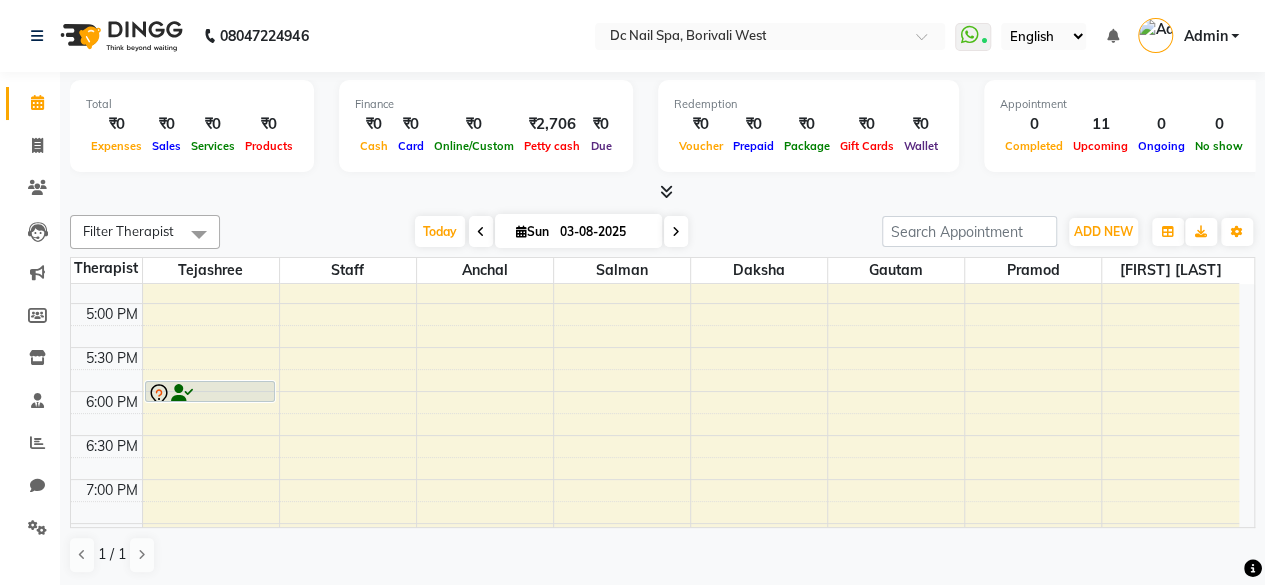 scroll, scrollTop: 678, scrollLeft: 0, axis: vertical 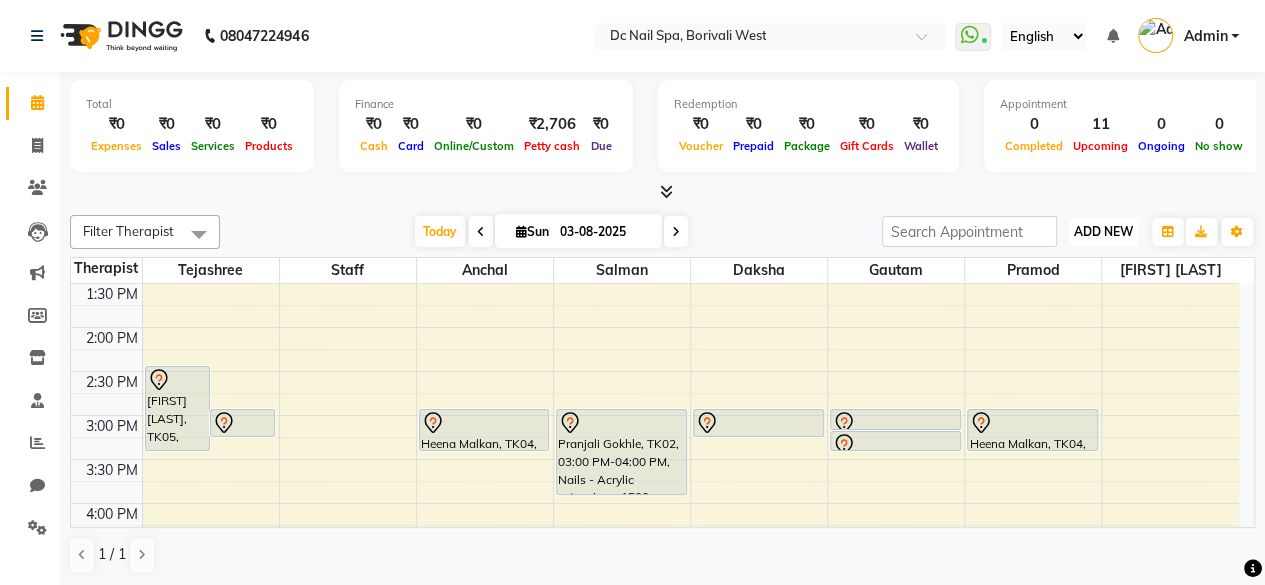 click on "ADD NEW" at bounding box center (1103, 231) 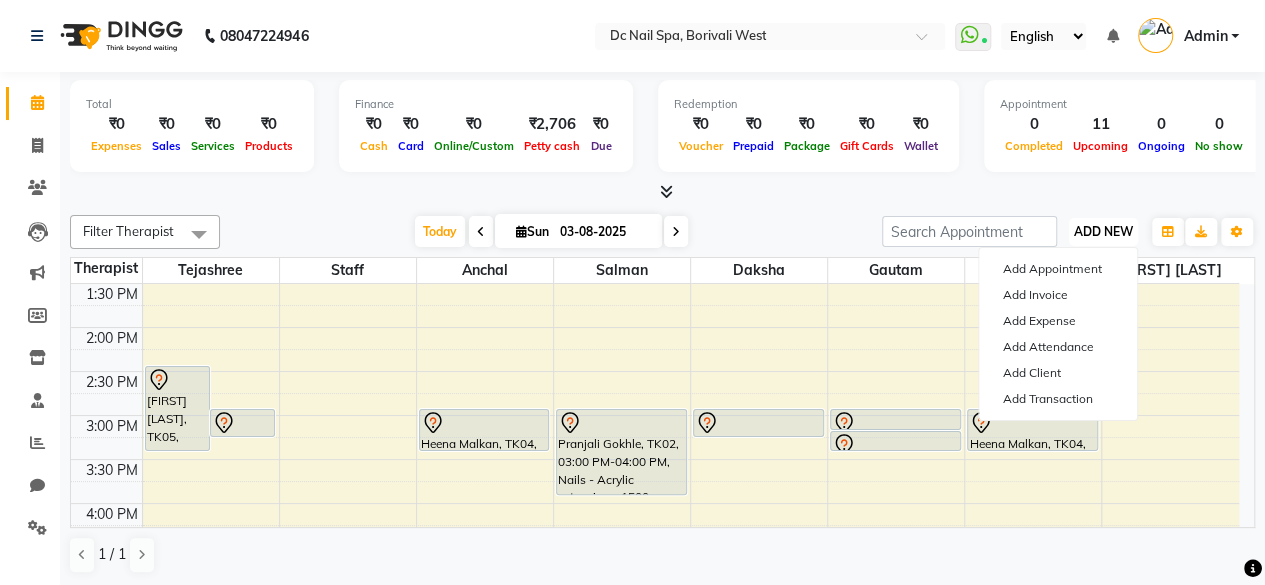 click on "ADD NEW" at bounding box center (1103, 231) 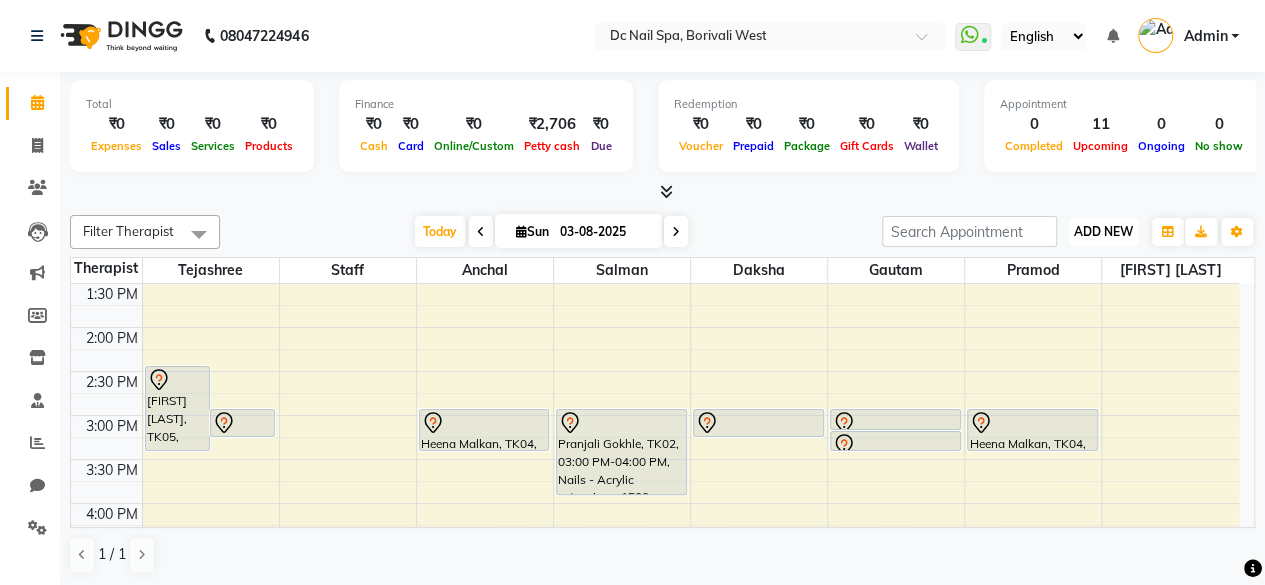 click on "ADD NEW" at bounding box center (1103, 231) 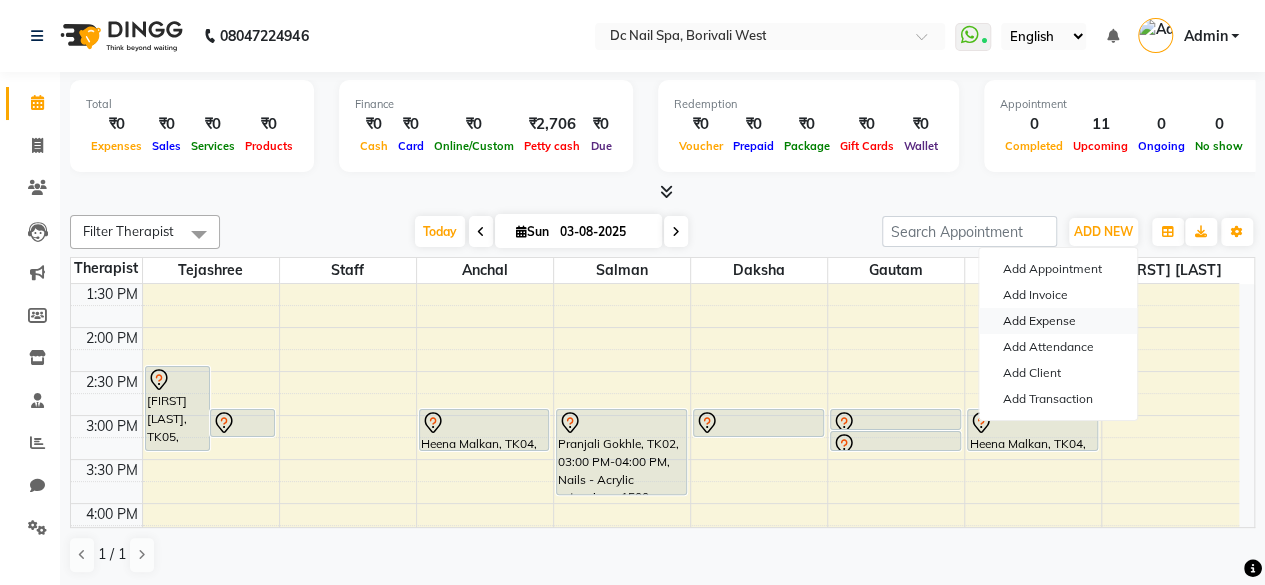 click on "Add Expense" at bounding box center [1058, 321] 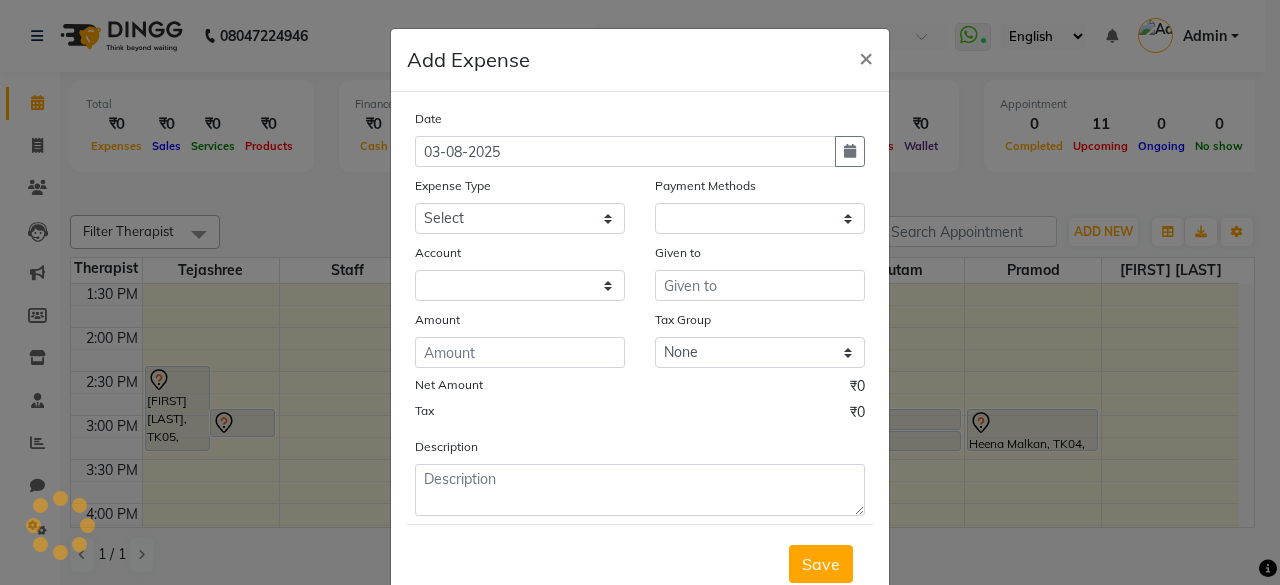 select on "1" 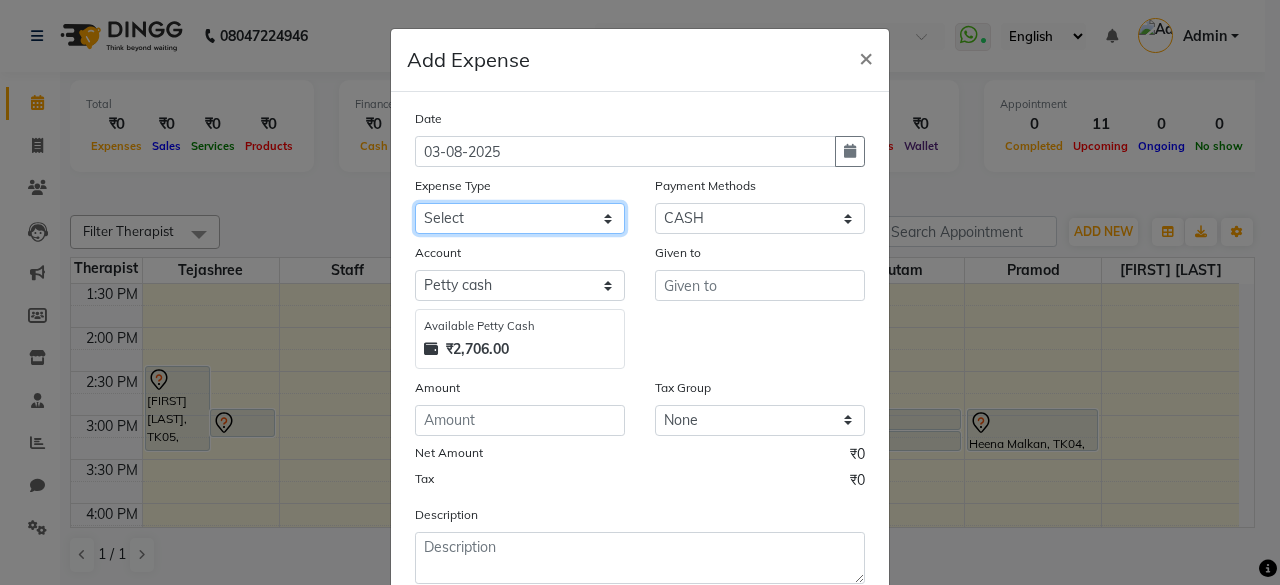 click on "Select Advance Salary Bank charges Car maintenance  Cash transfer to bank Cash transfer to hub Client Snacks Clinical charges Equipment Fuel Govt fee Incentive Insurance International purchase Laptop Loan Repayment Maintenance Marketing Miscellaneous MRA Other Pantry Product Rent Salary Staff Snacks Tax Tea & Refreshment Utilities" 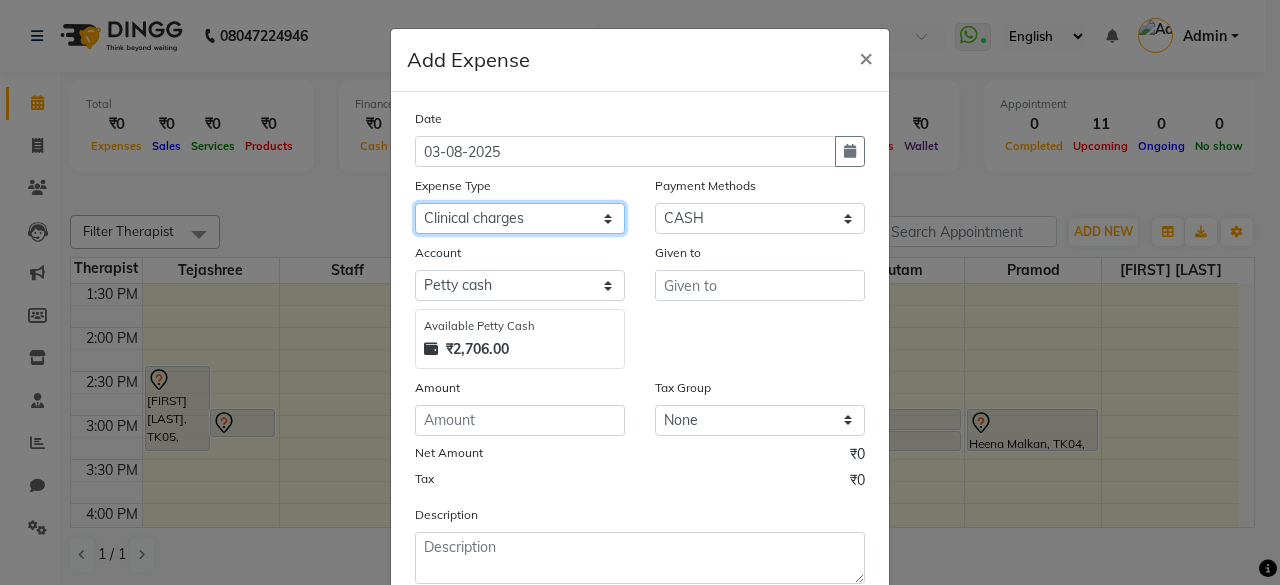 click on "Select Advance Salary Bank charges Car maintenance  Cash transfer to bank Cash transfer to hub Client Snacks Clinical charges Equipment Fuel Govt fee Incentive Insurance International purchase Laptop Loan Repayment Maintenance Marketing Miscellaneous MRA Other Pantry Product Rent Salary Staff Snacks Tax Tea & Refreshment Utilities" 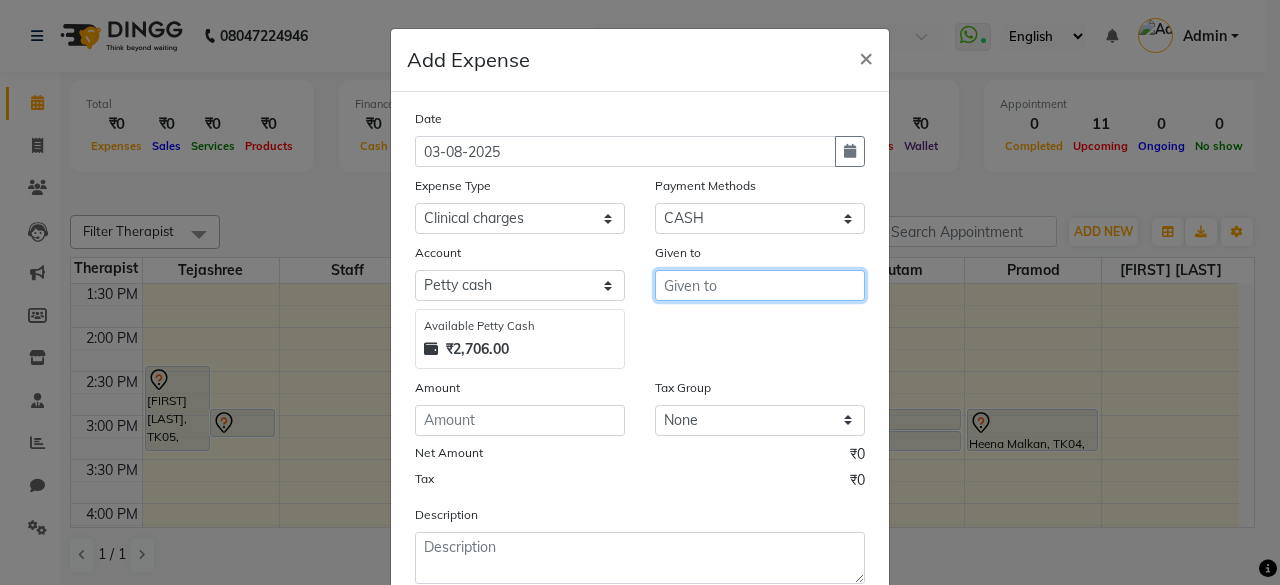 click at bounding box center [760, 285] 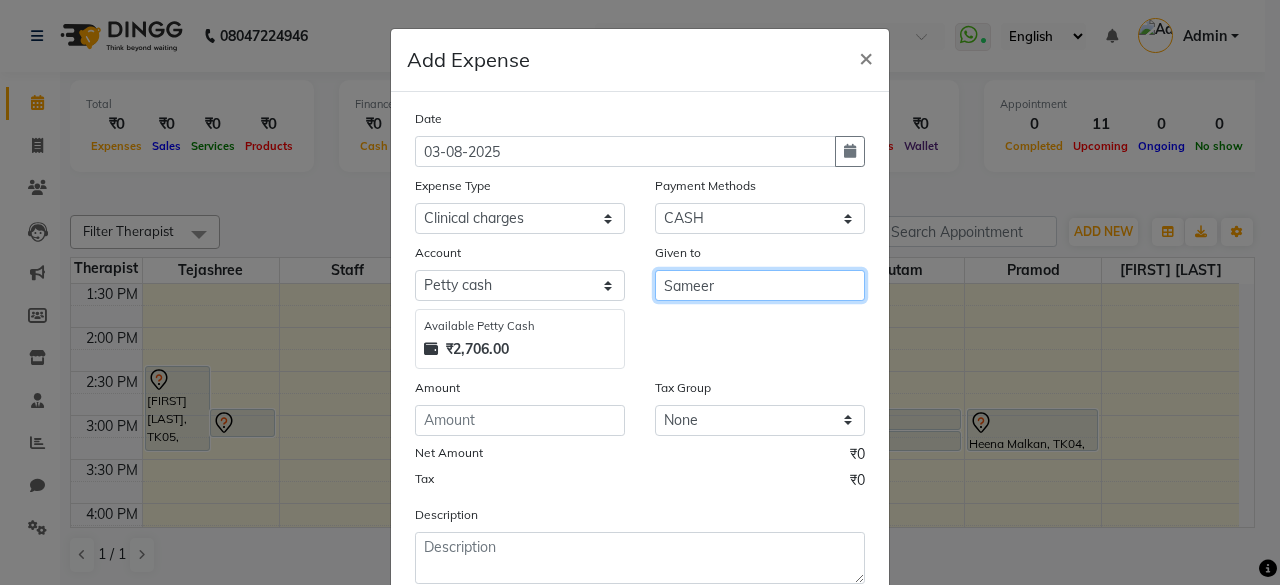 type on "Sameer" 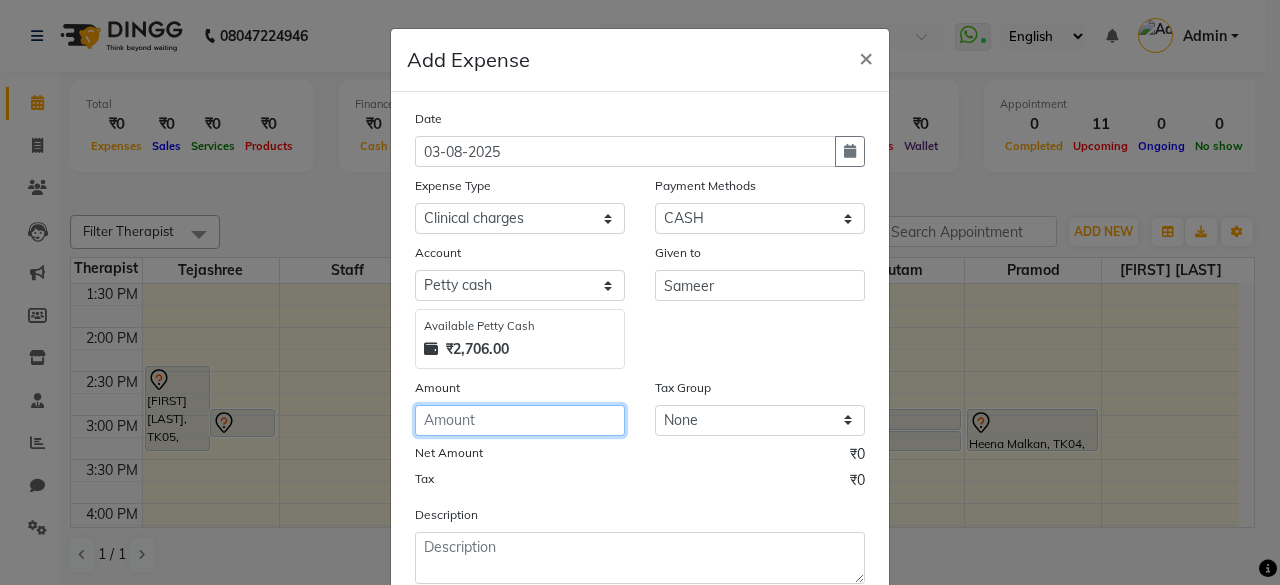 click 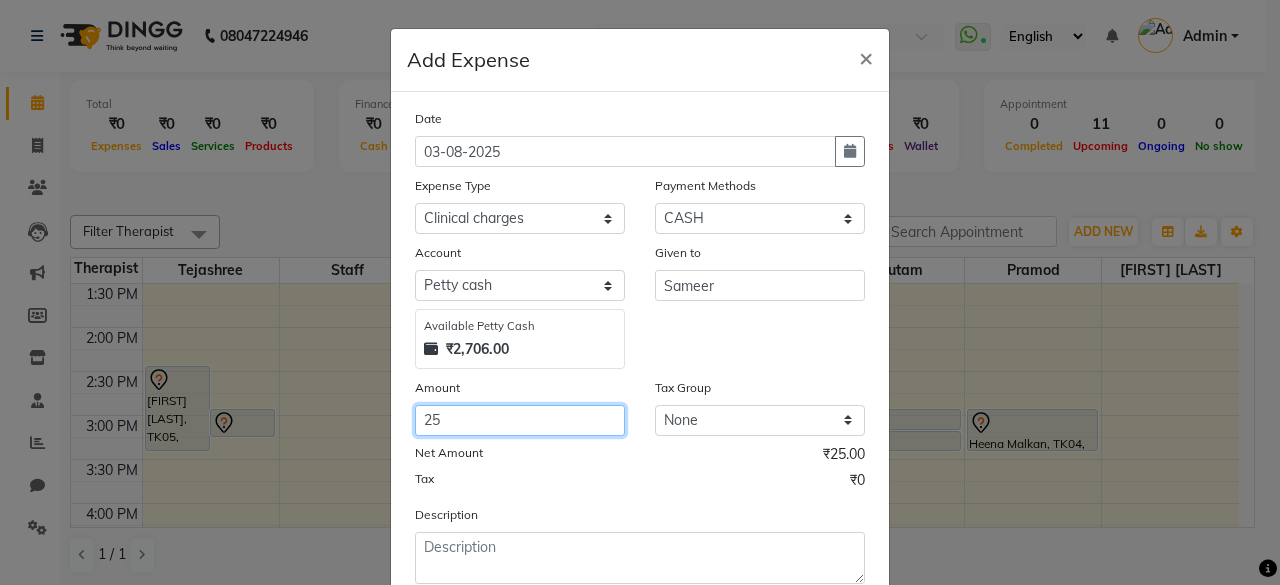 type on "25" 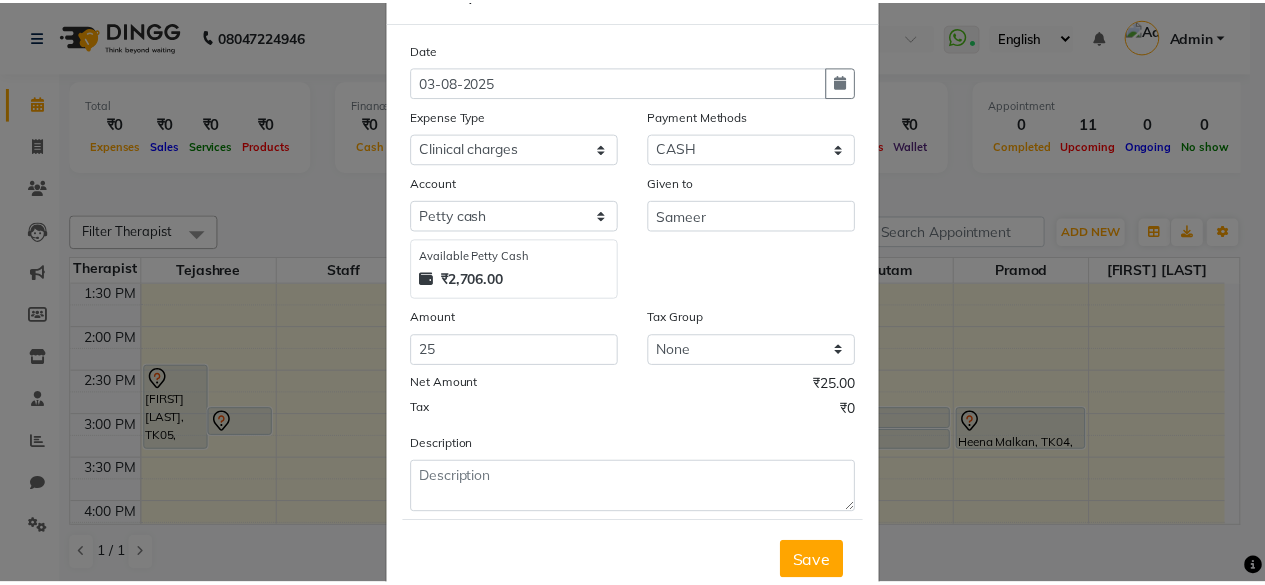 scroll, scrollTop: 71, scrollLeft: 0, axis: vertical 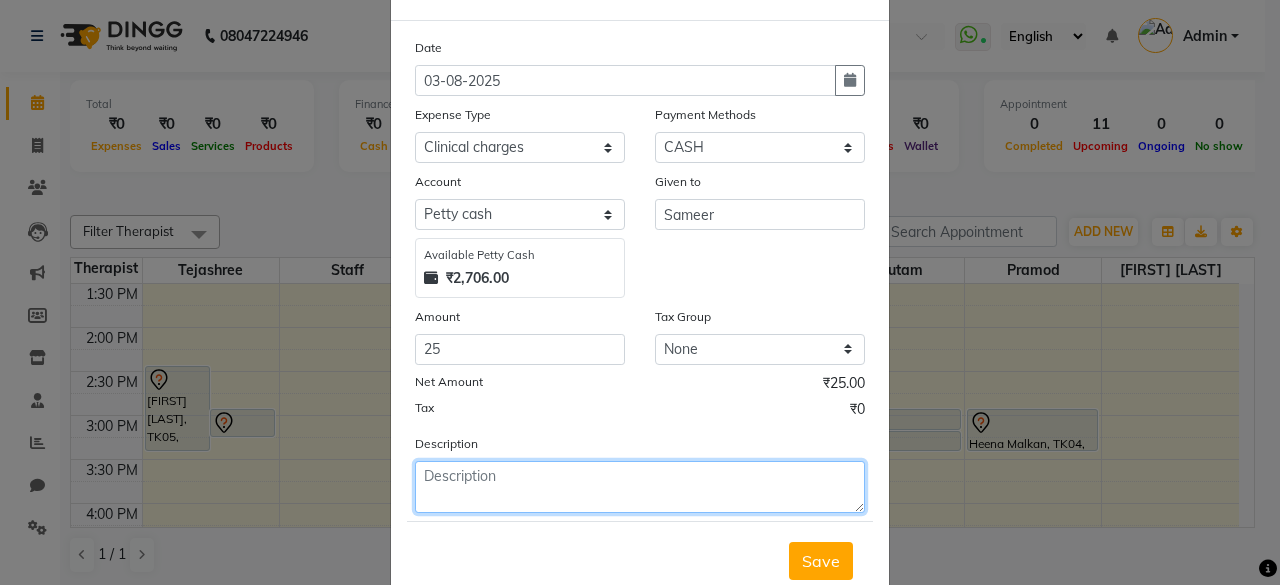 click 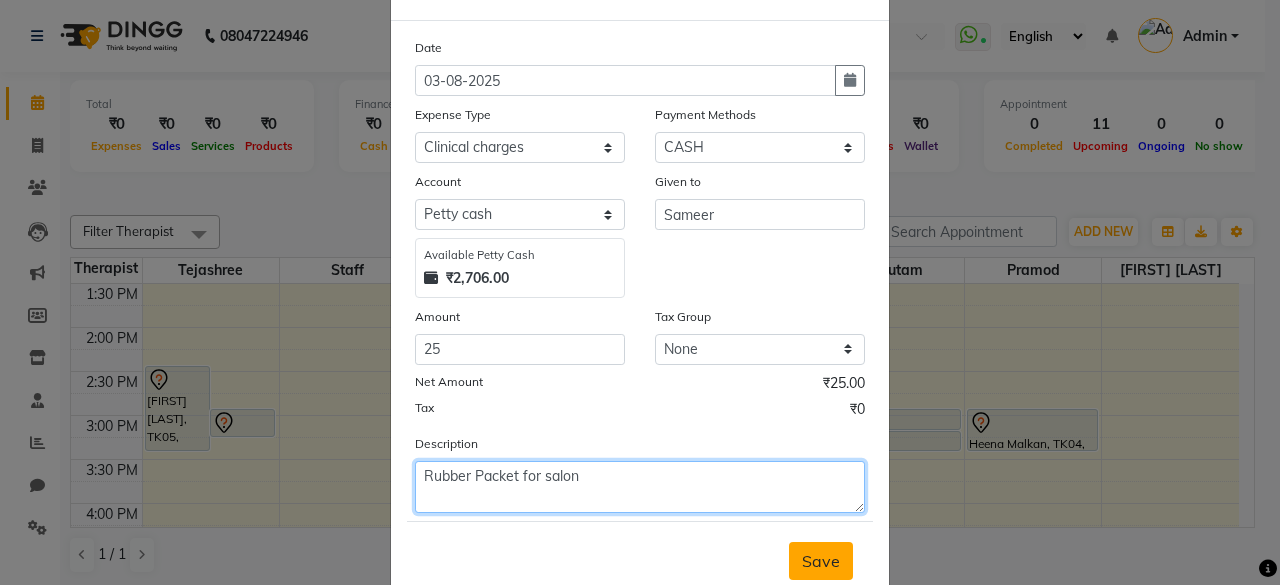 type on "Rubber Packet for salon" 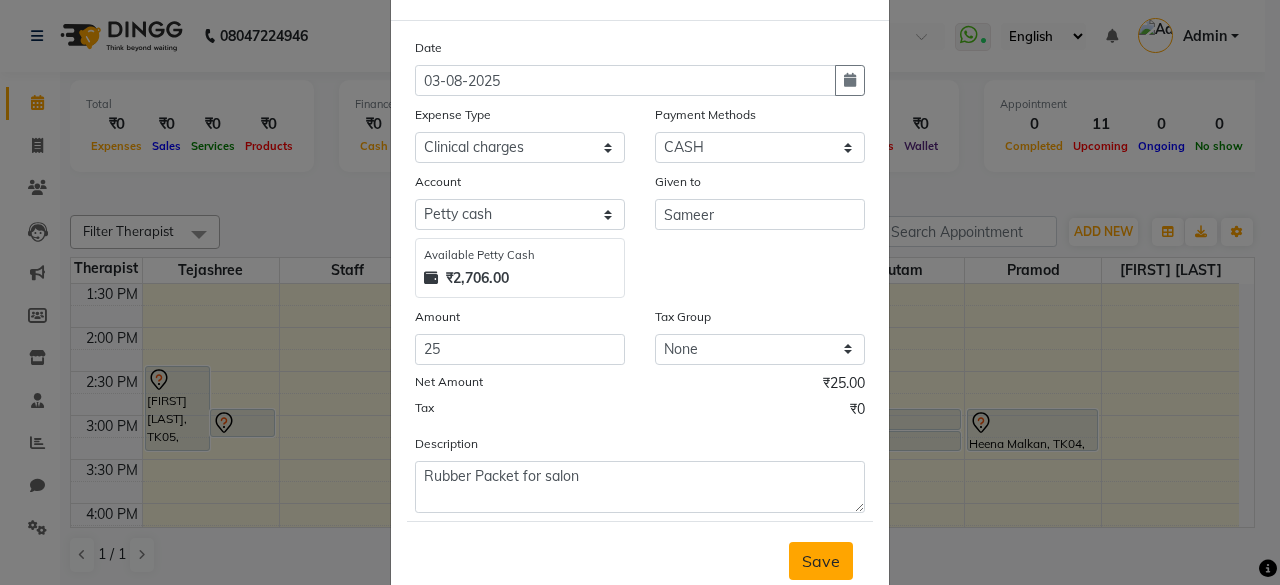 click on "Save" at bounding box center [821, 561] 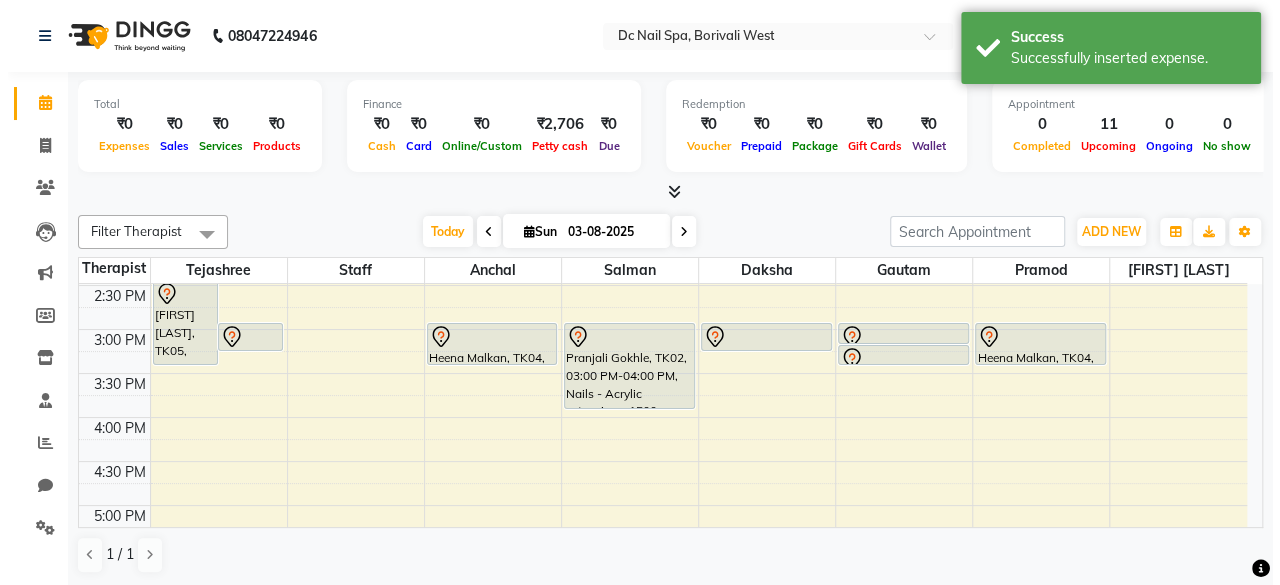 scroll, scrollTop: 394, scrollLeft: 0, axis: vertical 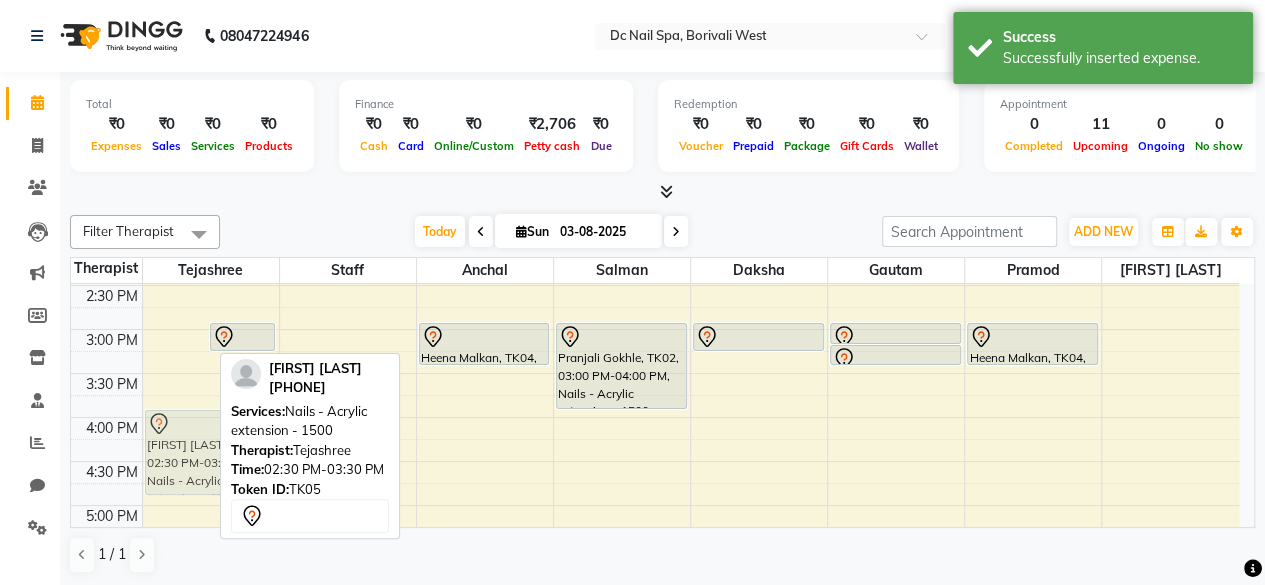 drag, startPoint x: 172, startPoint y: 288, endPoint x: 195, endPoint y: 416, distance: 130.04999 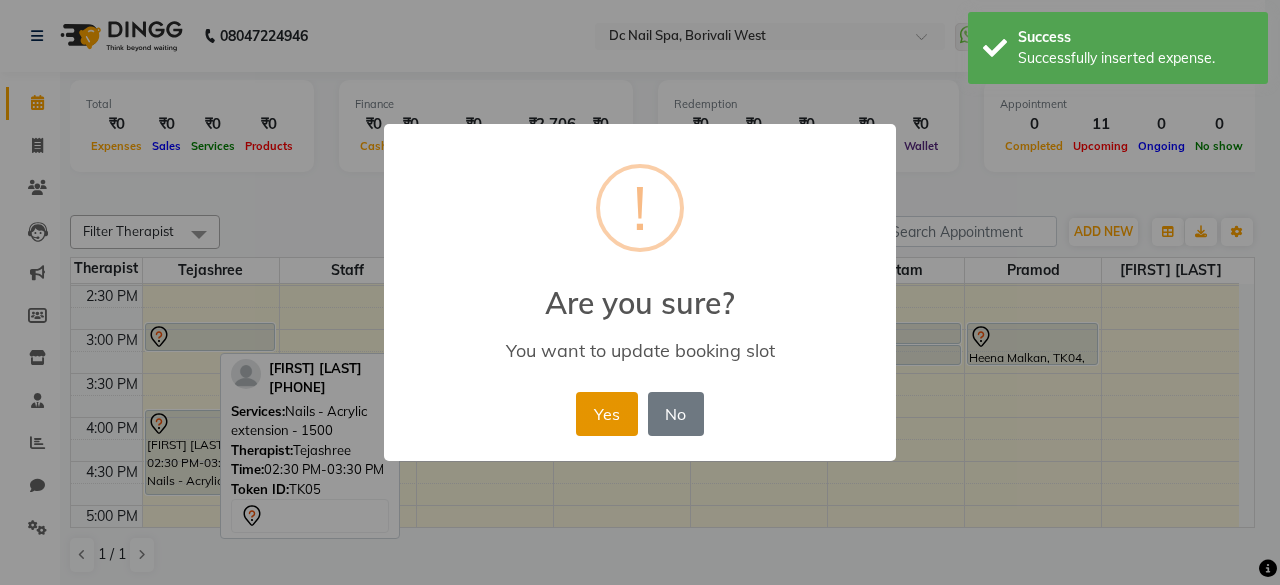 click on "Yes" at bounding box center (606, 414) 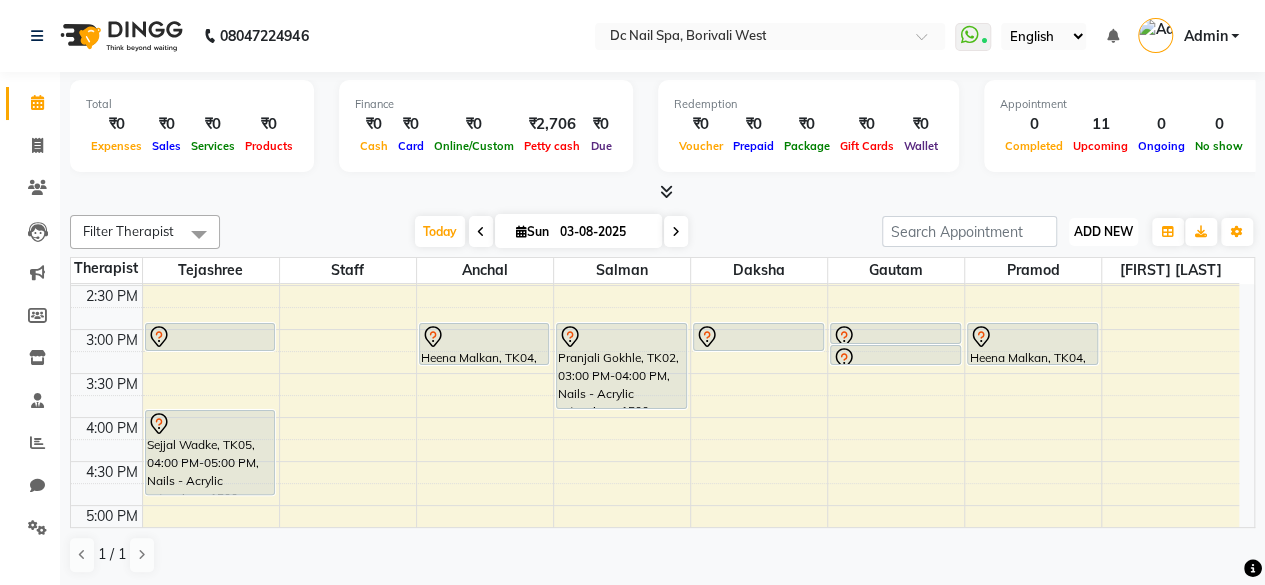 click on "ADD NEW" at bounding box center (1103, 231) 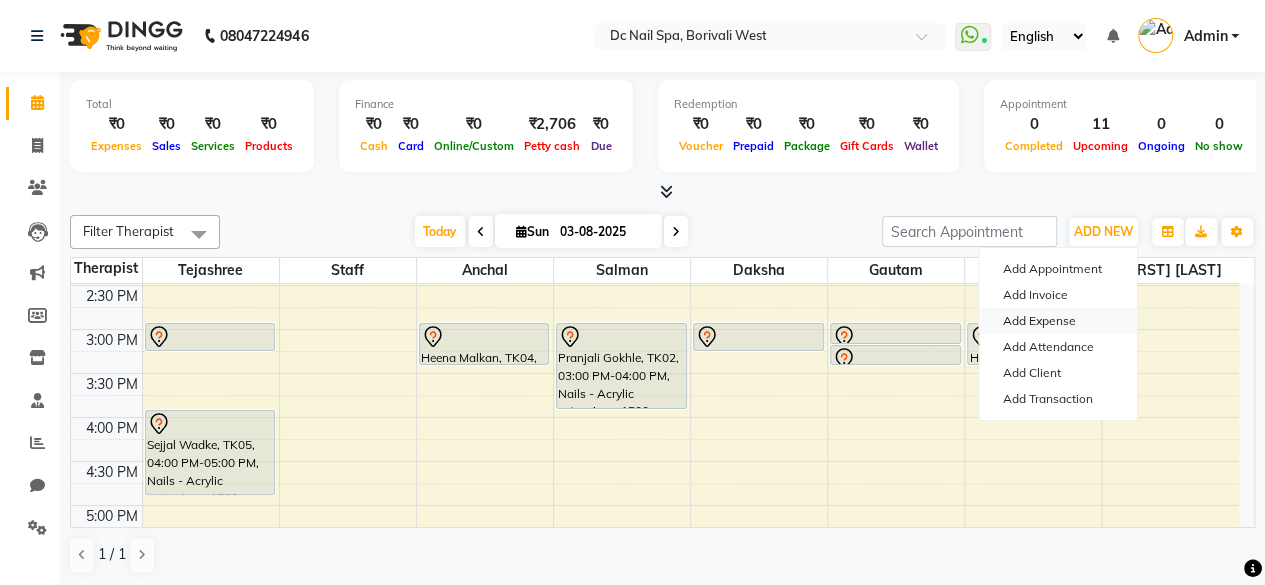 click on "Add Expense" at bounding box center (1058, 321) 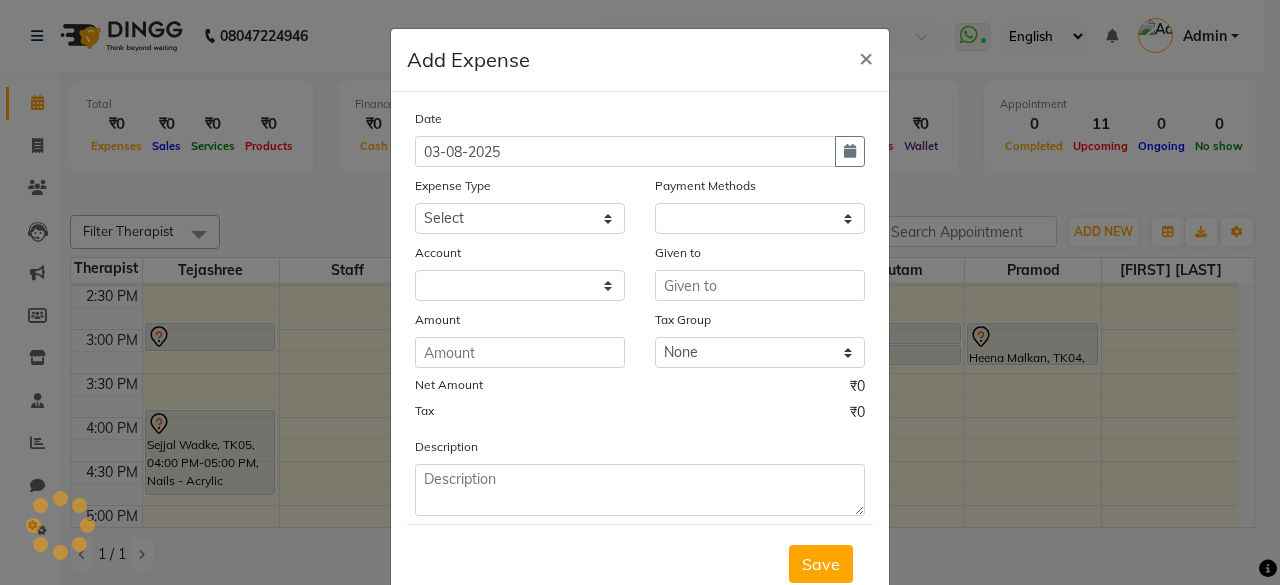 select on "1" 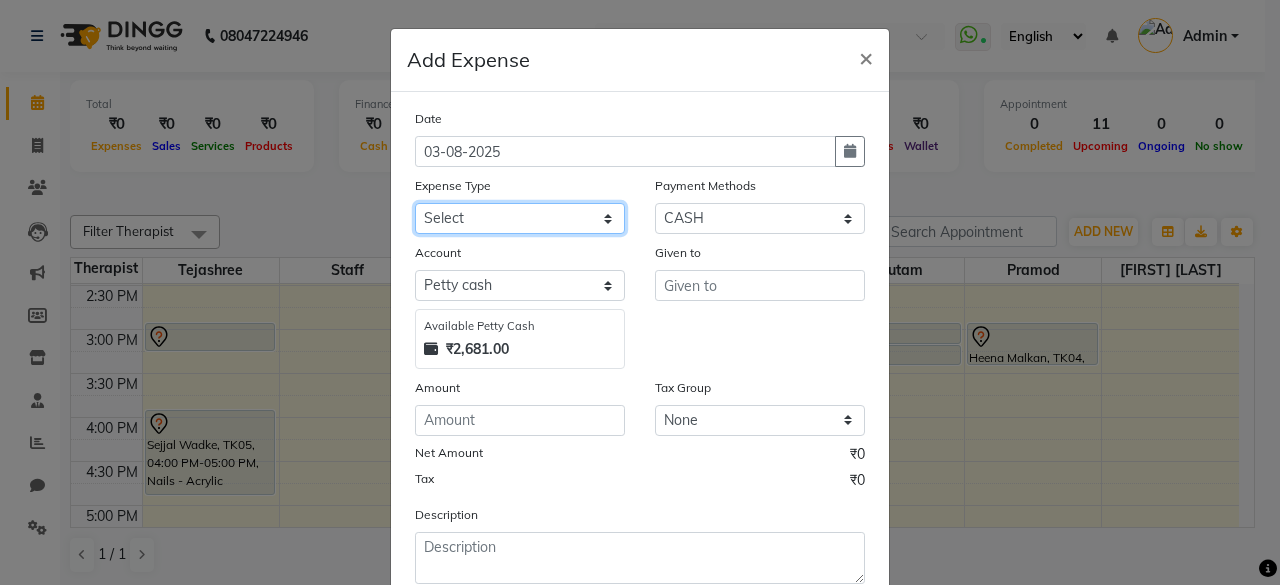 click on "Select Advance Salary Bank charges Car maintenance  Cash transfer to bank Cash transfer to hub Client Snacks Clinical charges Equipment Fuel Govt fee Incentive Insurance International purchase Laptop Loan Repayment Maintenance Marketing Miscellaneous MRA Other Pantry Product Rent Salary Staff Snacks Tax Tea & Refreshment Utilities" 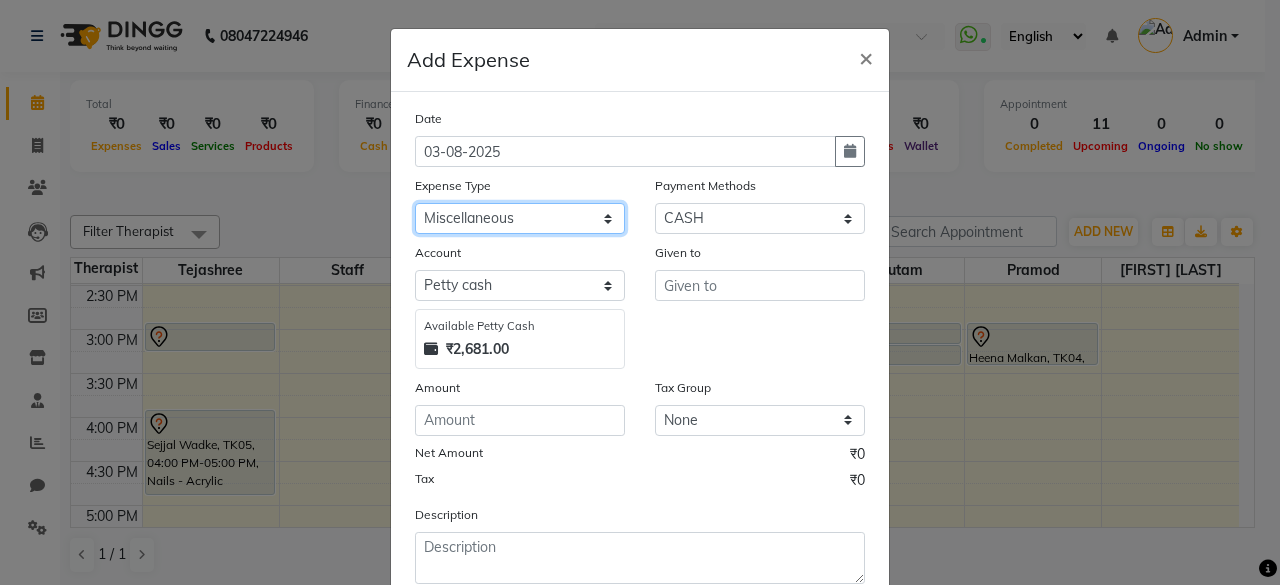 click on "Select Advance Salary Bank charges Car maintenance  Cash transfer to bank Cash transfer to hub Client Snacks Clinical charges Equipment Fuel Govt fee Incentive Insurance International purchase Laptop Loan Repayment Maintenance Marketing Miscellaneous MRA Other Pantry Product Rent Salary Staff Snacks Tax Tea & Refreshment Utilities" 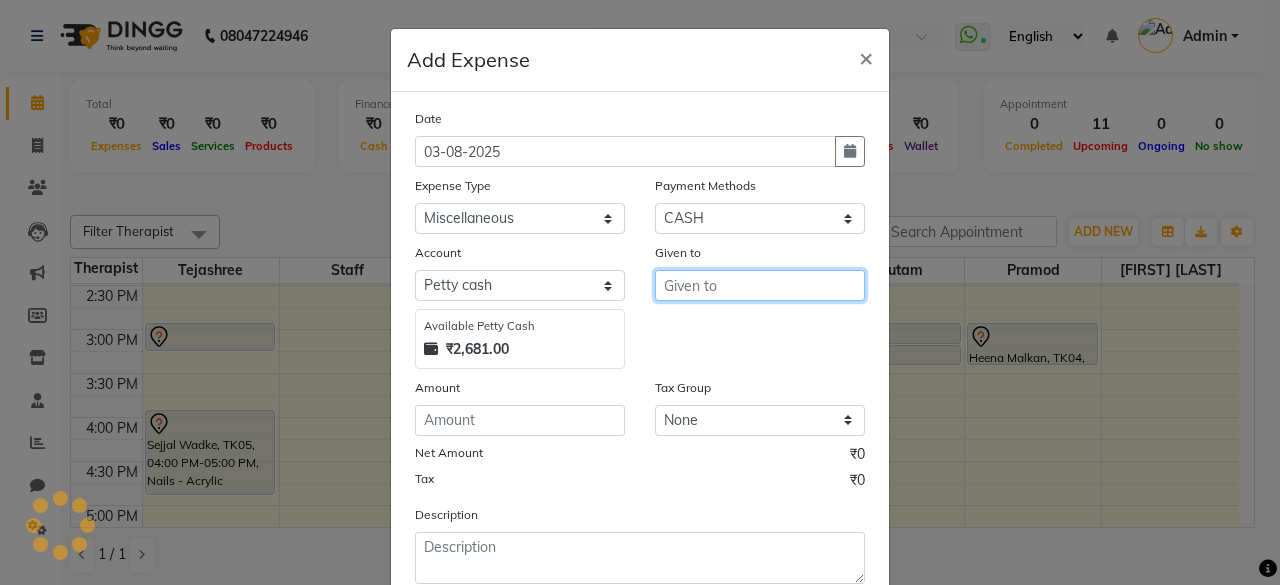 click at bounding box center [760, 285] 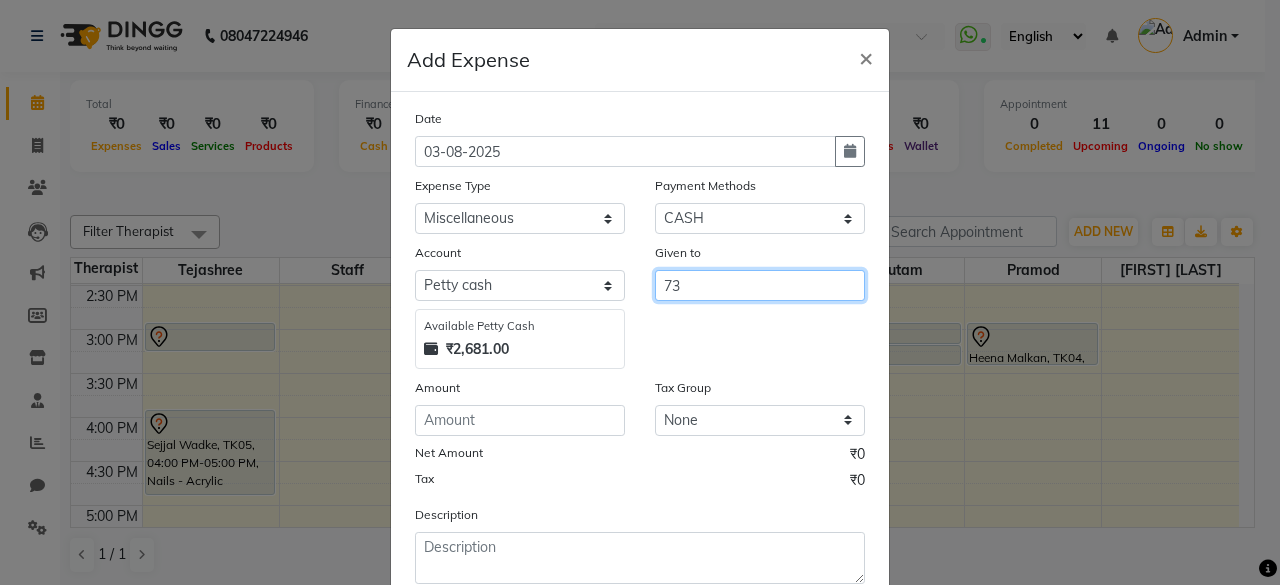 type on "7" 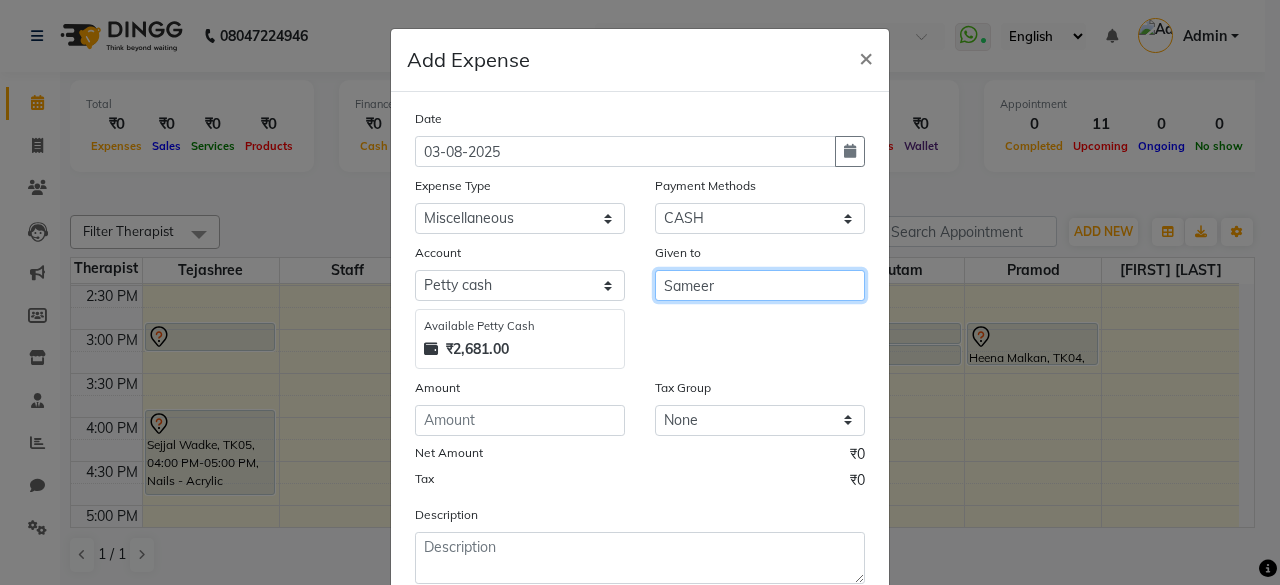 type on "Sameer" 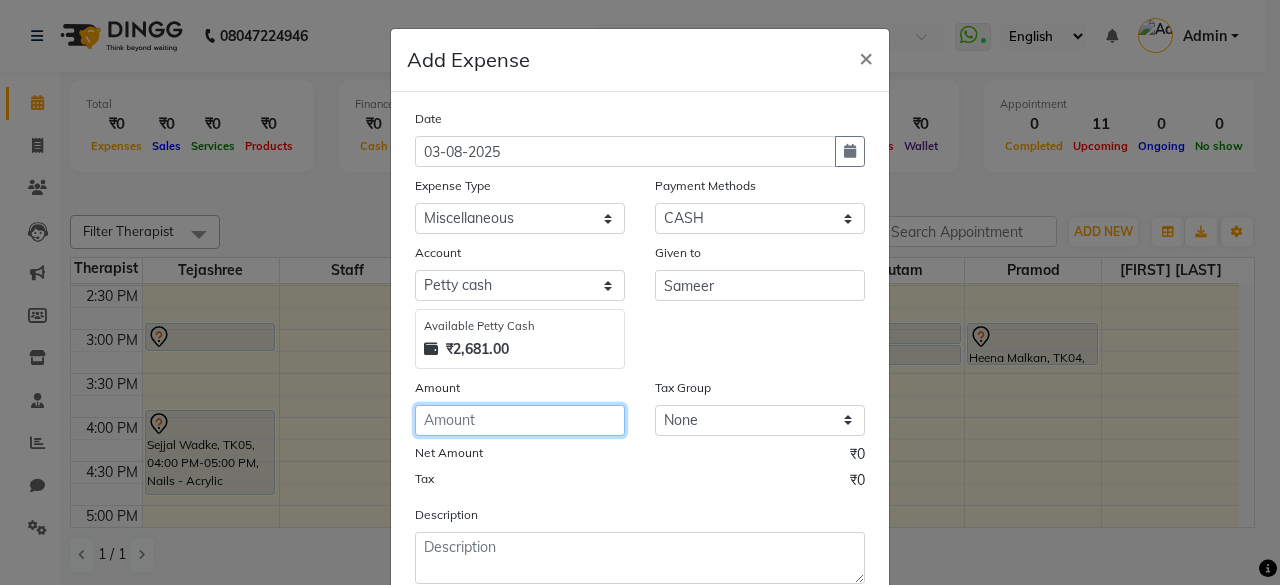 click 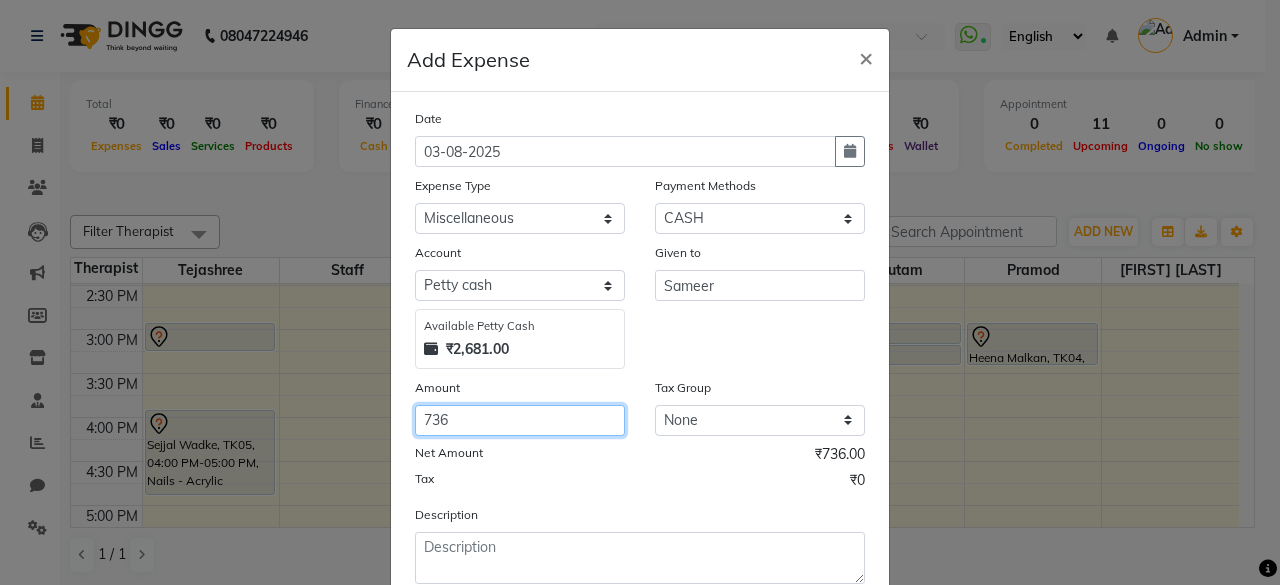click on "736" 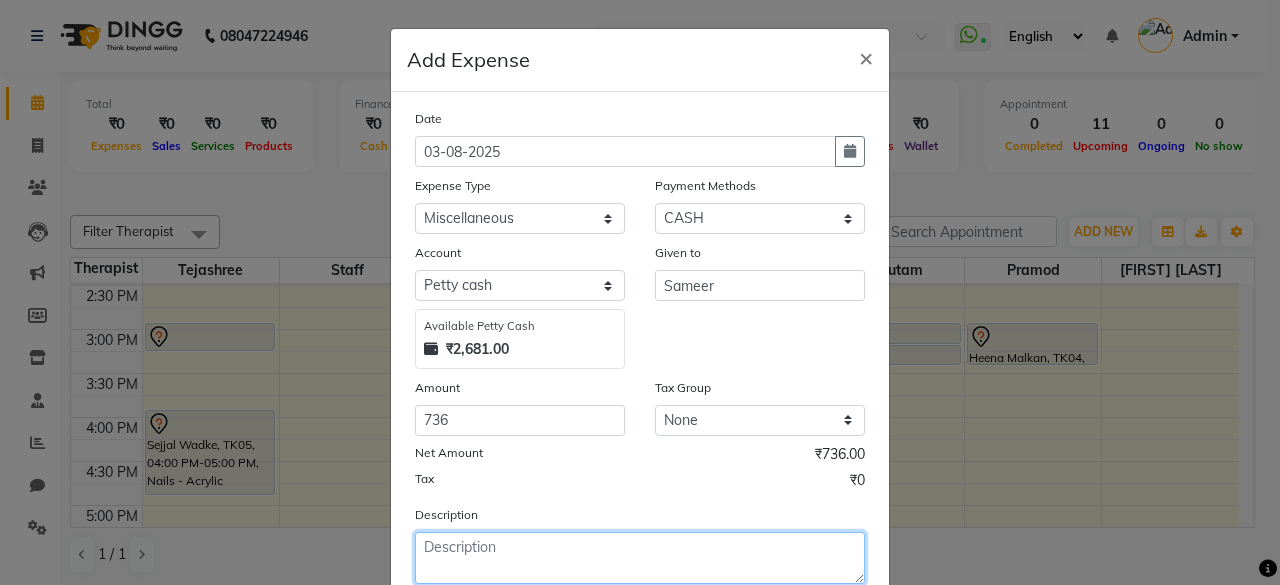 click 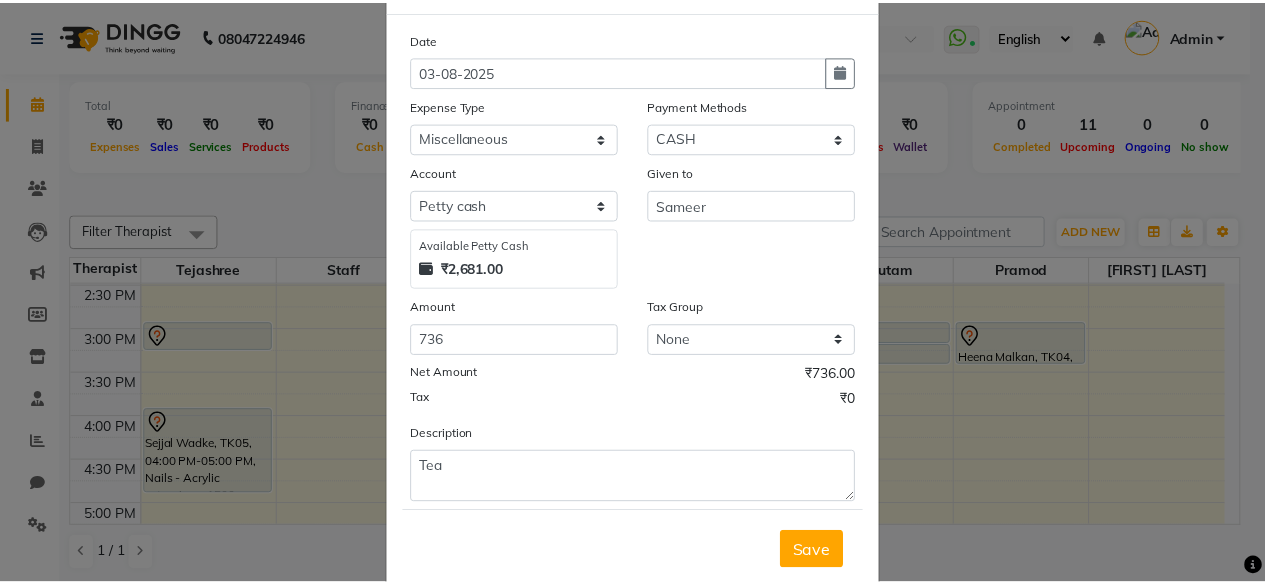 scroll, scrollTop: 82, scrollLeft: 0, axis: vertical 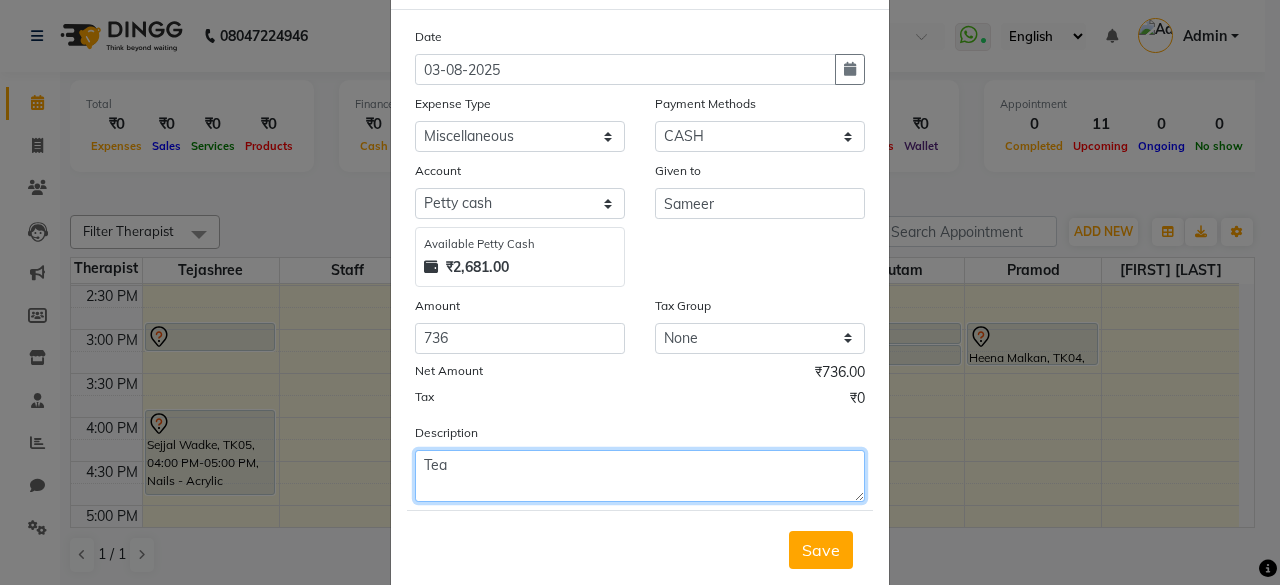 click on "Tea" 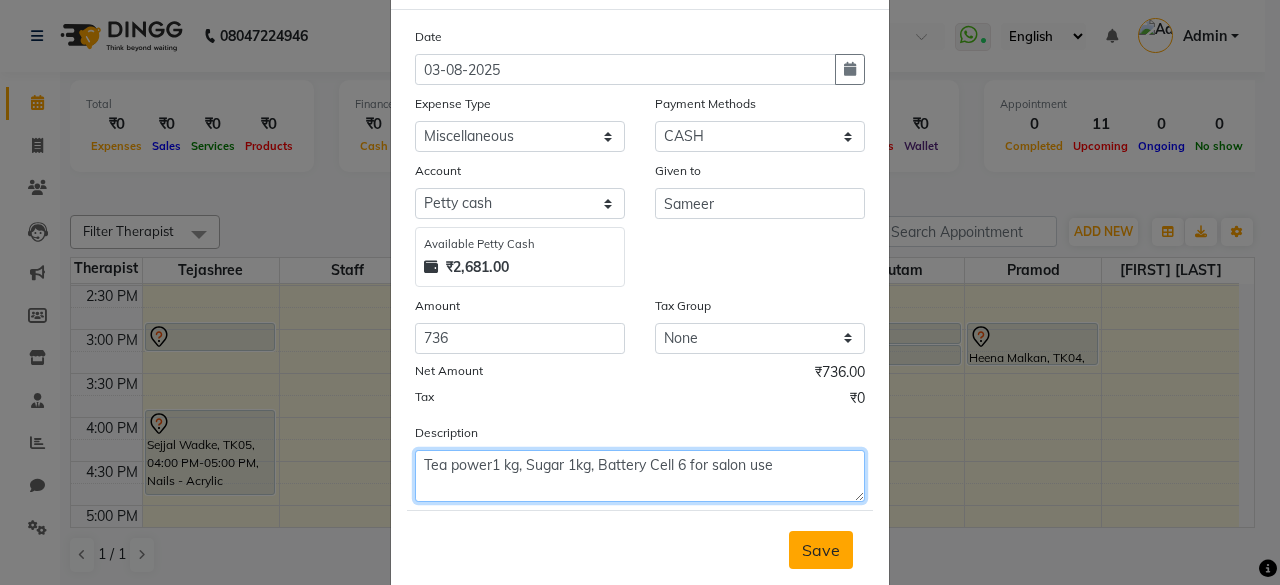 type on "Tea power1 kg, Sugar 1kg, Battery Cell 6 for salon use" 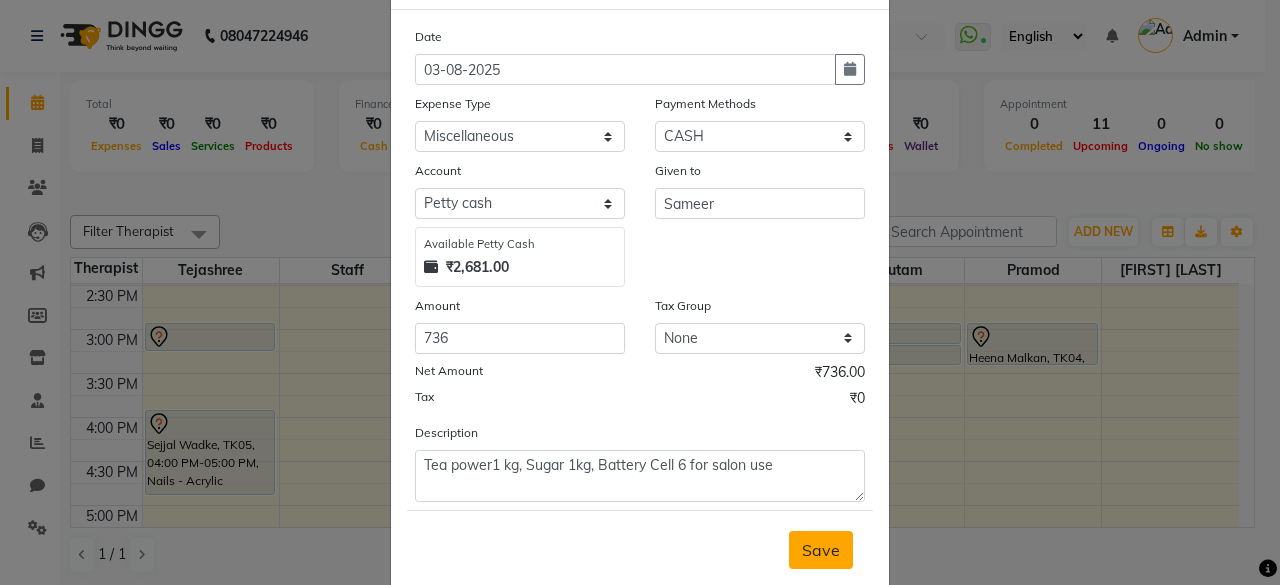 click on "Save" at bounding box center [821, 550] 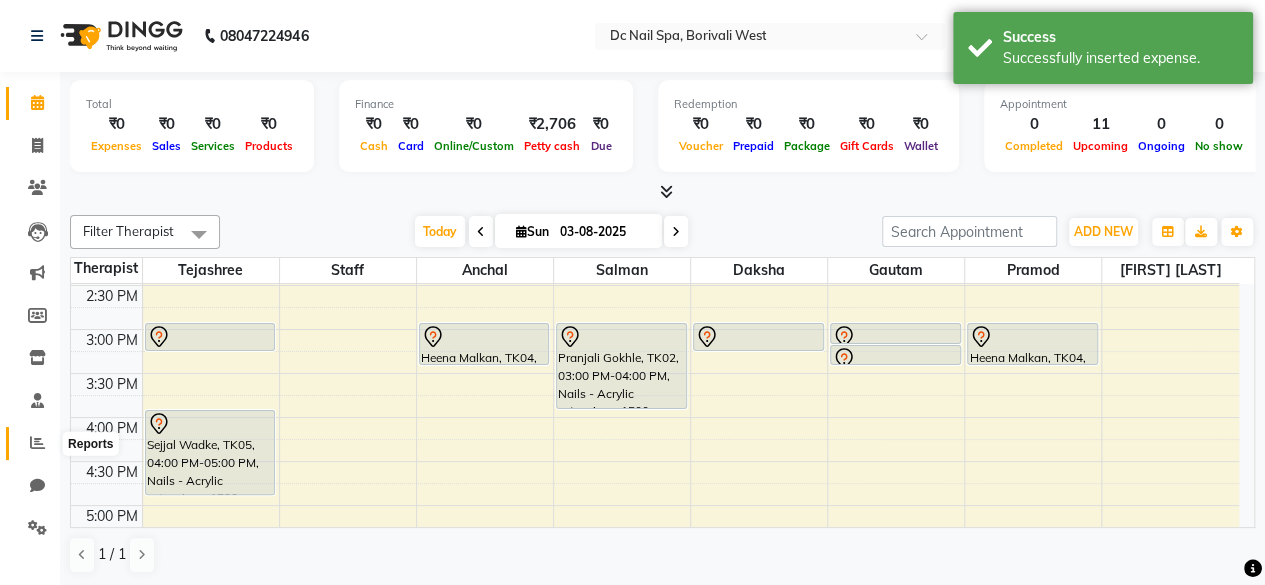 click 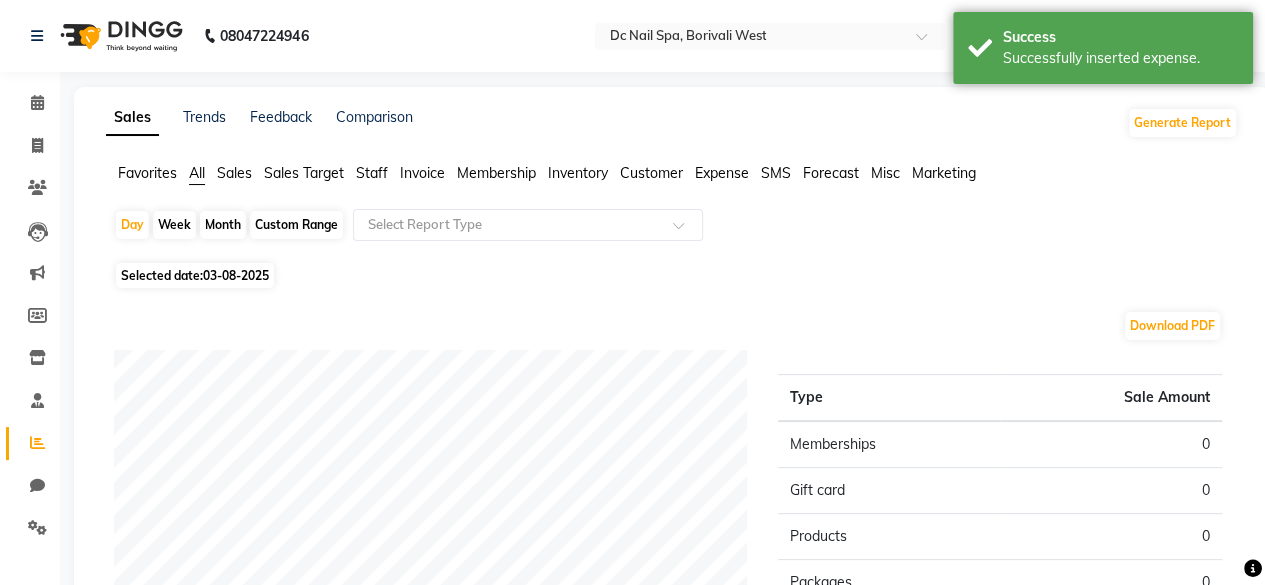 click on "03-08-2025" 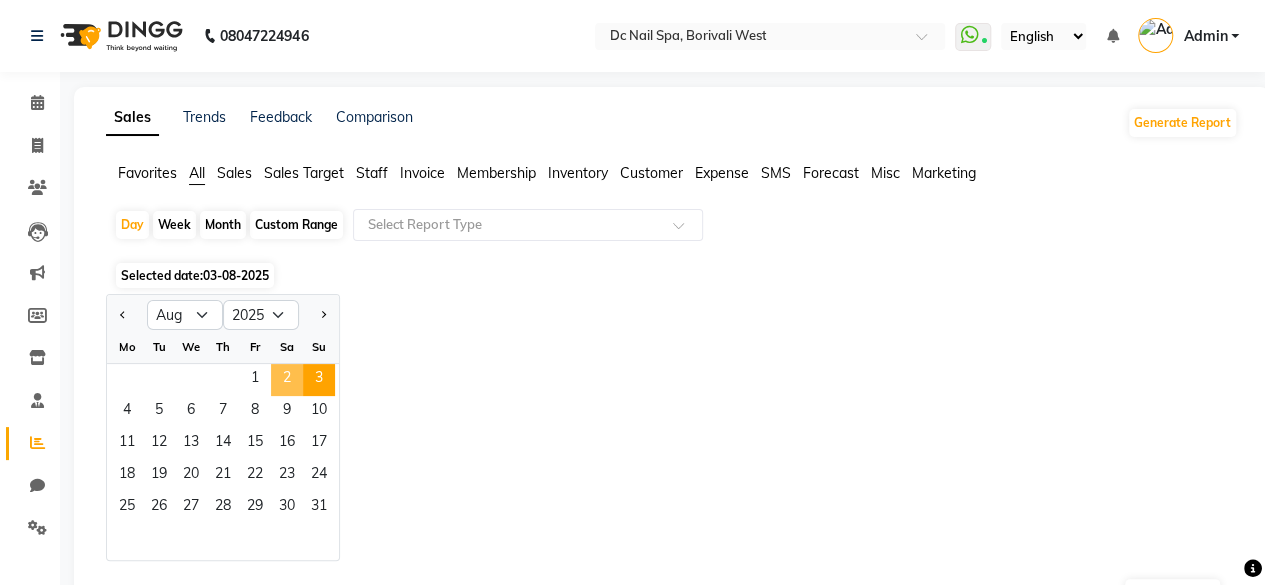 click on "2" 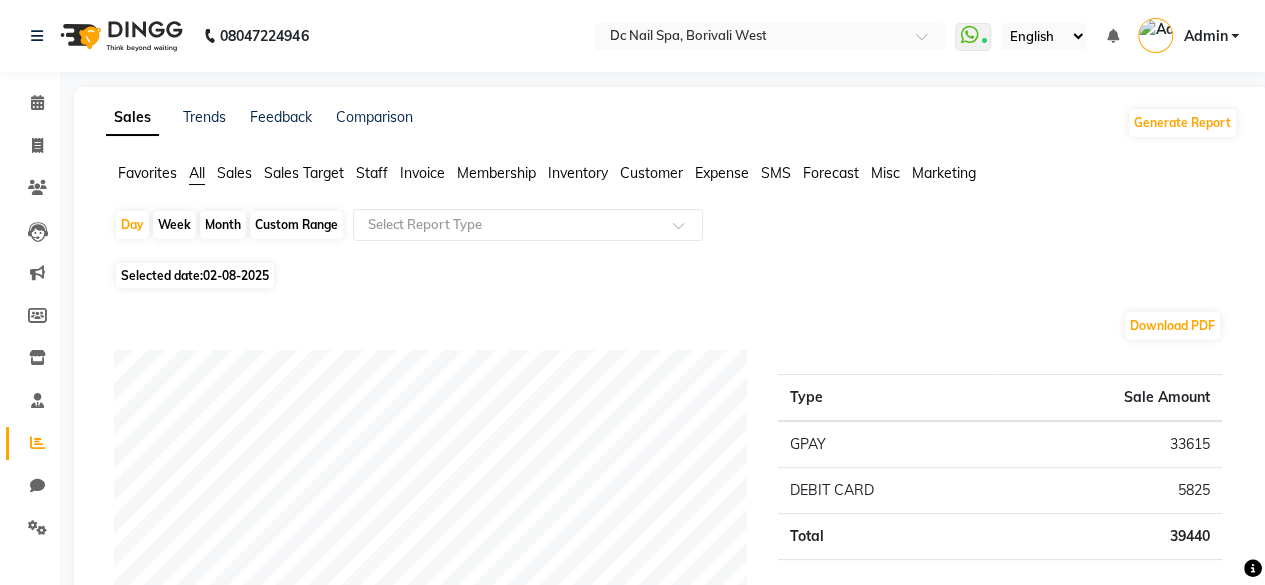 click on "Staff" 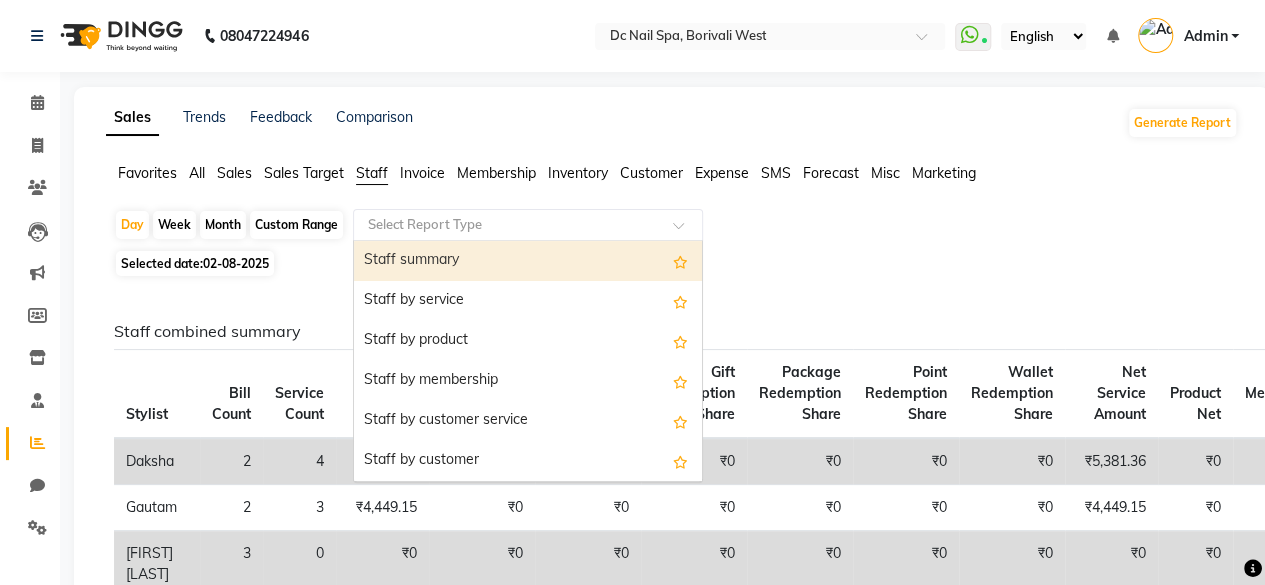 click 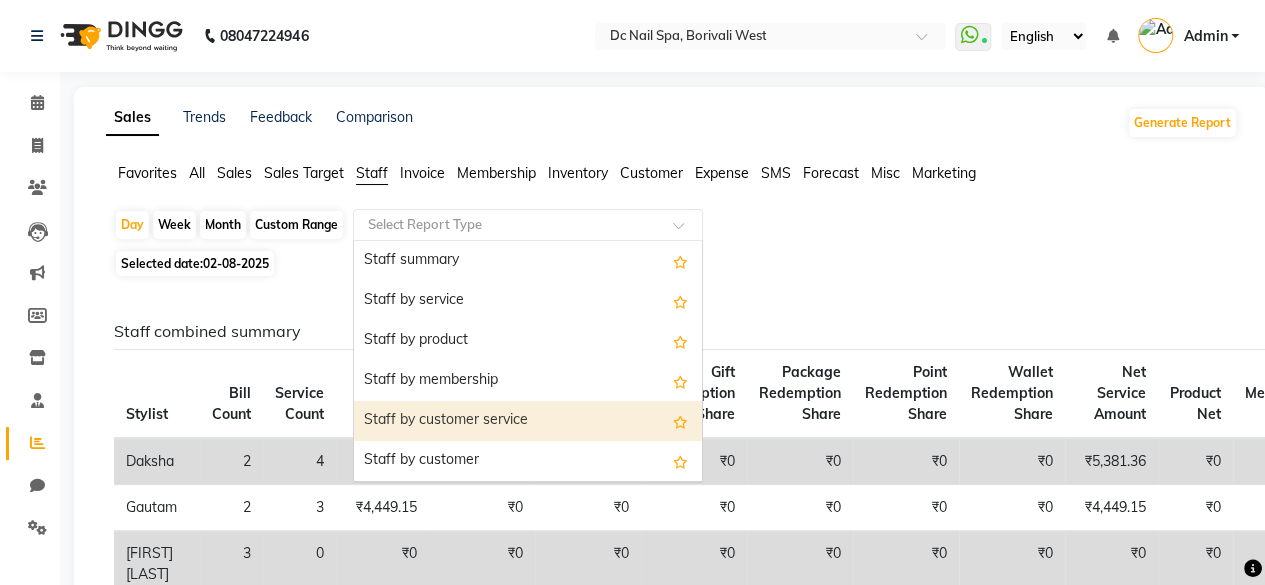 click on "Staff by customer service" at bounding box center [528, 421] 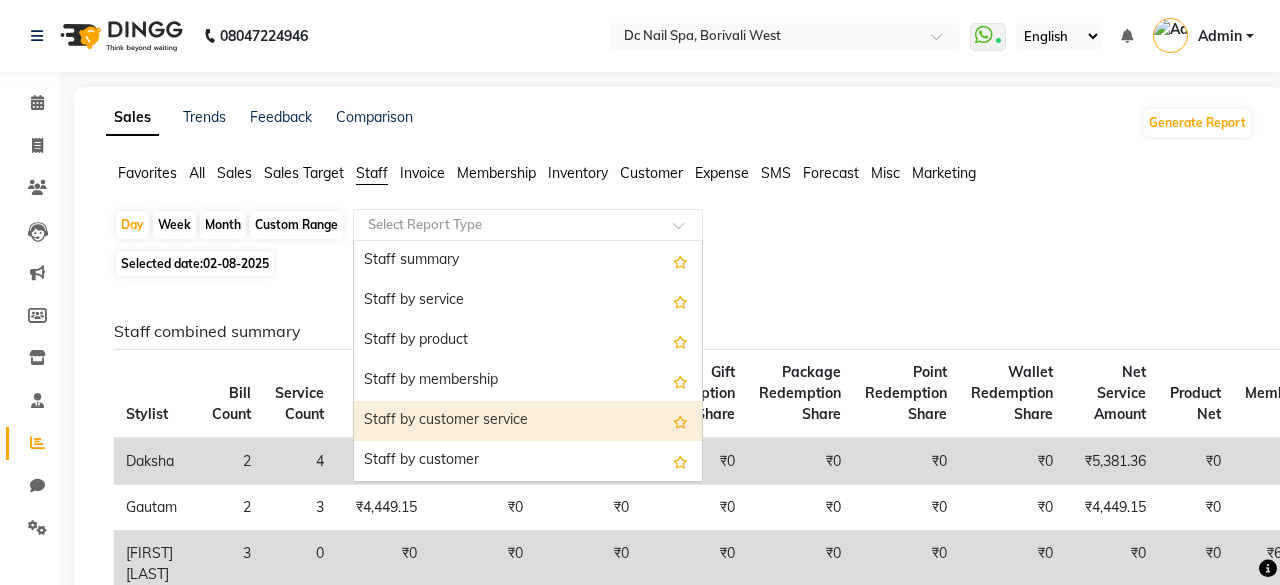 select on "full_report" 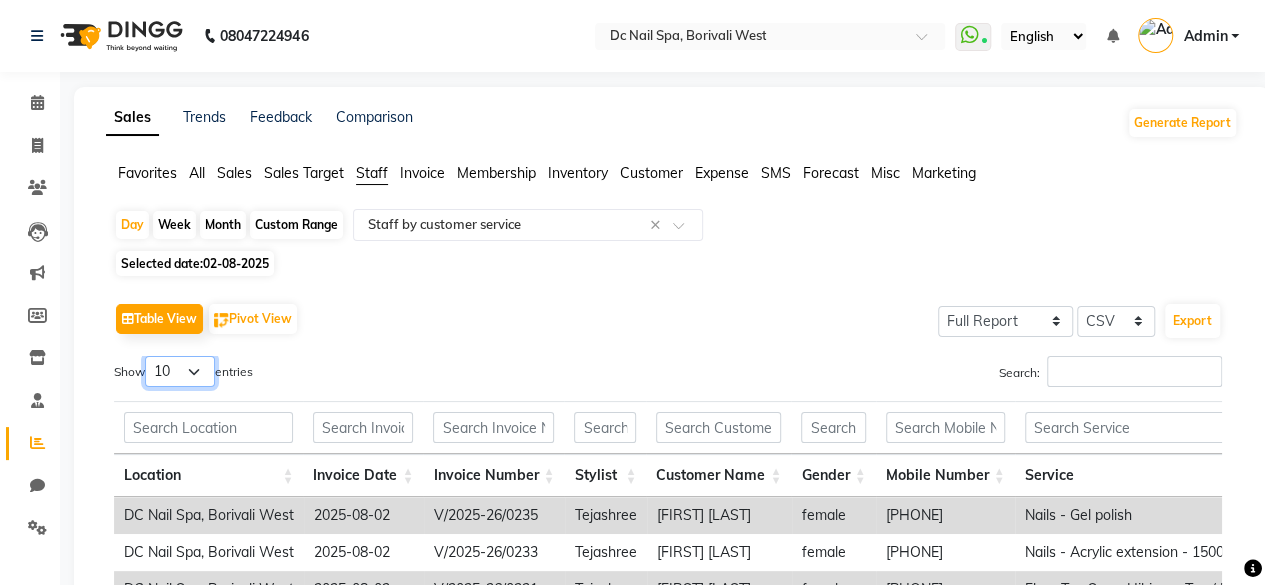 click on "10 25 50 100" at bounding box center (180, 371) 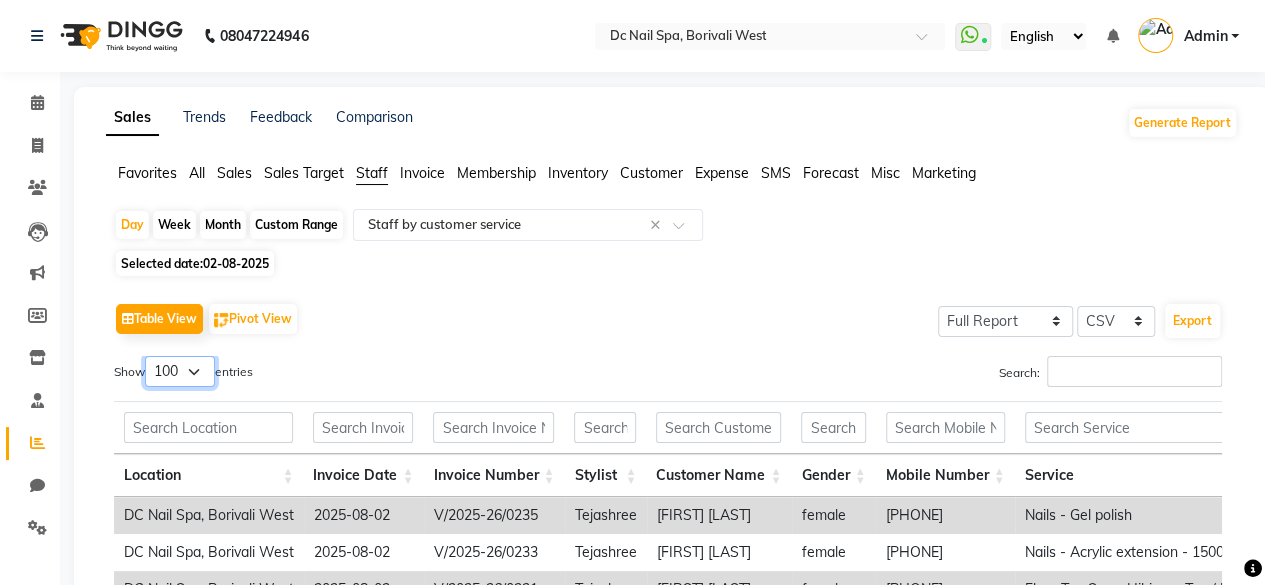 click on "10 25 50 100" at bounding box center (180, 371) 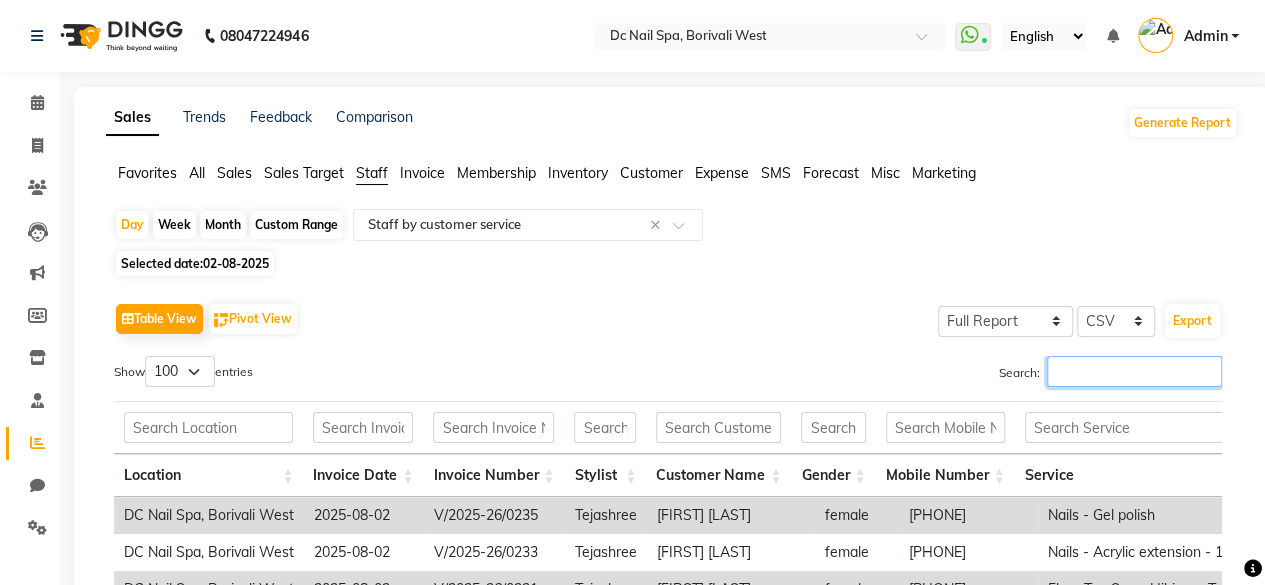 click on "Search:" at bounding box center [1134, 371] 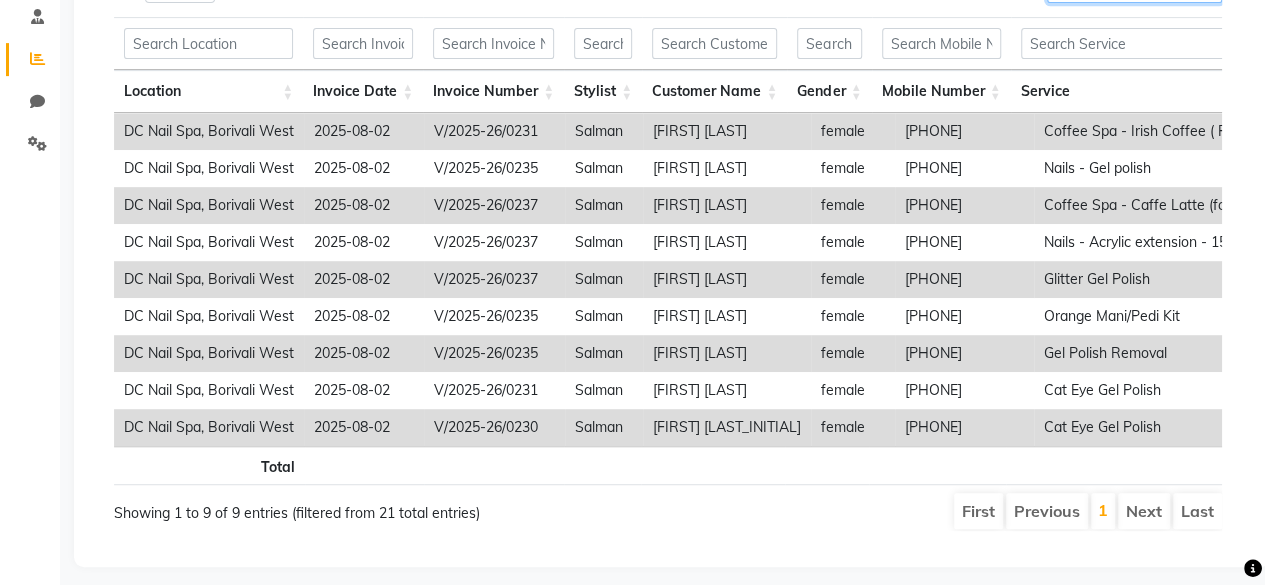 scroll, scrollTop: 383, scrollLeft: 0, axis: vertical 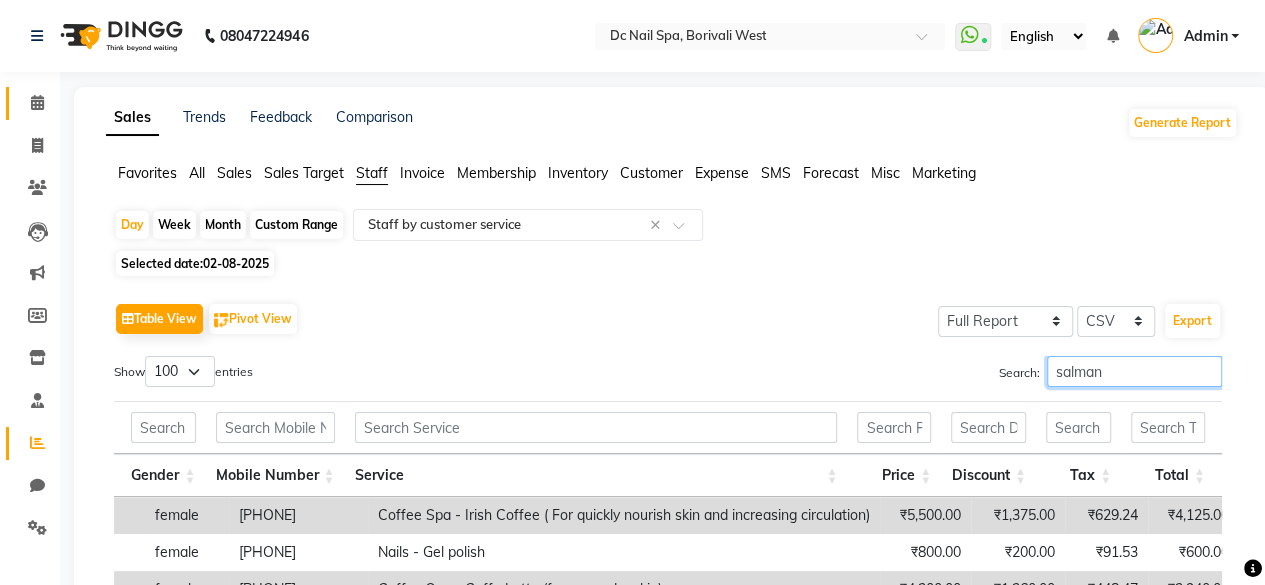 type on "salman" 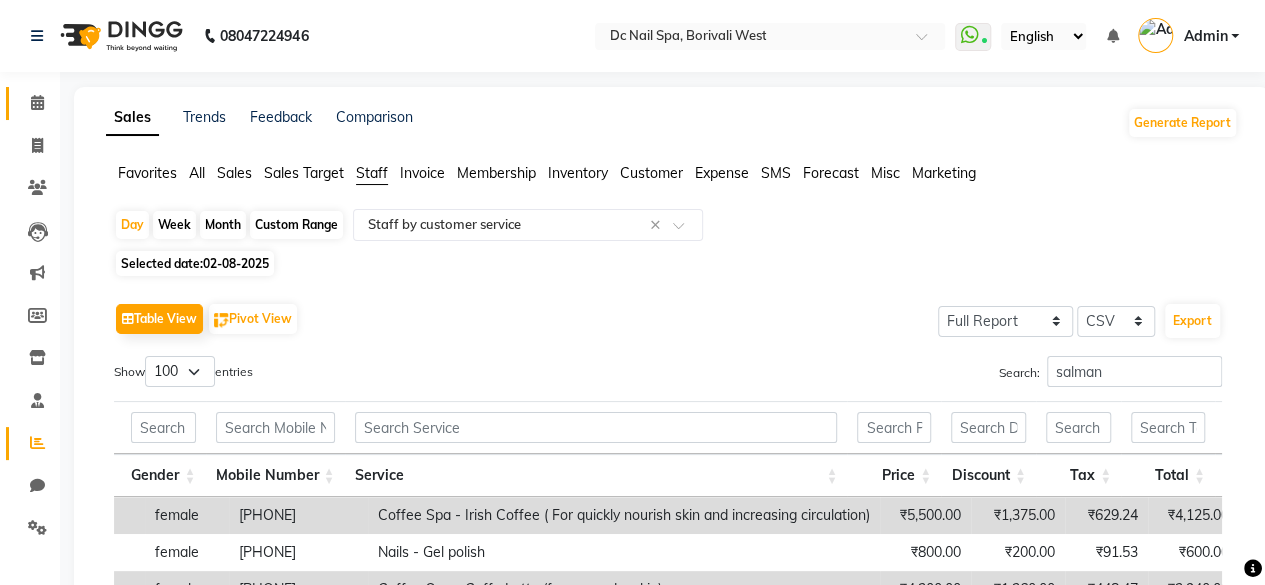 click on "Calendar" 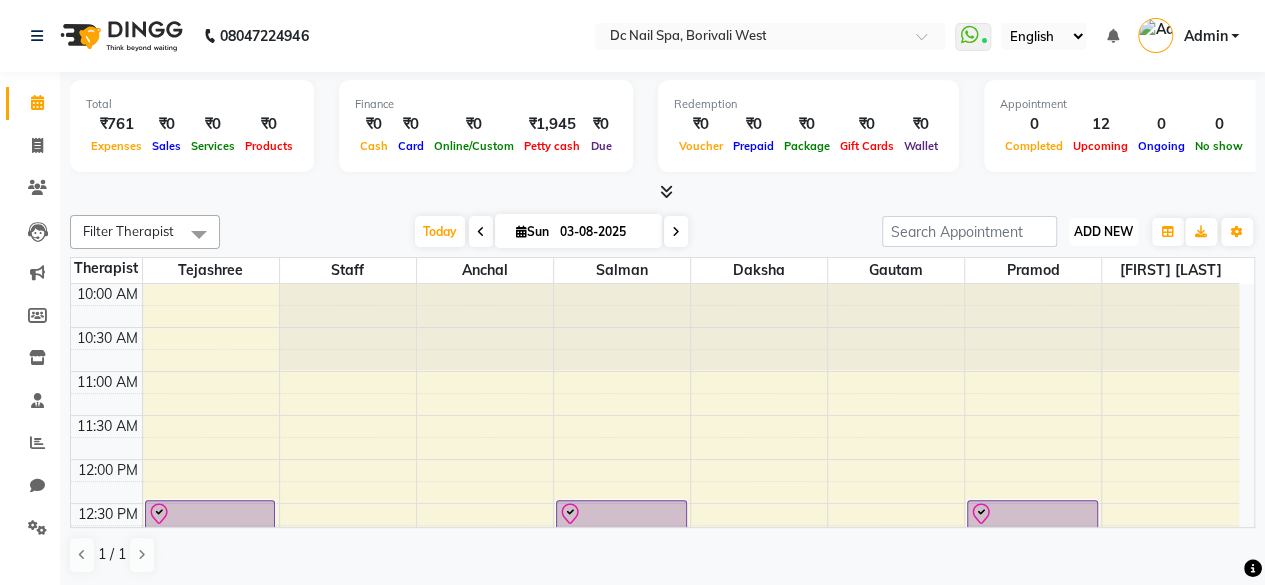 click on "ADD NEW" at bounding box center [1103, 231] 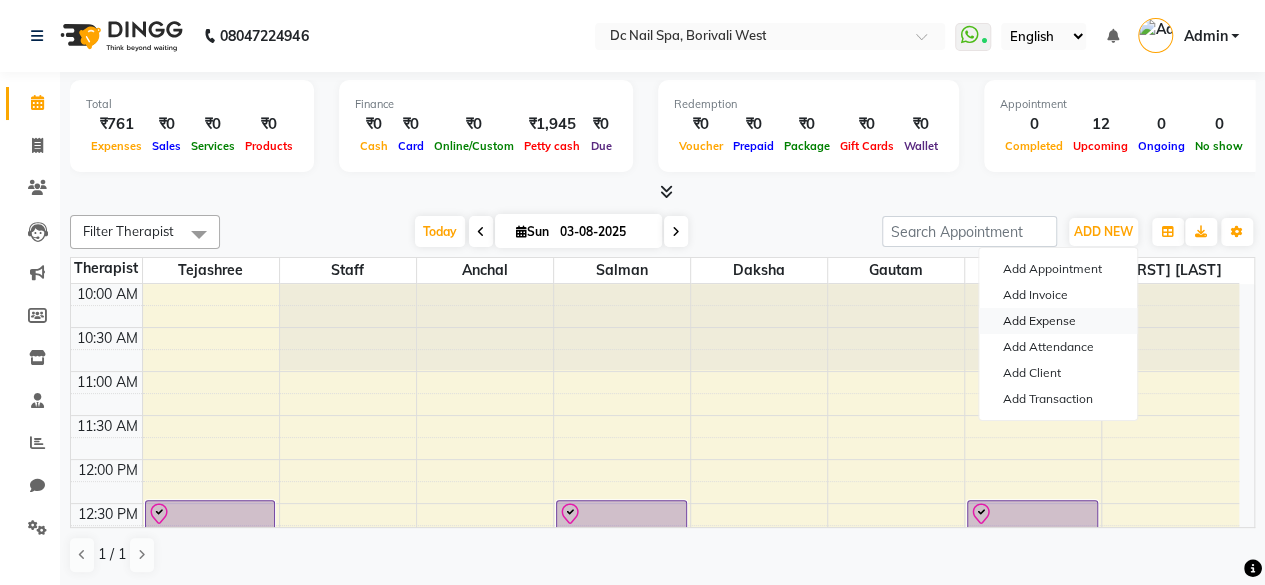 click on "Add Expense" at bounding box center [1058, 321] 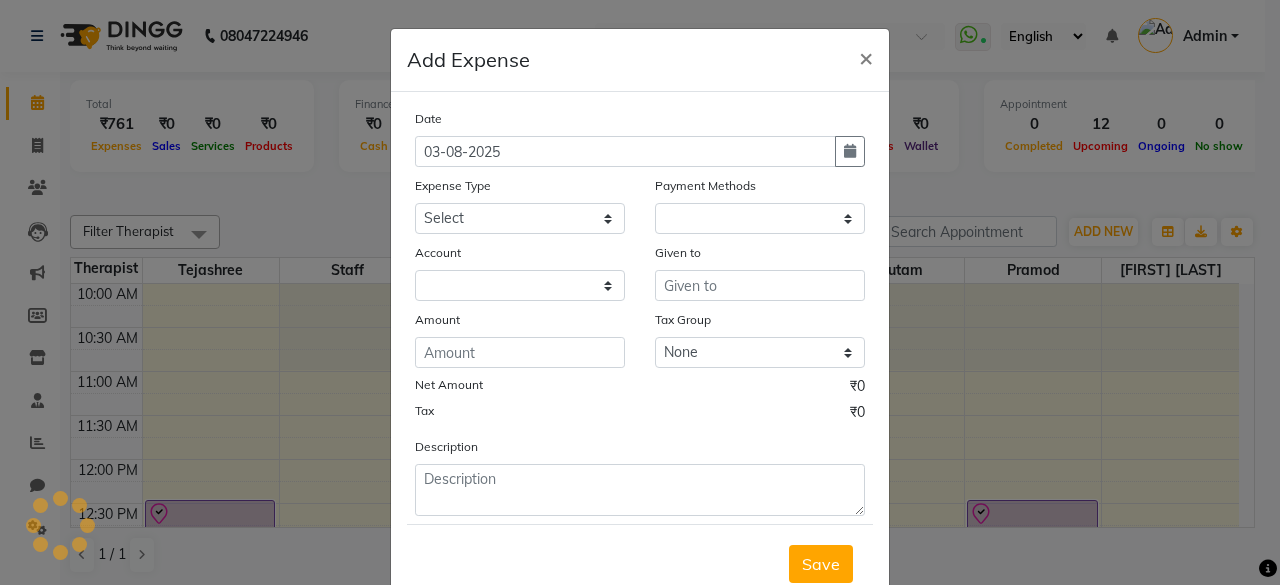 select on "1" 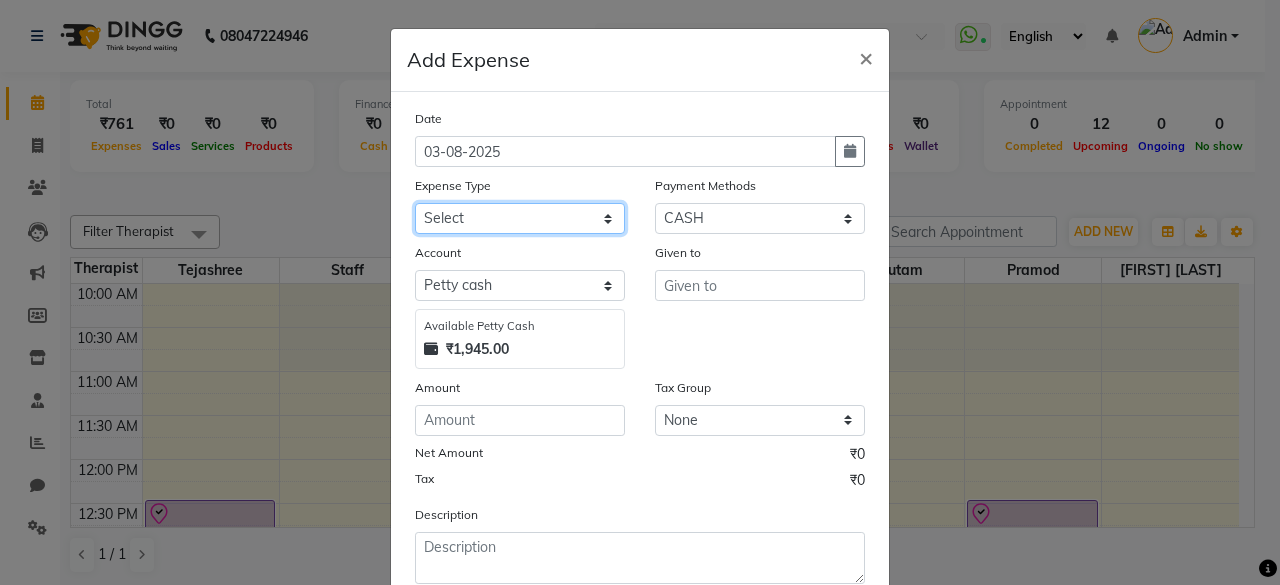click on "Select Advance Salary Bank charges Car maintenance  Cash transfer to bank Cash transfer to hub Client Snacks Clinical charges Equipment Fuel Govt fee Incentive Insurance International purchase Laptop Loan Repayment Maintenance Marketing Miscellaneous MRA Other Pantry Product Rent Salary Staff Snacks Tax Tea & Refreshment Utilities" 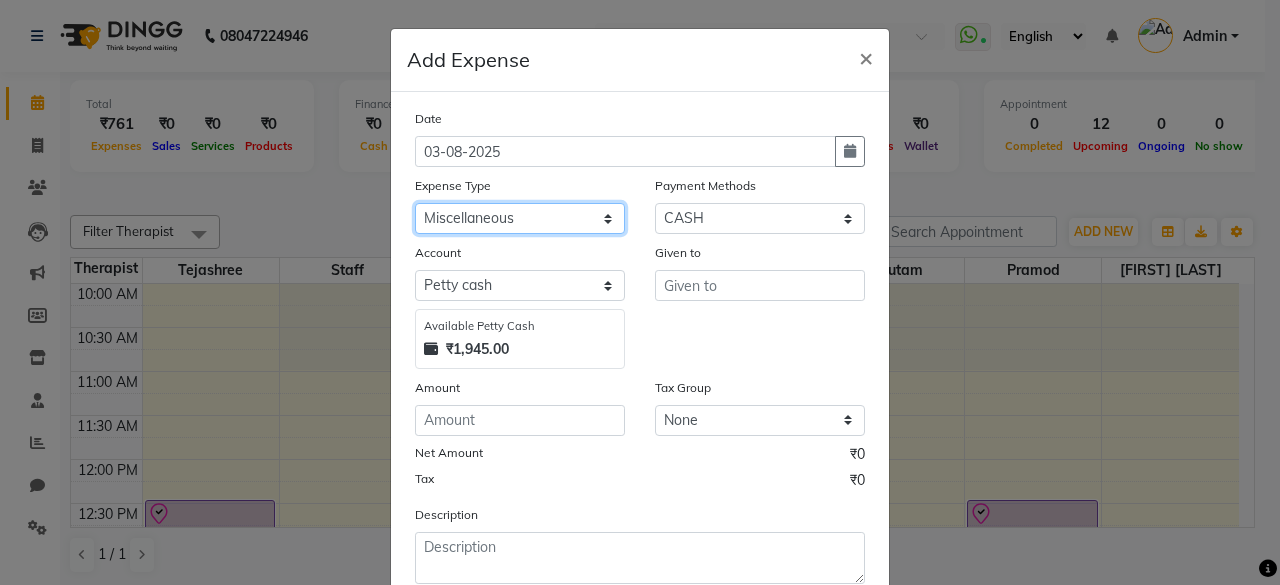 click on "Select Advance Salary Bank charges Car maintenance  Cash transfer to bank Cash transfer to hub Client Snacks Clinical charges Equipment Fuel Govt fee Incentive Insurance International purchase Laptop Loan Repayment Maintenance Marketing Miscellaneous MRA Other Pantry Product Rent Salary Staff Snacks Tax Tea & Refreshment Utilities" 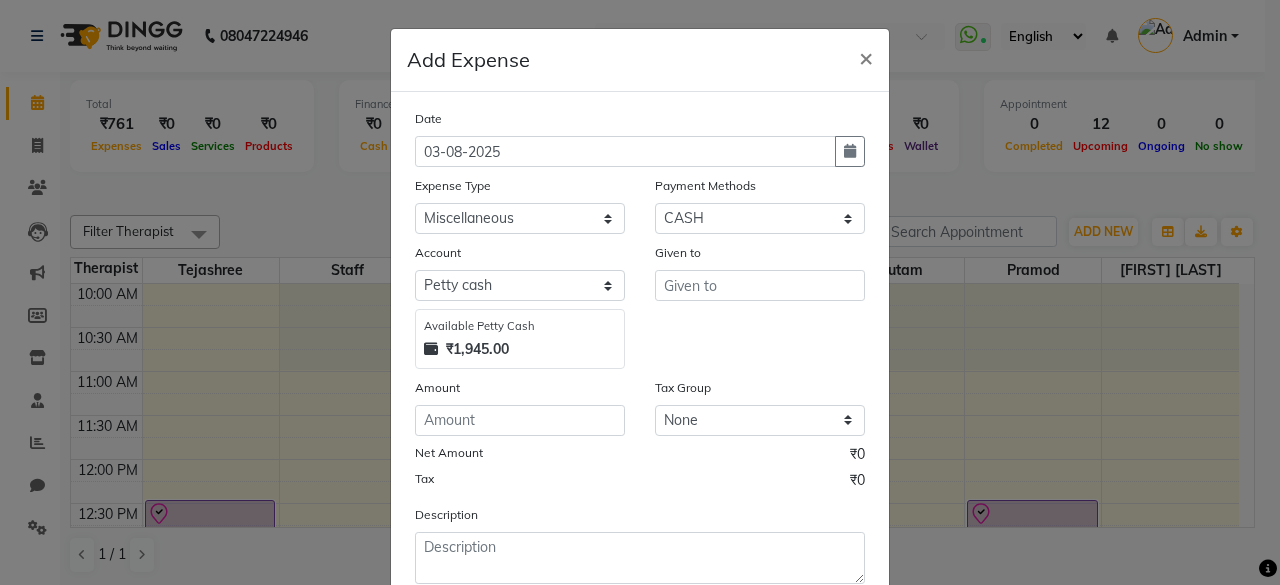 click on "Given to" 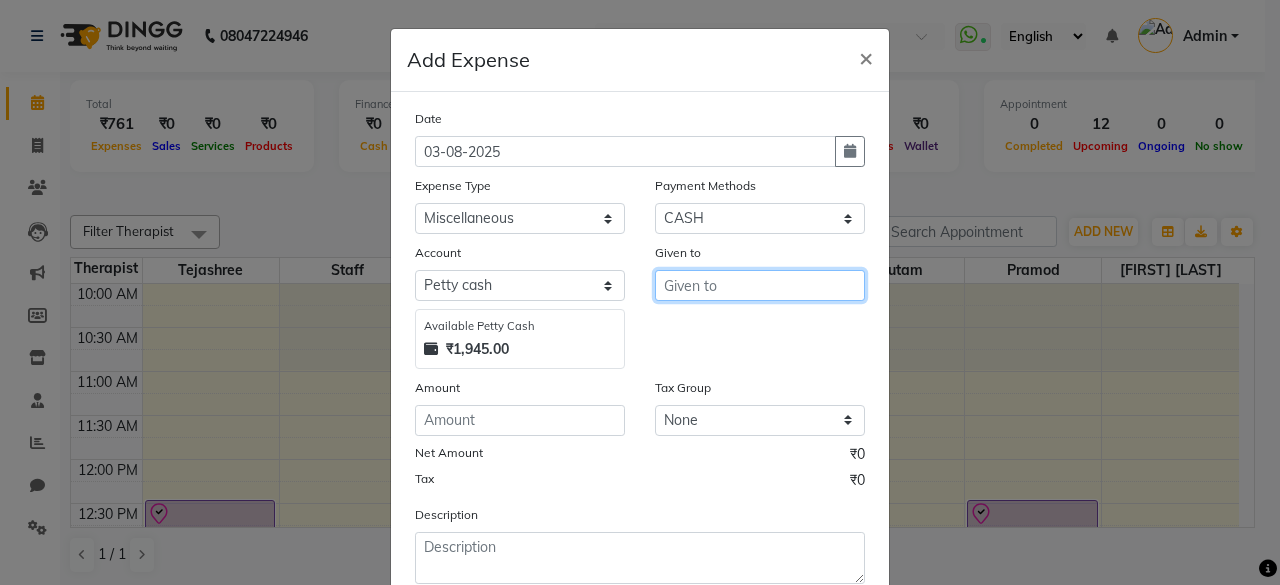 click at bounding box center [760, 285] 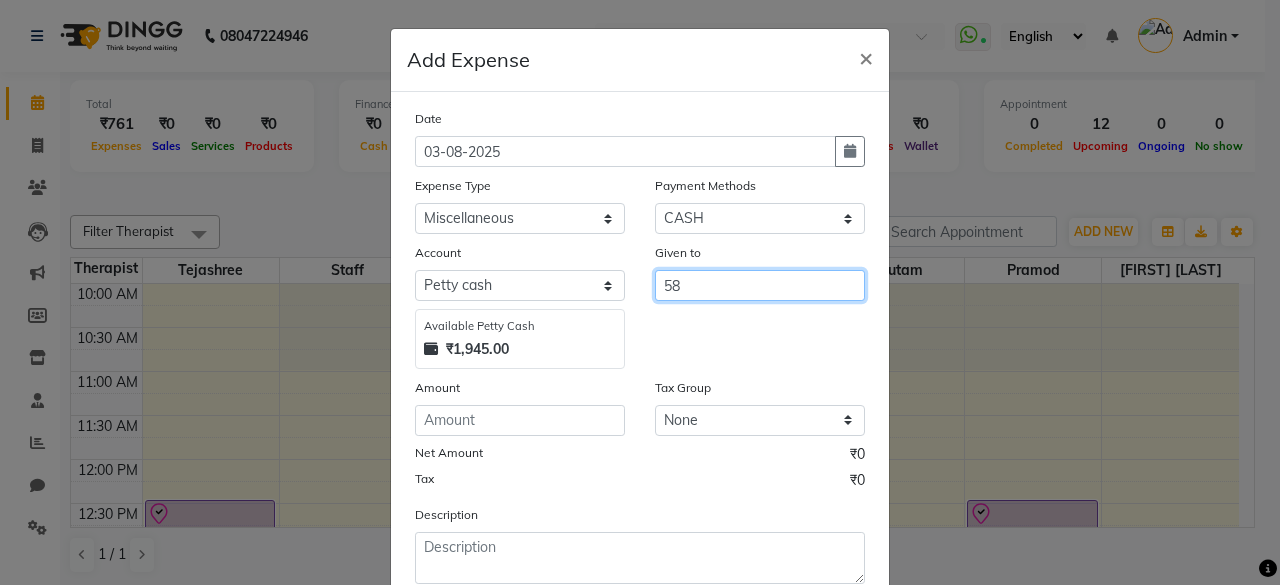 type on "5" 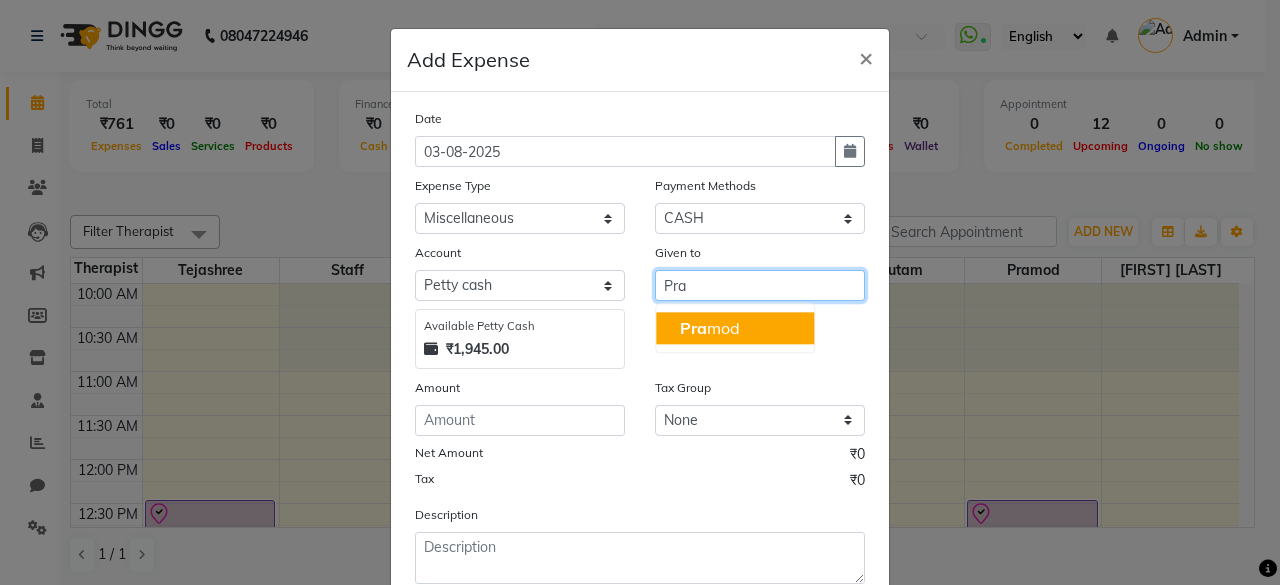 click on "Pra mod" at bounding box center [710, 328] 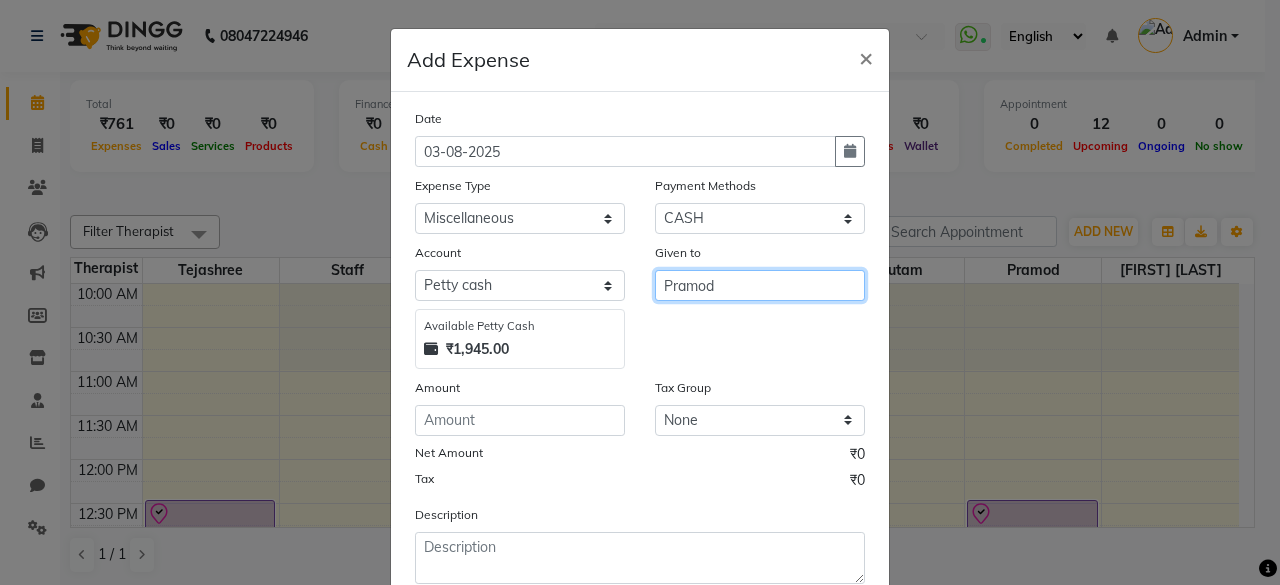 type on "Pramod" 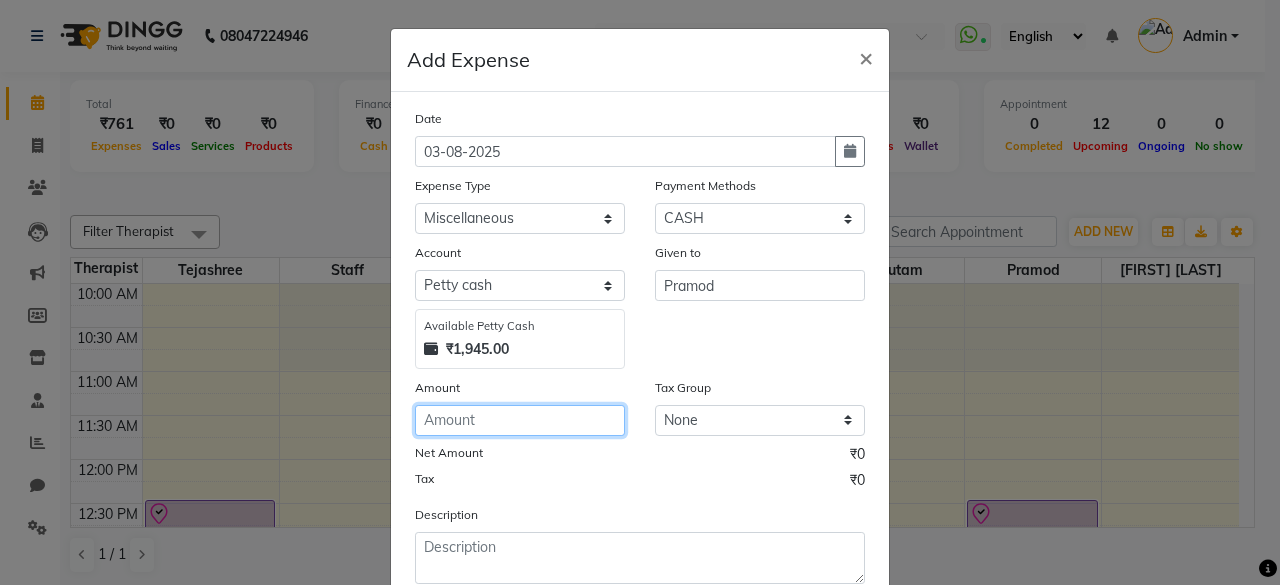 click 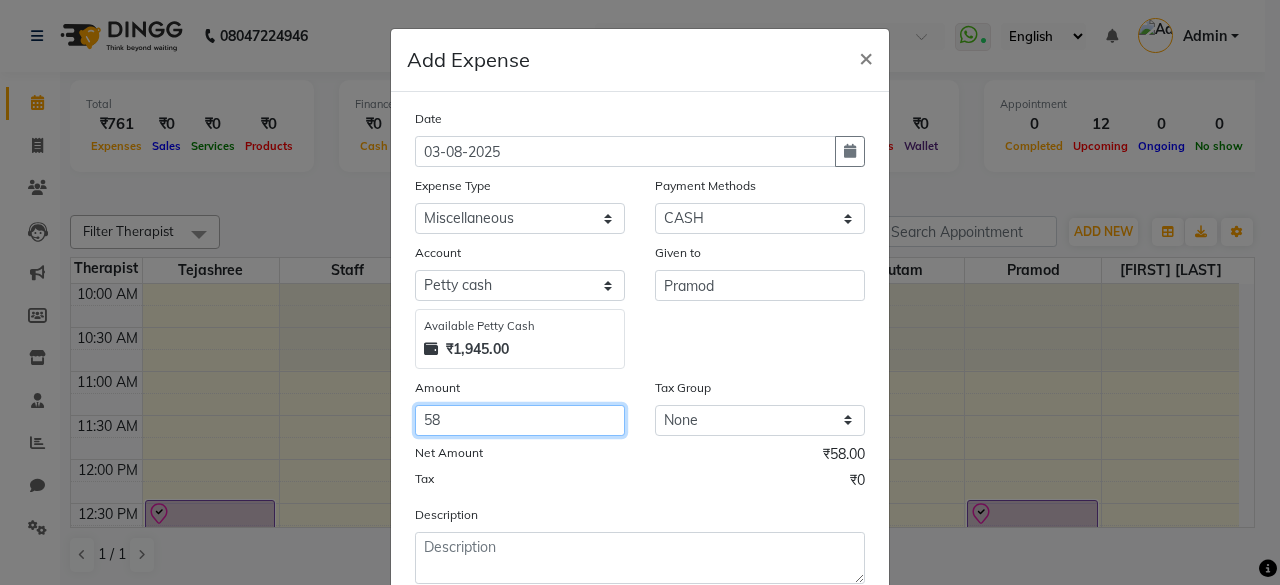 type on "58" 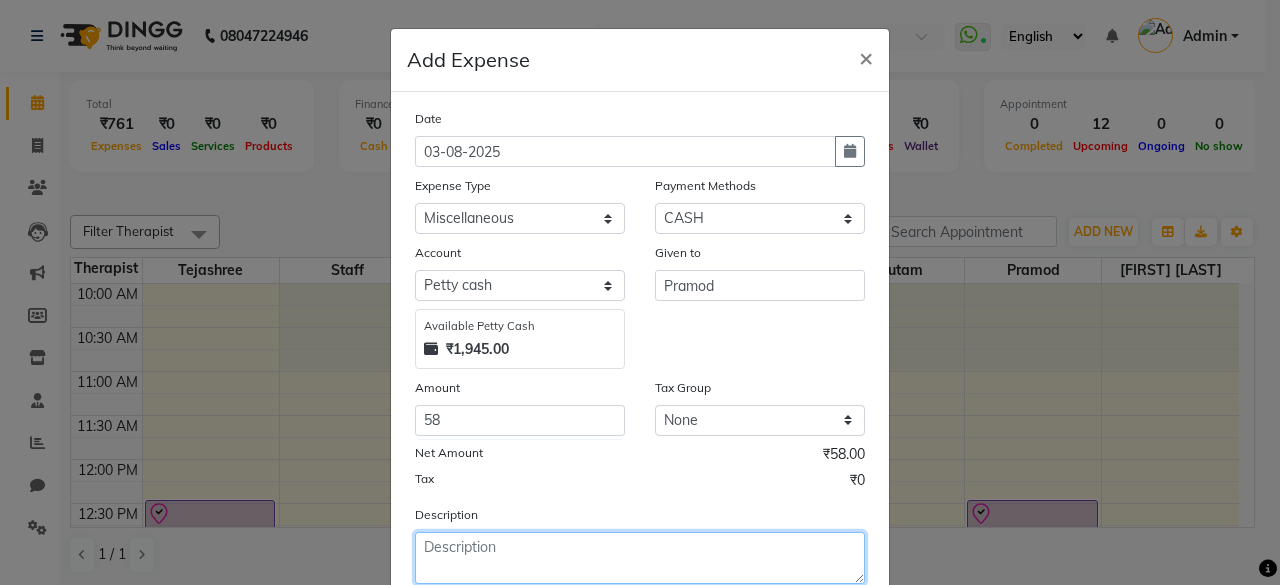click 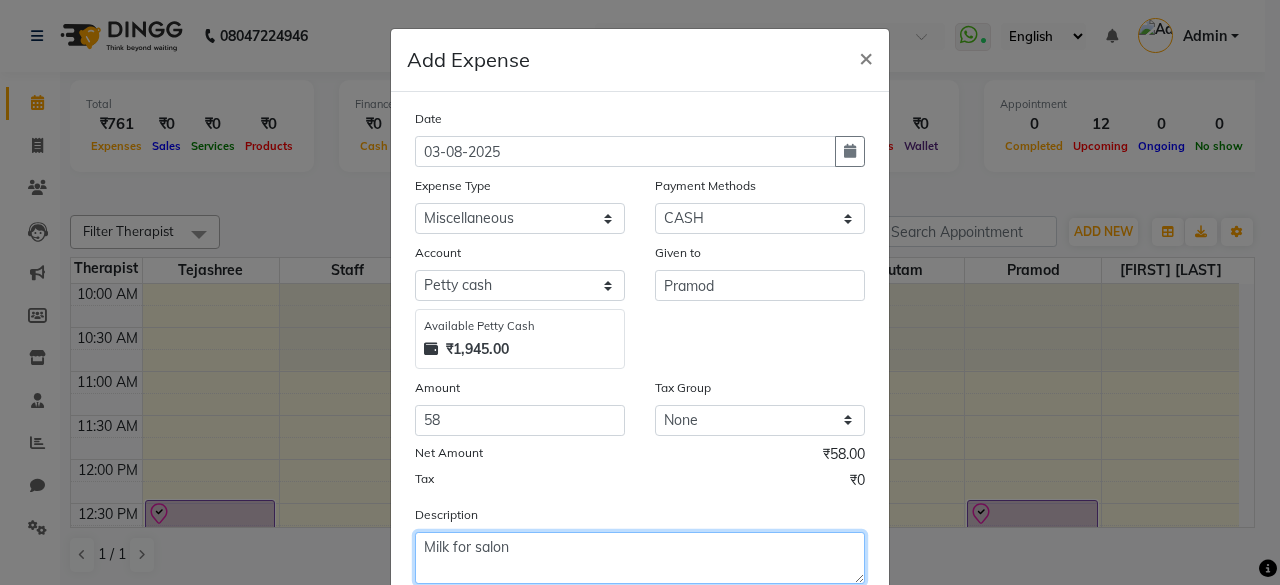 type on "Milk for salon" 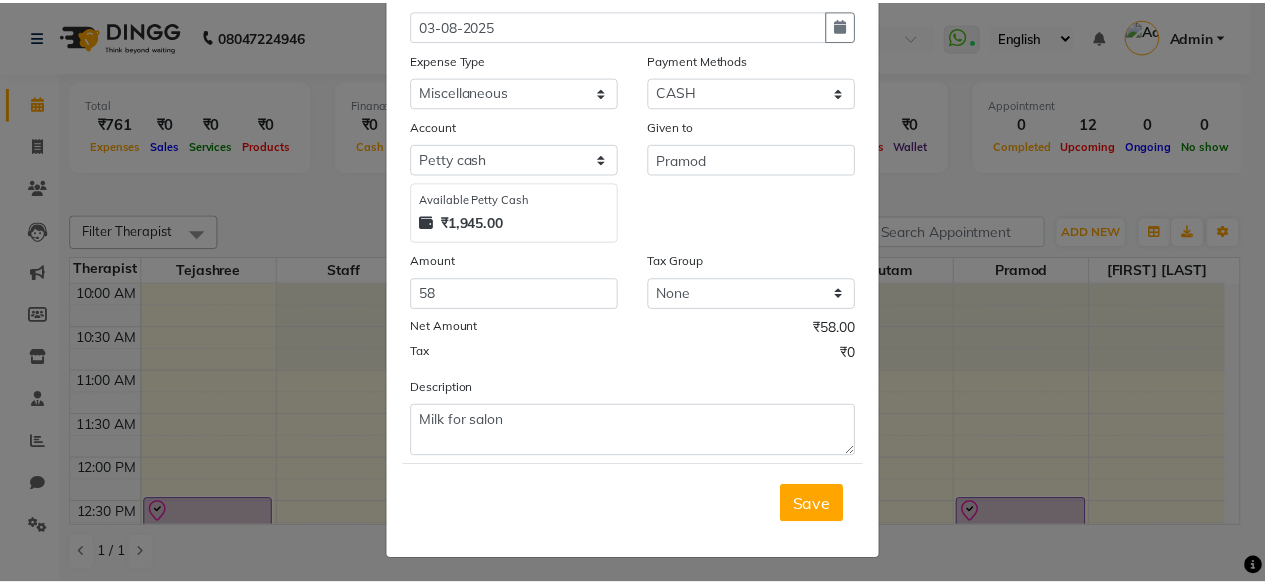 scroll, scrollTop: 124, scrollLeft: 0, axis: vertical 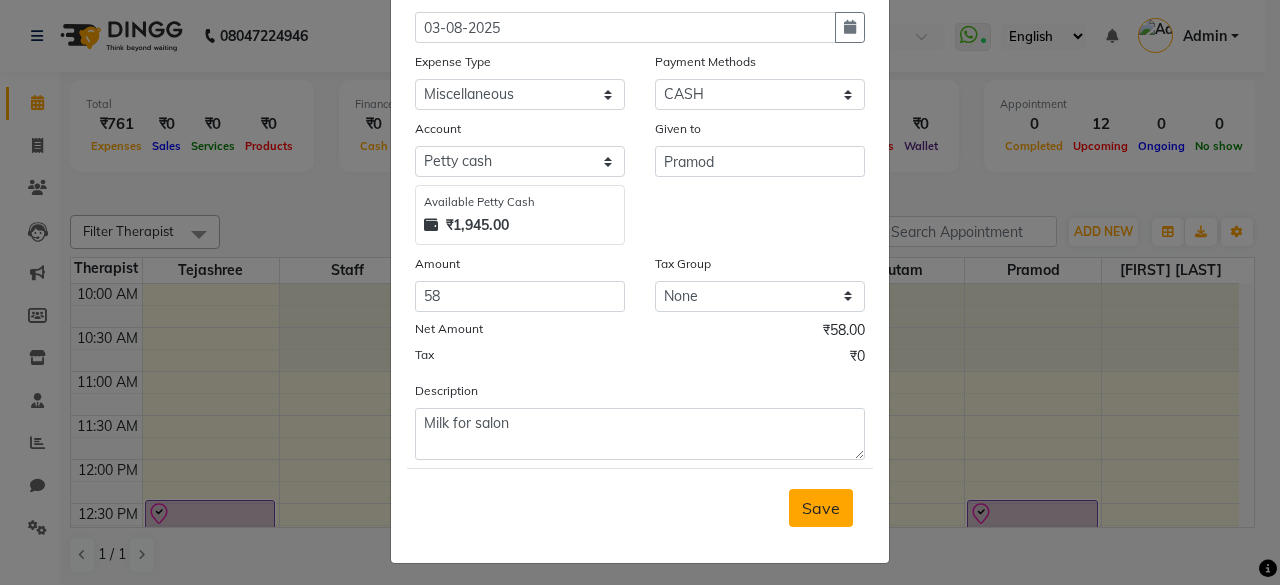 click on "Save" at bounding box center [821, 508] 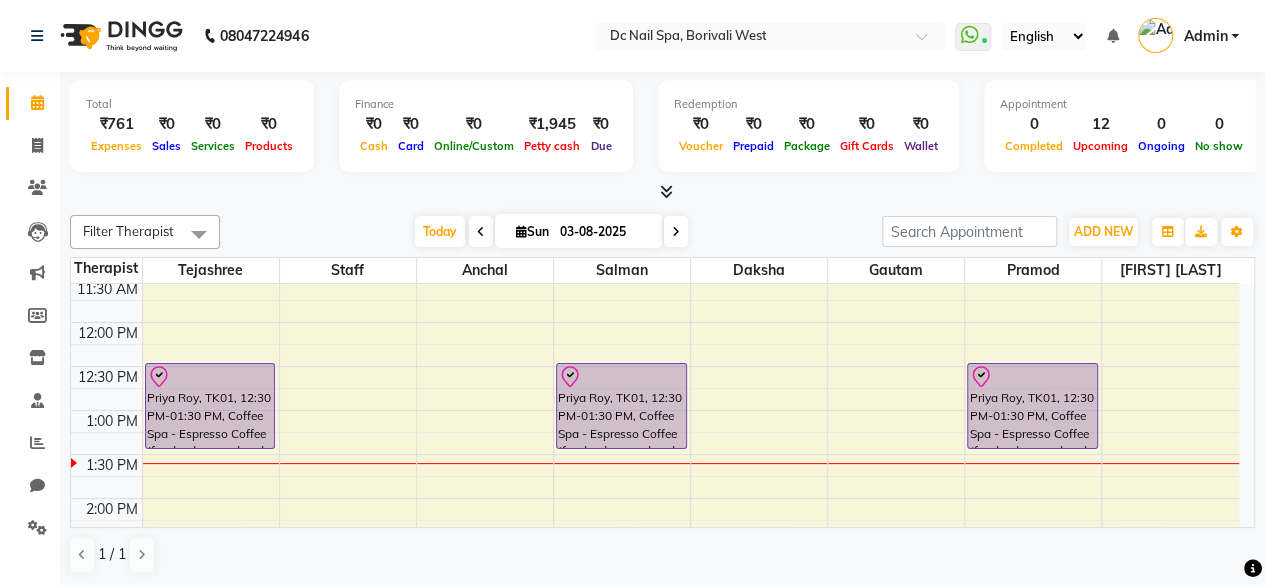 scroll, scrollTop: 134, scrollLeft: 0, axis: vertical 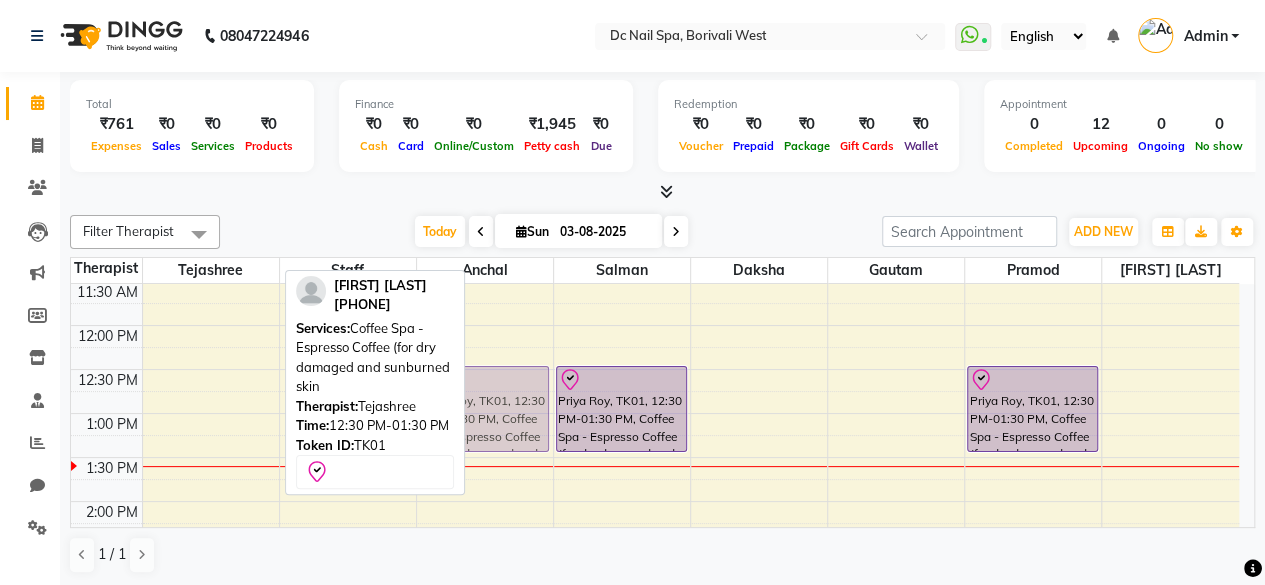 drag, startPoint x: 216, startPoint y: 407, endPoint x: 498, endPoint y: 402, distance: 282.0443 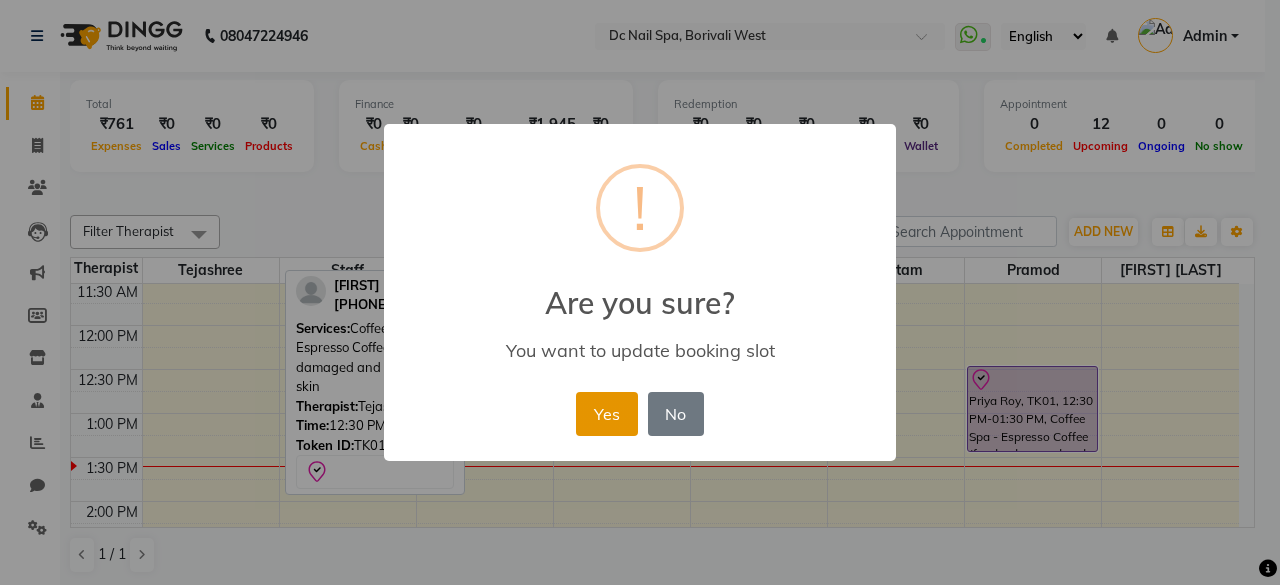 click on "Yes" at bounding box center [606, 414] 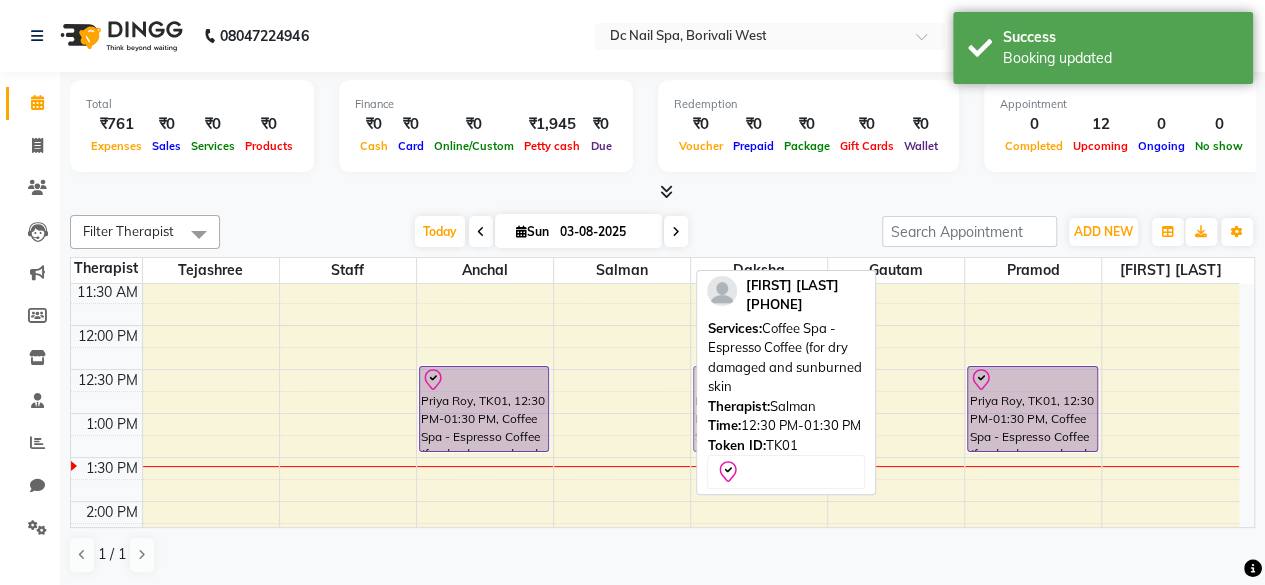 drag, startPoint x: 608, startPoint y: 418, endPoint x: 733, endPoint y: 411, distance: 125.19585 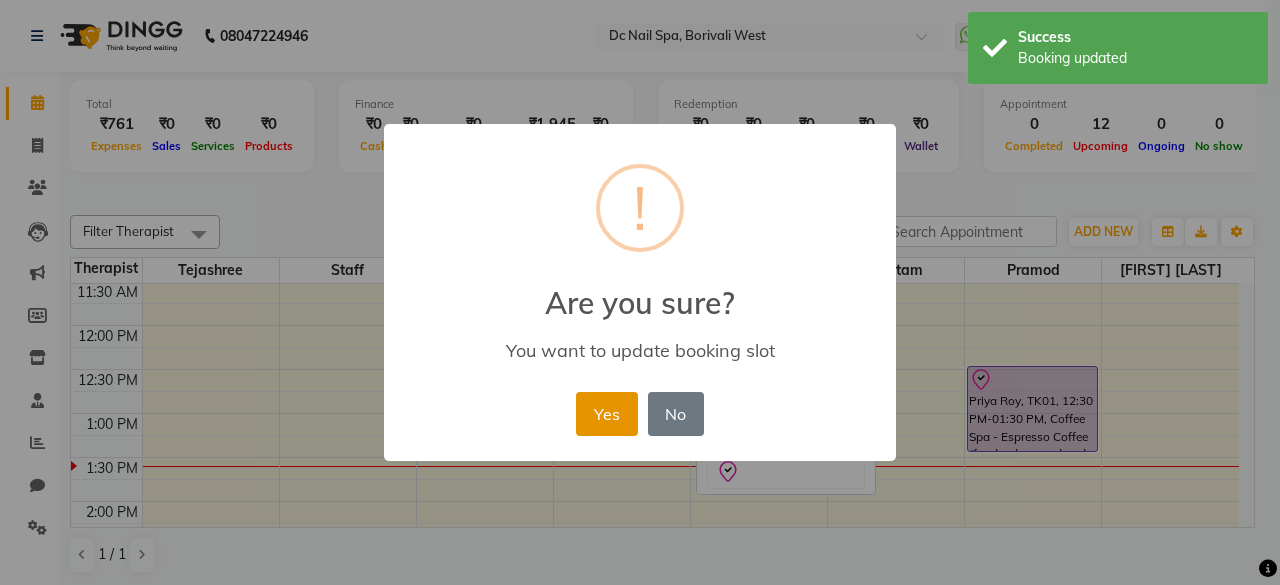 click on "Yes" at bounding box center (606, 414) 